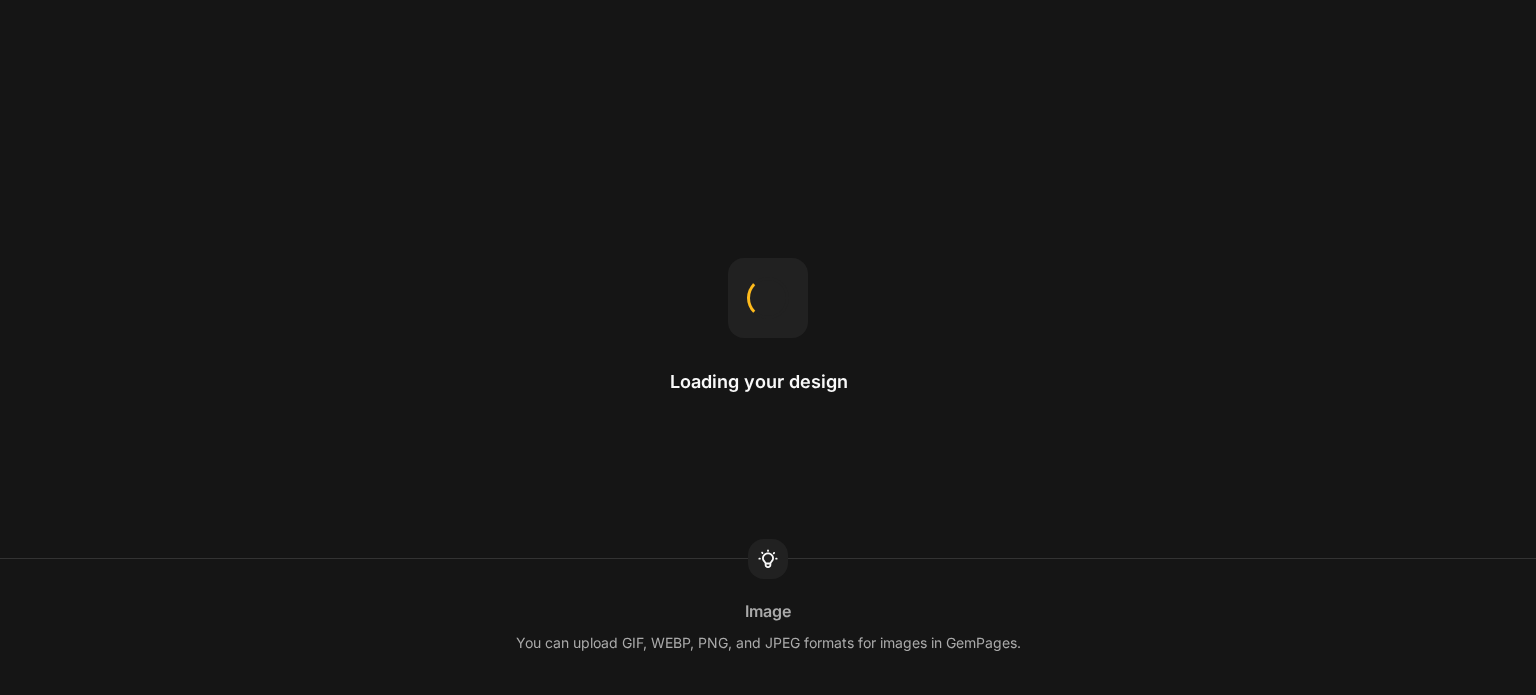 scroll, scrollTop: 0, scrollLeft: 0, axis: both 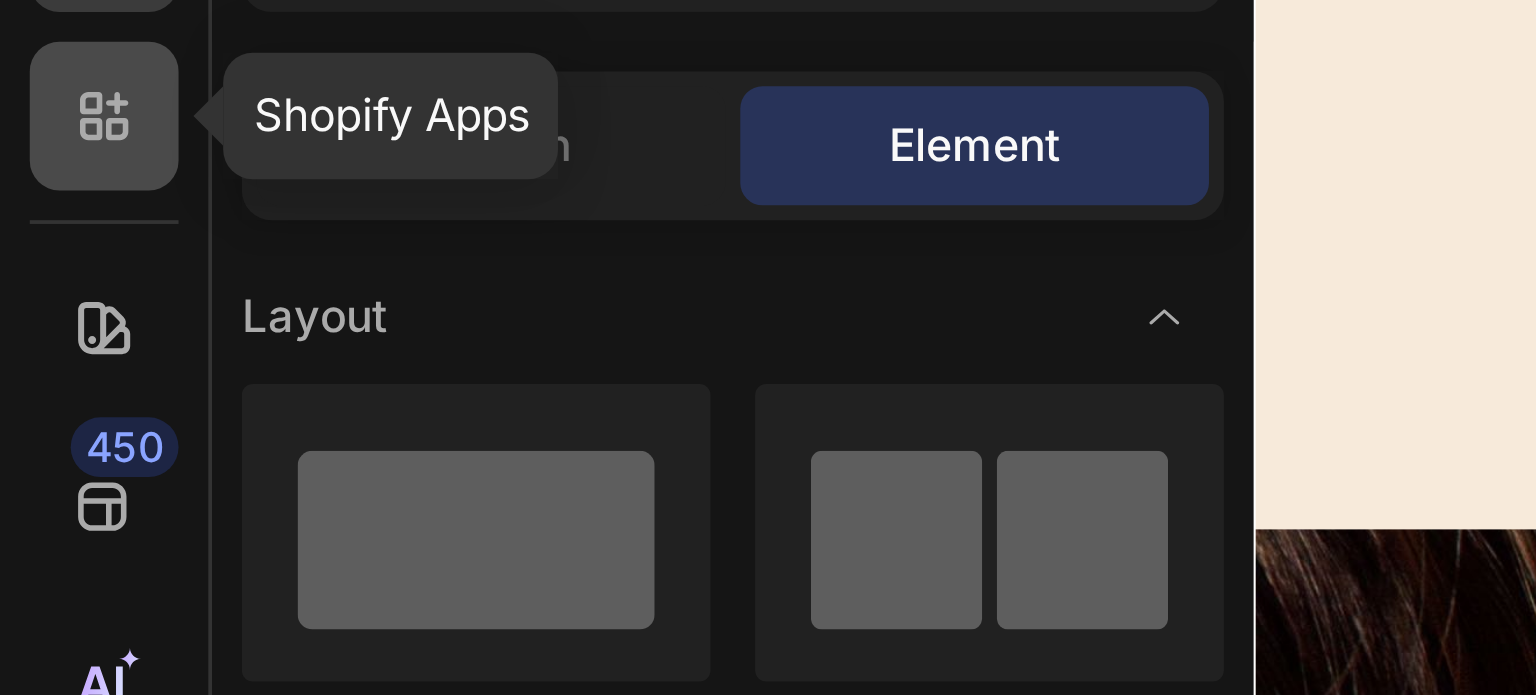 click 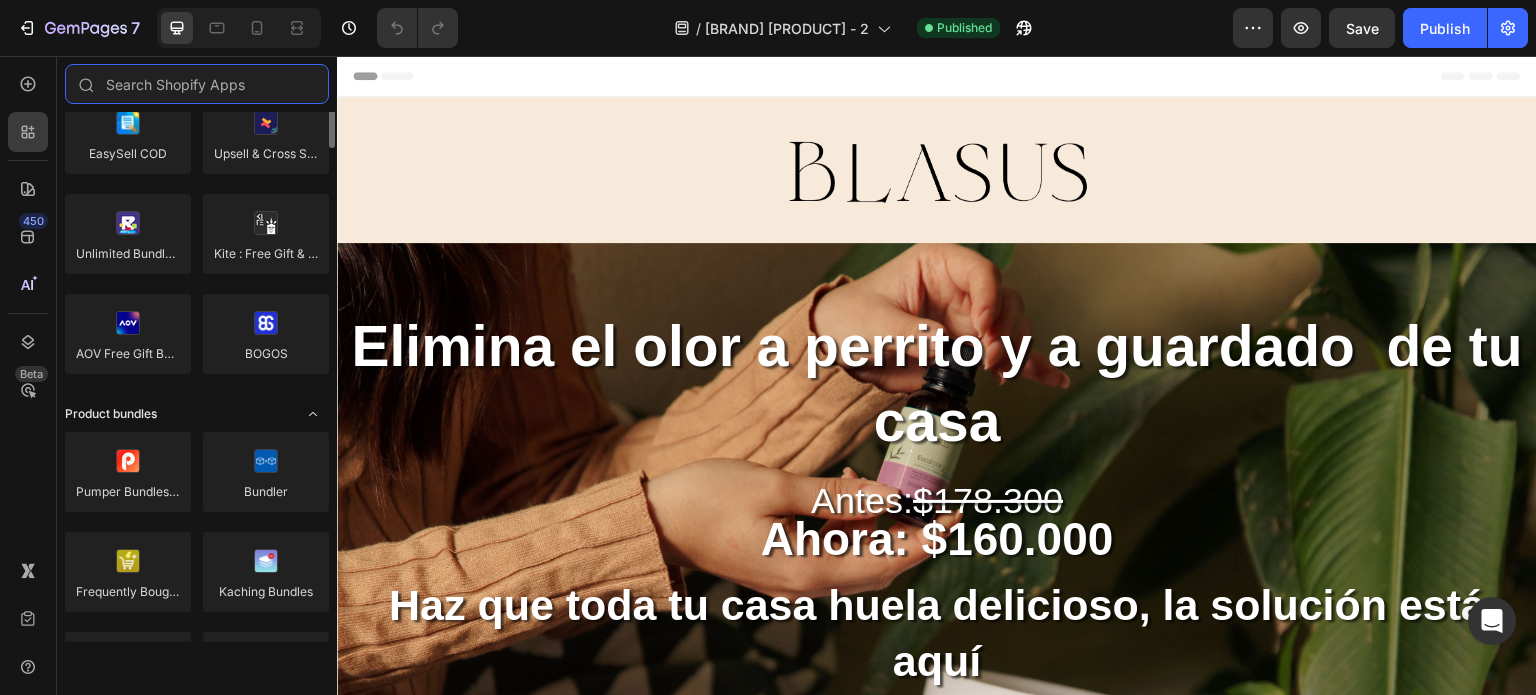 scroll, scrollTop: 1100, scrollLeft: 0, axis: vertical 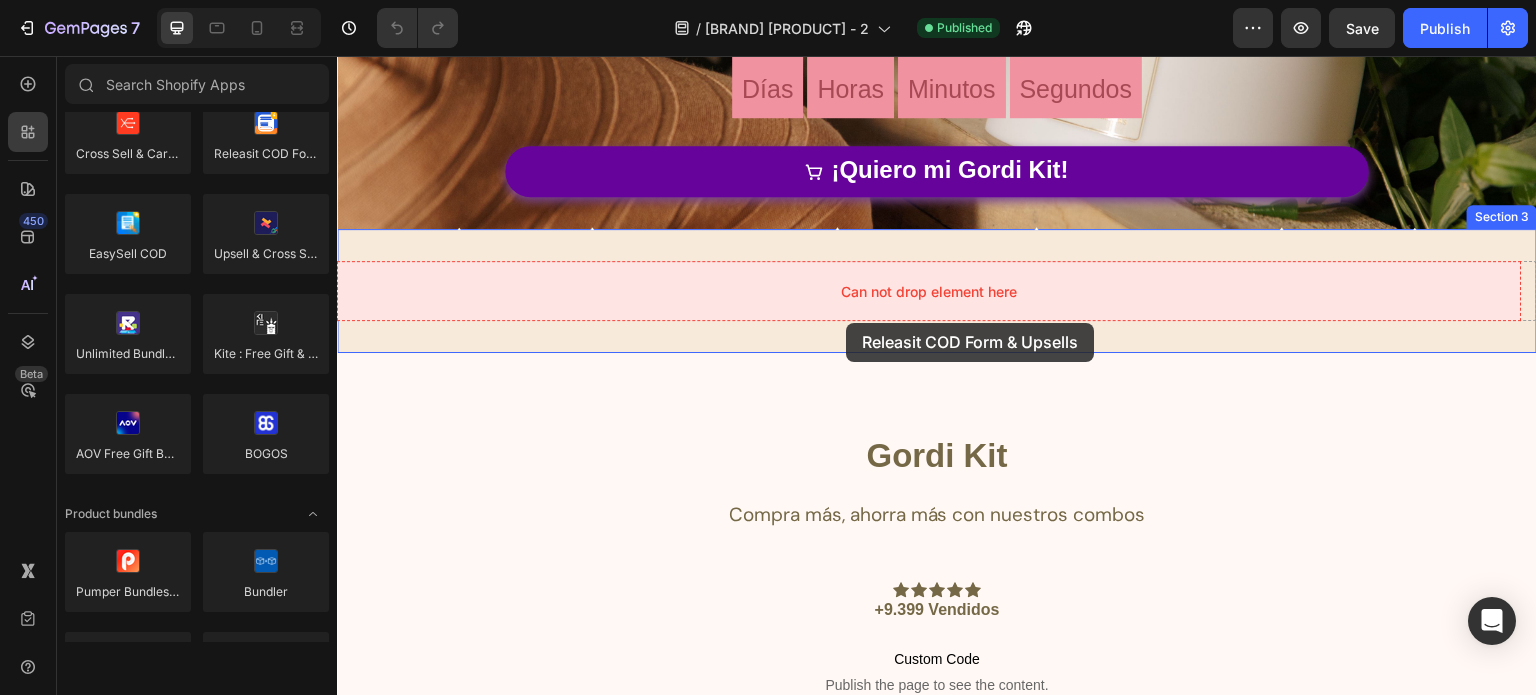 drag, startPoint x: 599, startPoint y: 202, endPoint x: 846, endPoint y: 323, distance: 275.04544 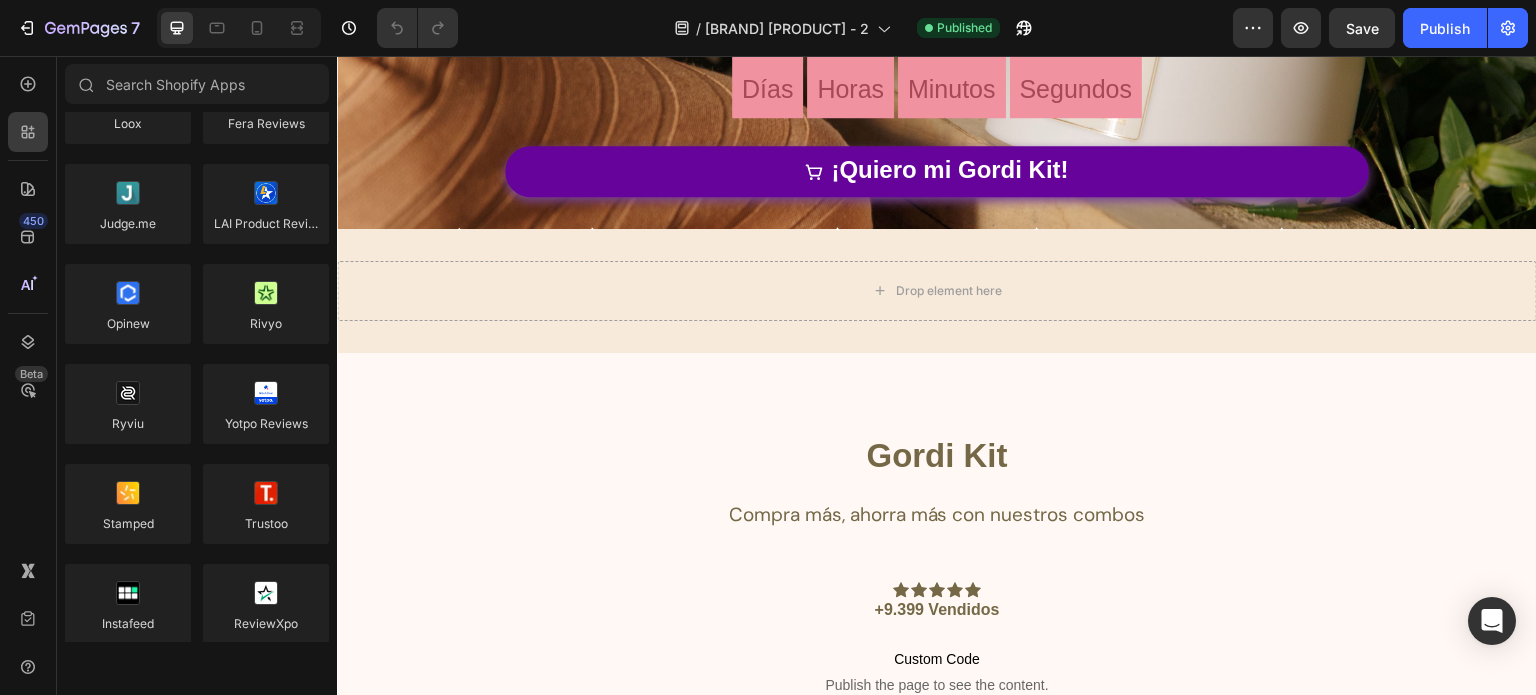 scroll, scrollTop: 0, scrollLeft: 0, axis: both 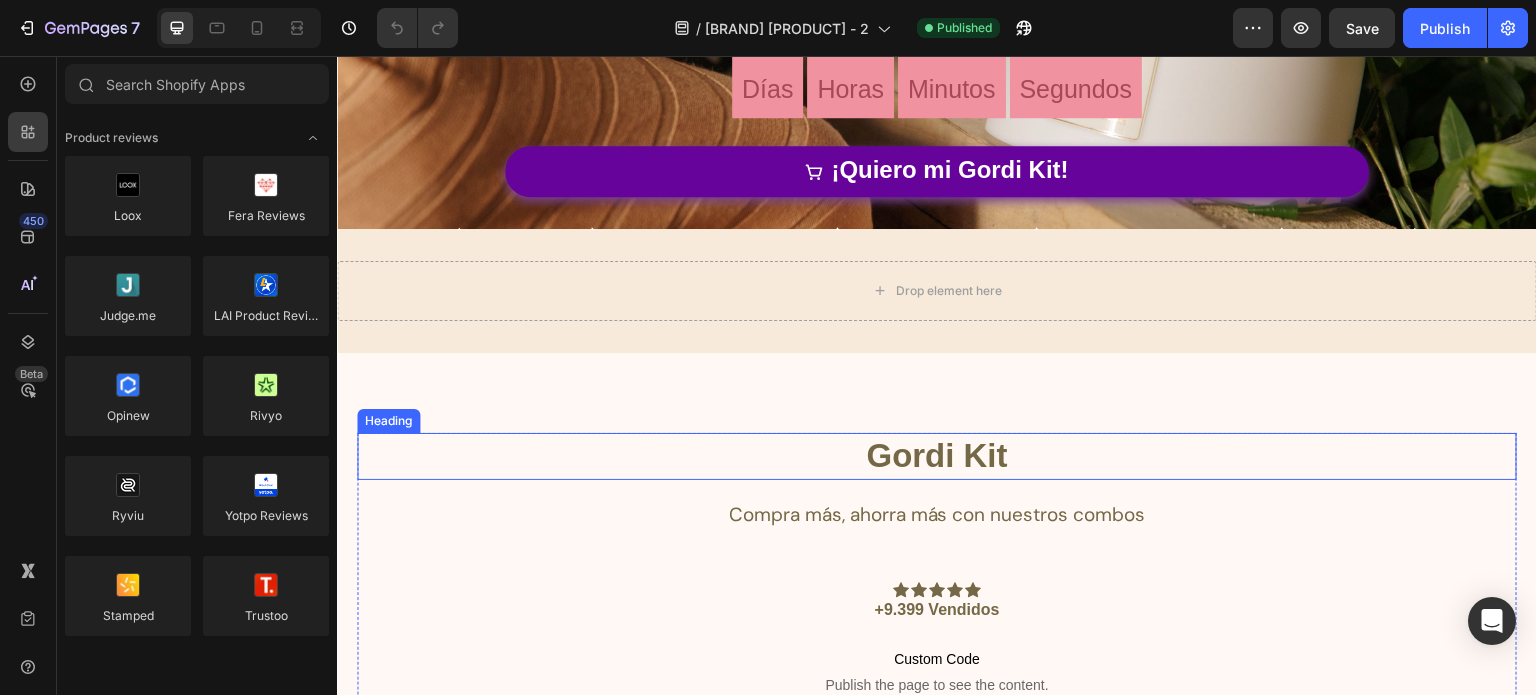 click on "Gordi Kit" at bounding box center [937, 456] 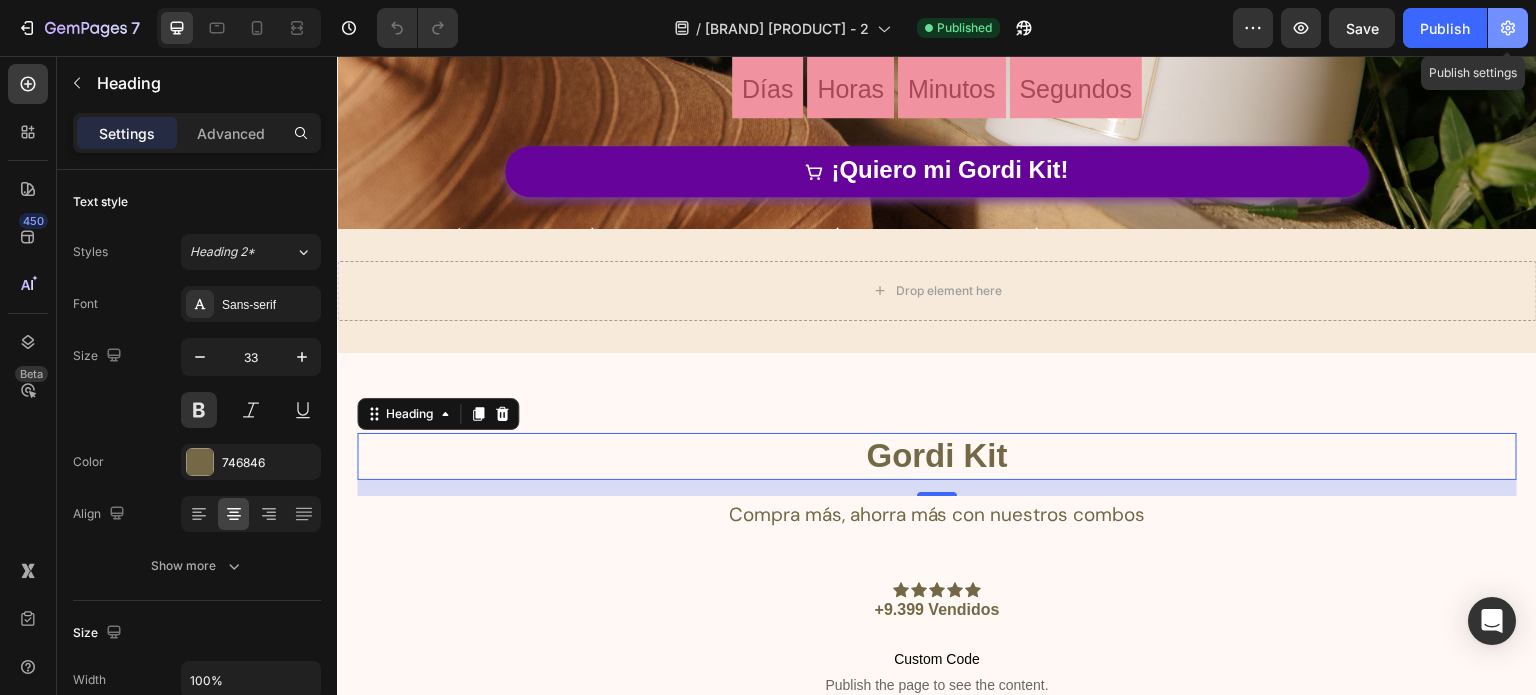 click 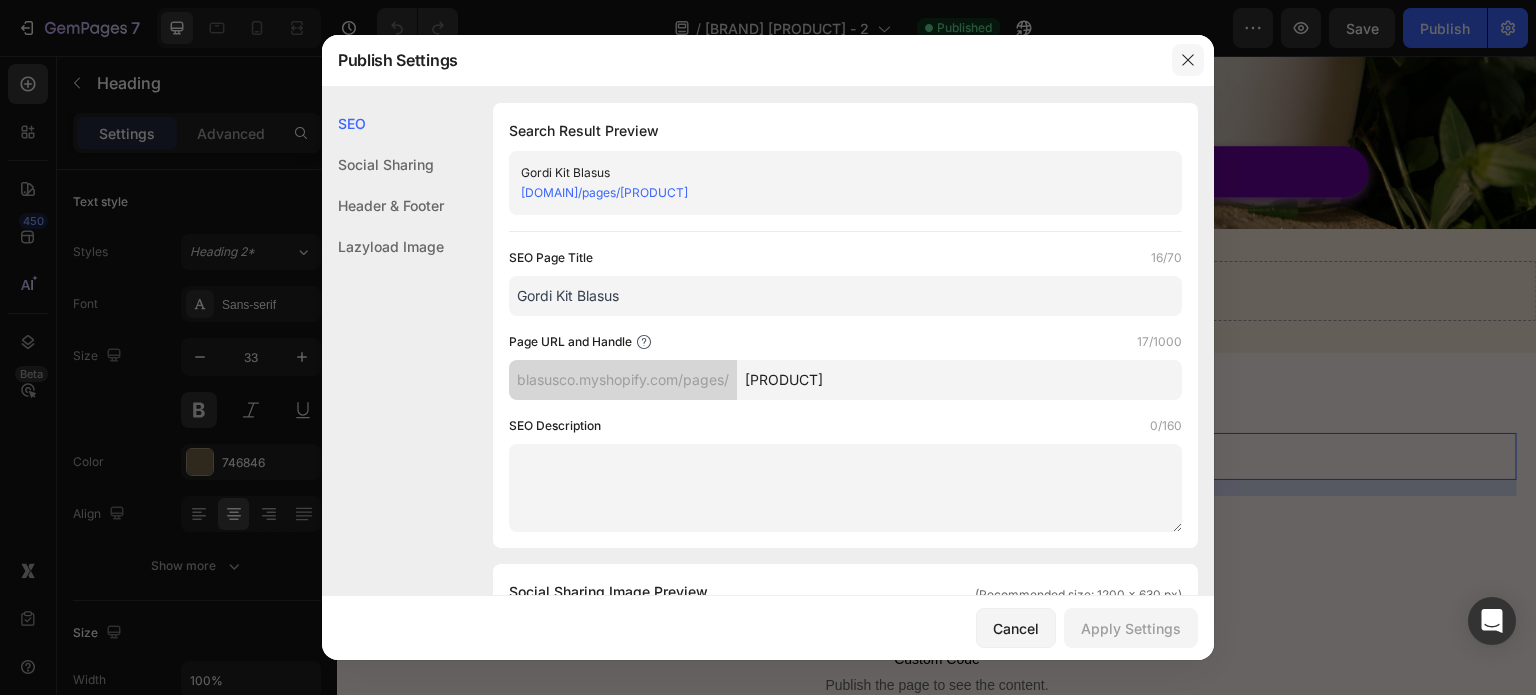 click at bounding box center [1188, 60] 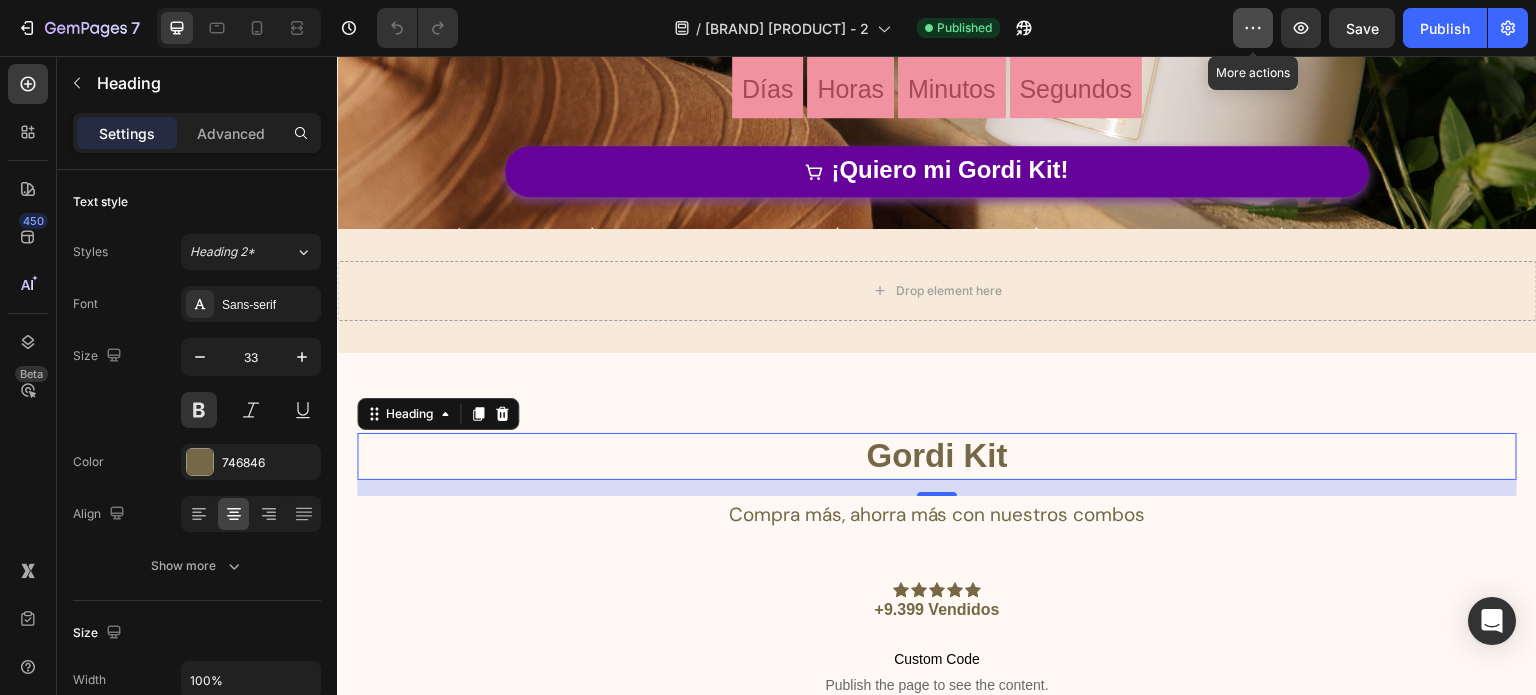 click 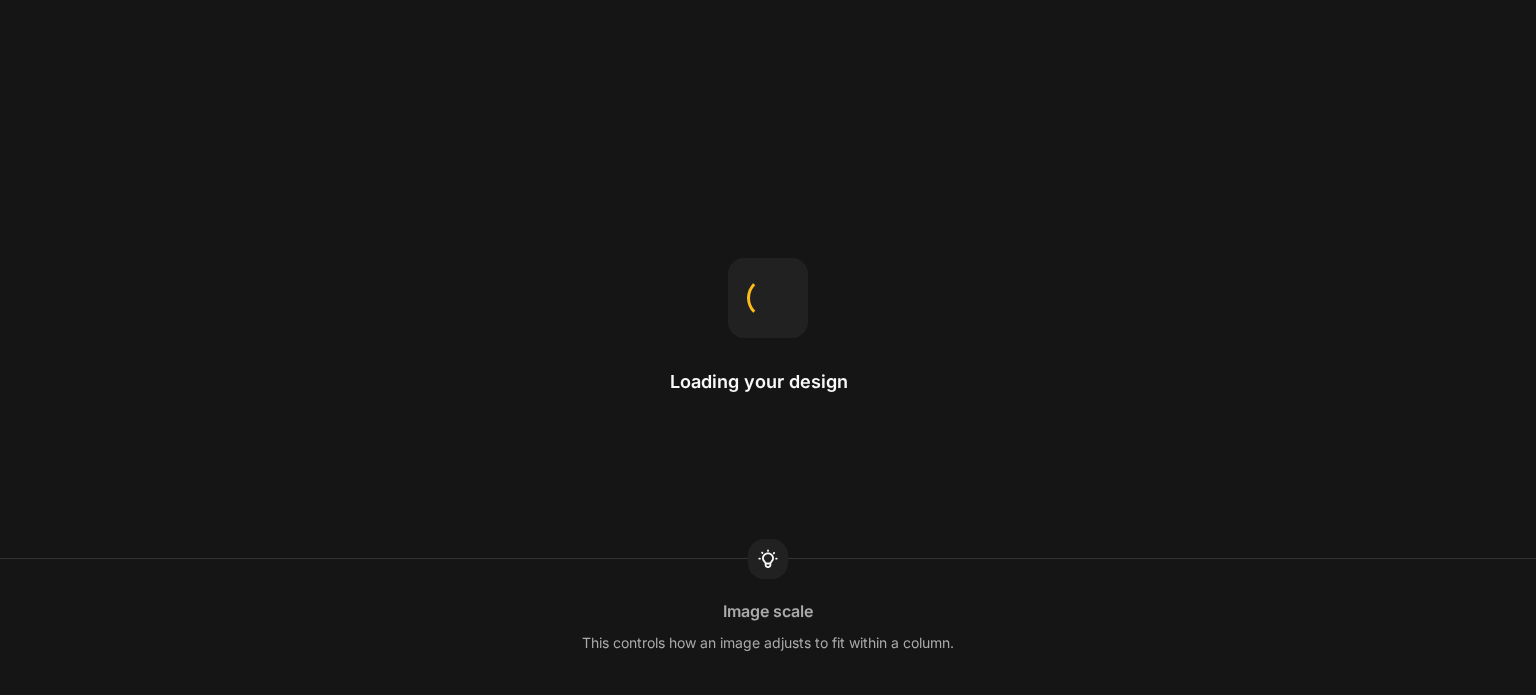 scroll, scrollTop: 0, scrollLeft: 0, axis: both 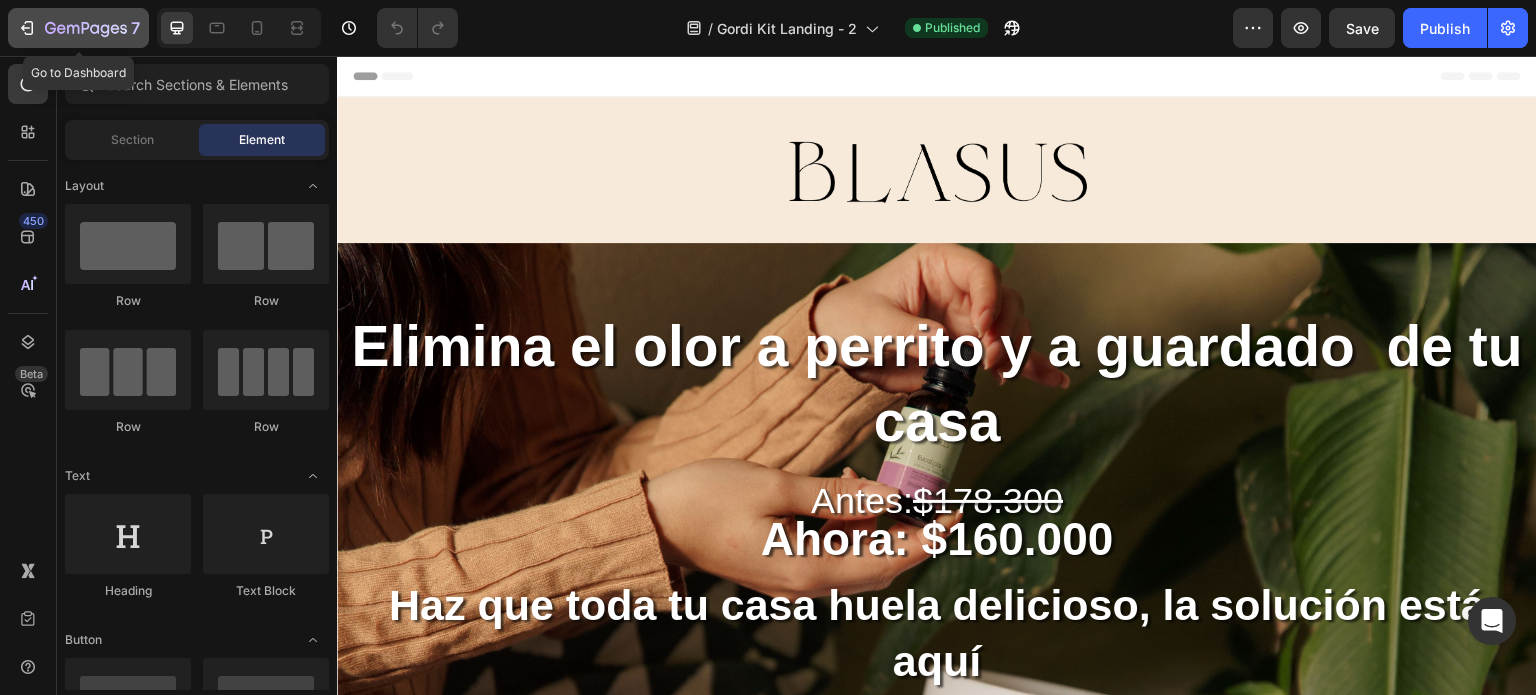 click 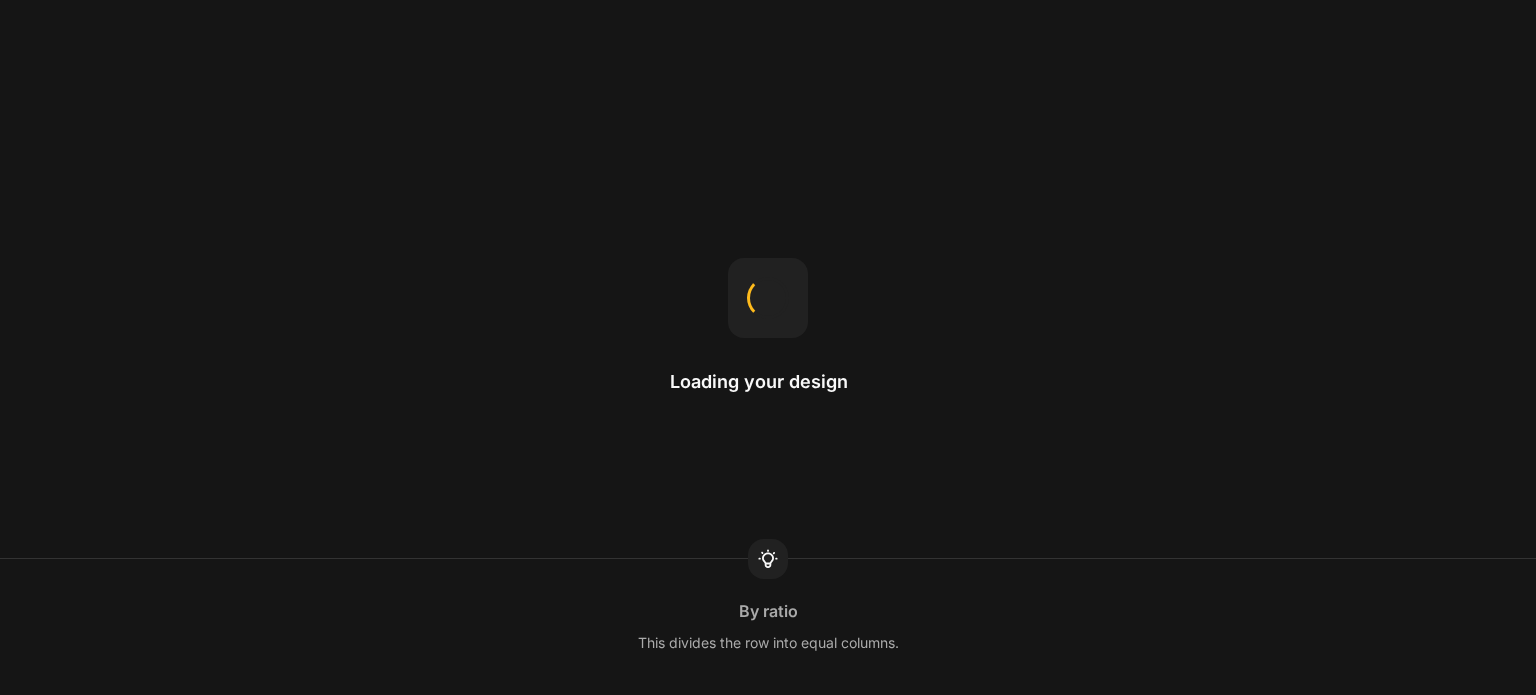 scroll, scrollTop: 0, scrollLeft: 0, axis: both 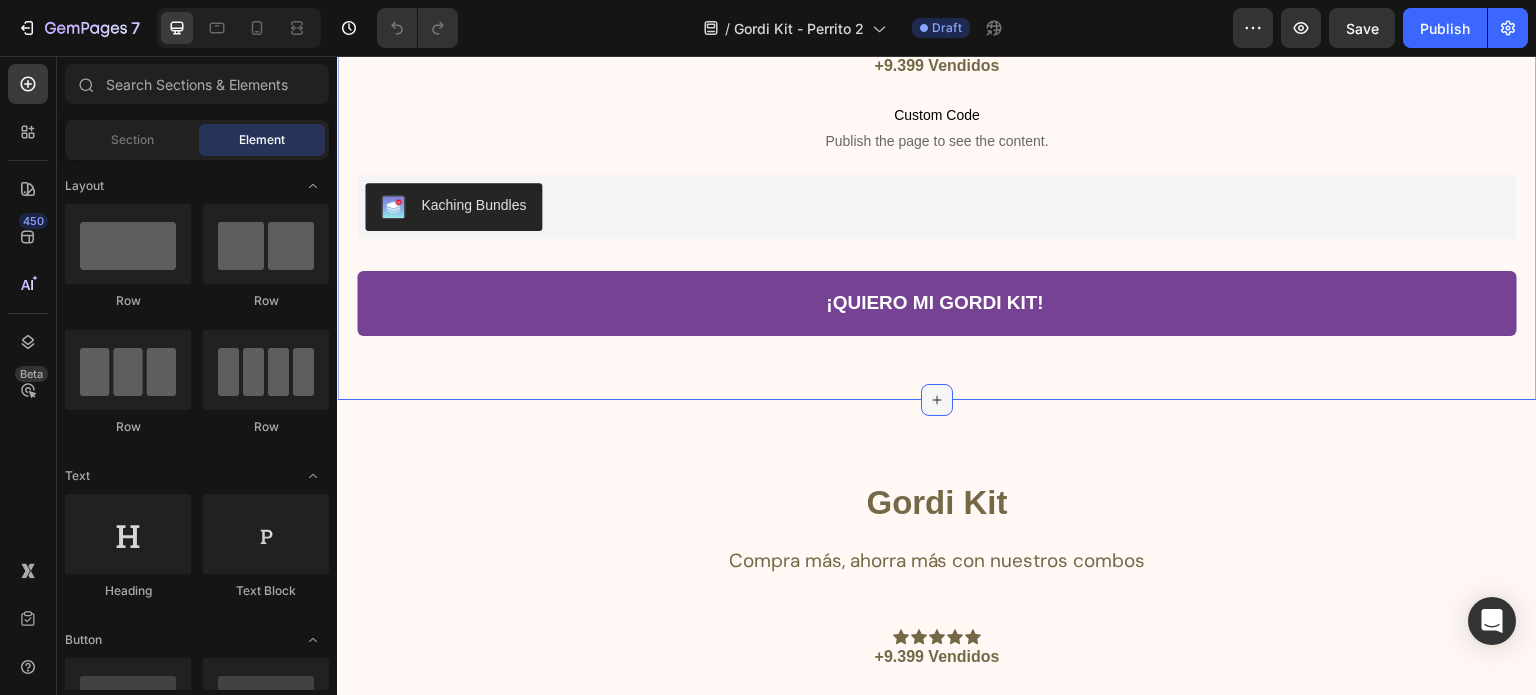 click 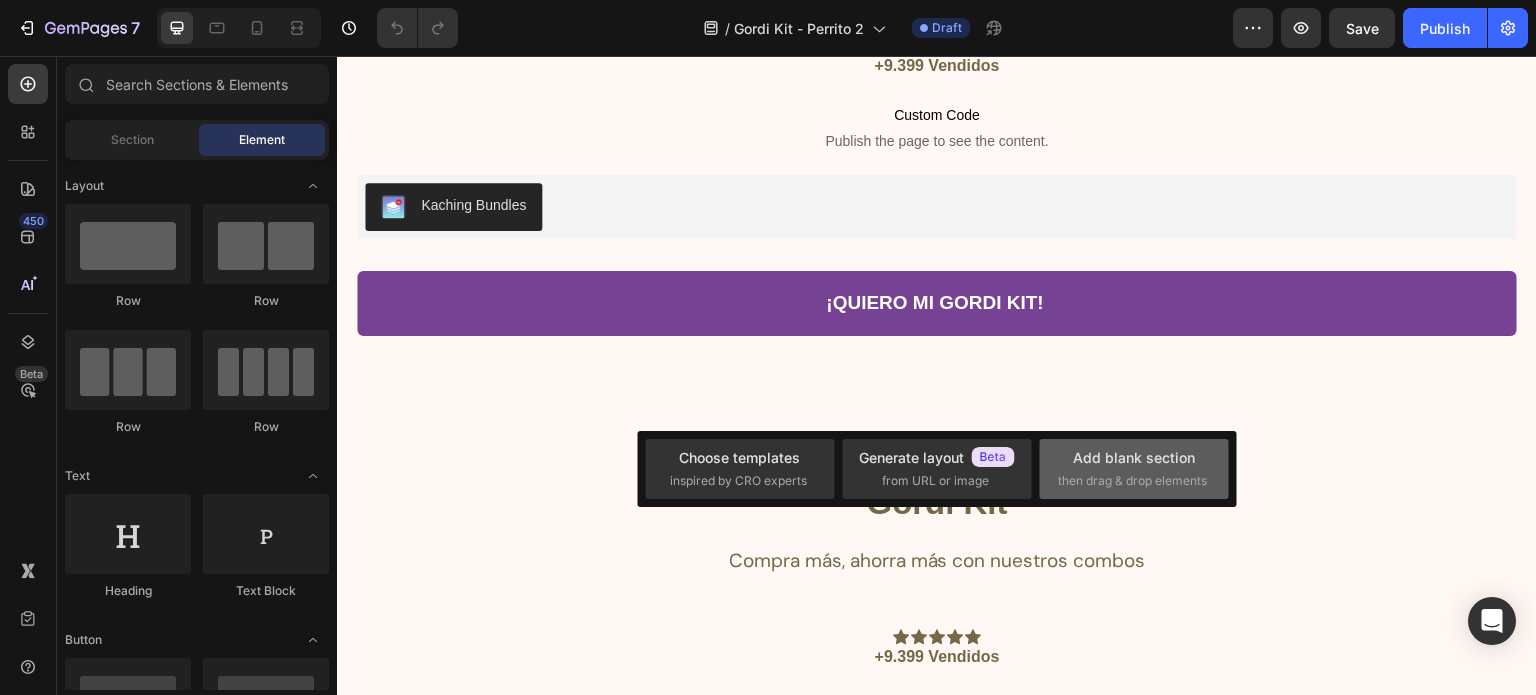 click on "then drag & drop elements" at bounding box center [1132, 481] 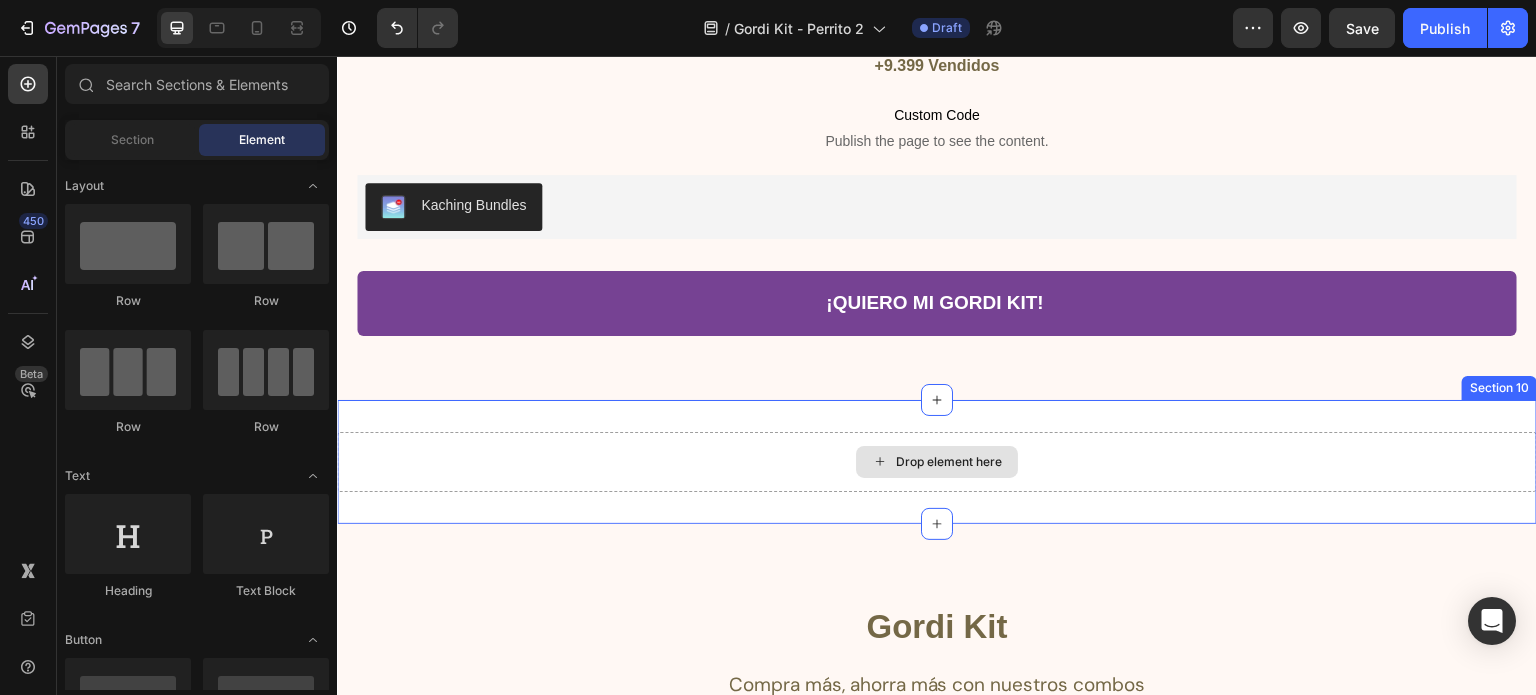 drag, startPoint x: 891, startPoint y: 453, endPoint x: 948, endPoint y: 462, distance: 57.706154 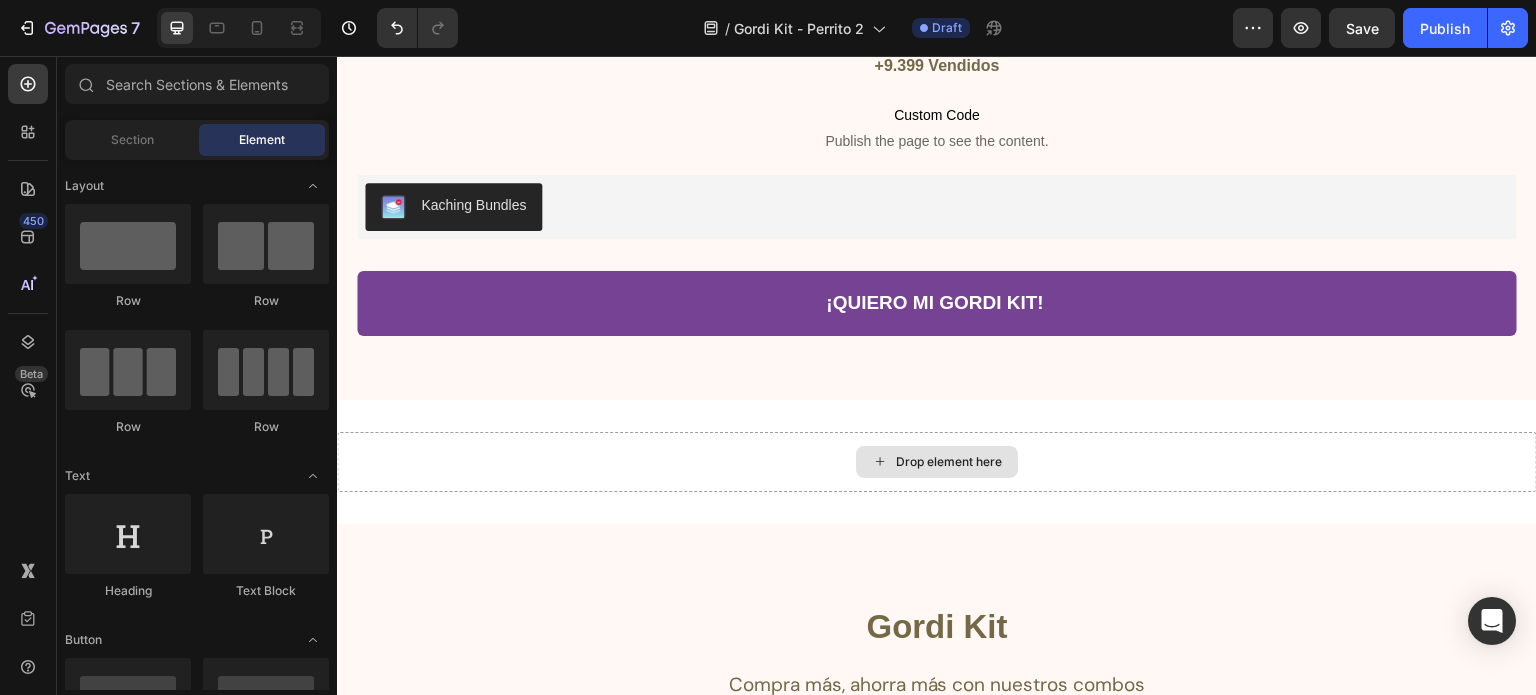 click on "Drop element here" at bounding box center (949, 462) 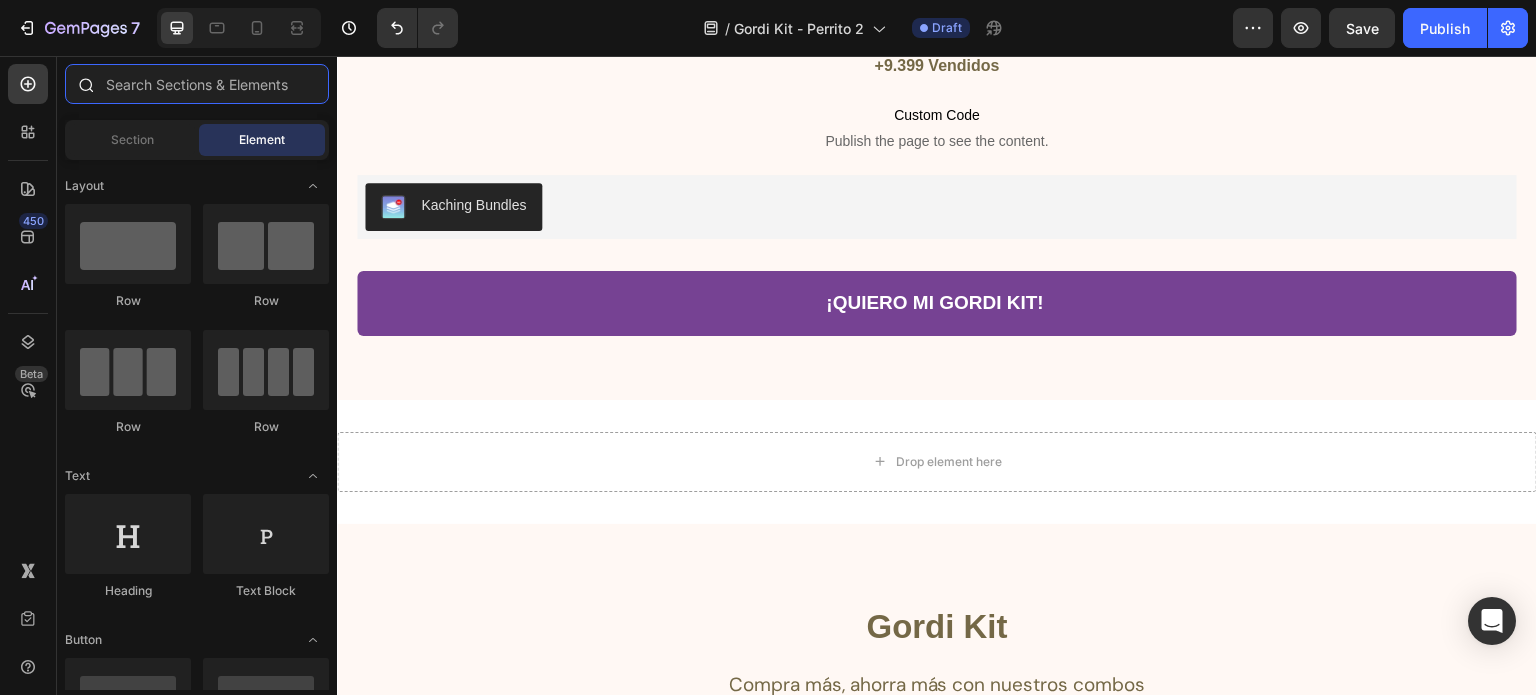 drag, startPoint x: 156, startPoint y: 84, endPoint x: 172, endPoint y: 77, distance: 17.464249 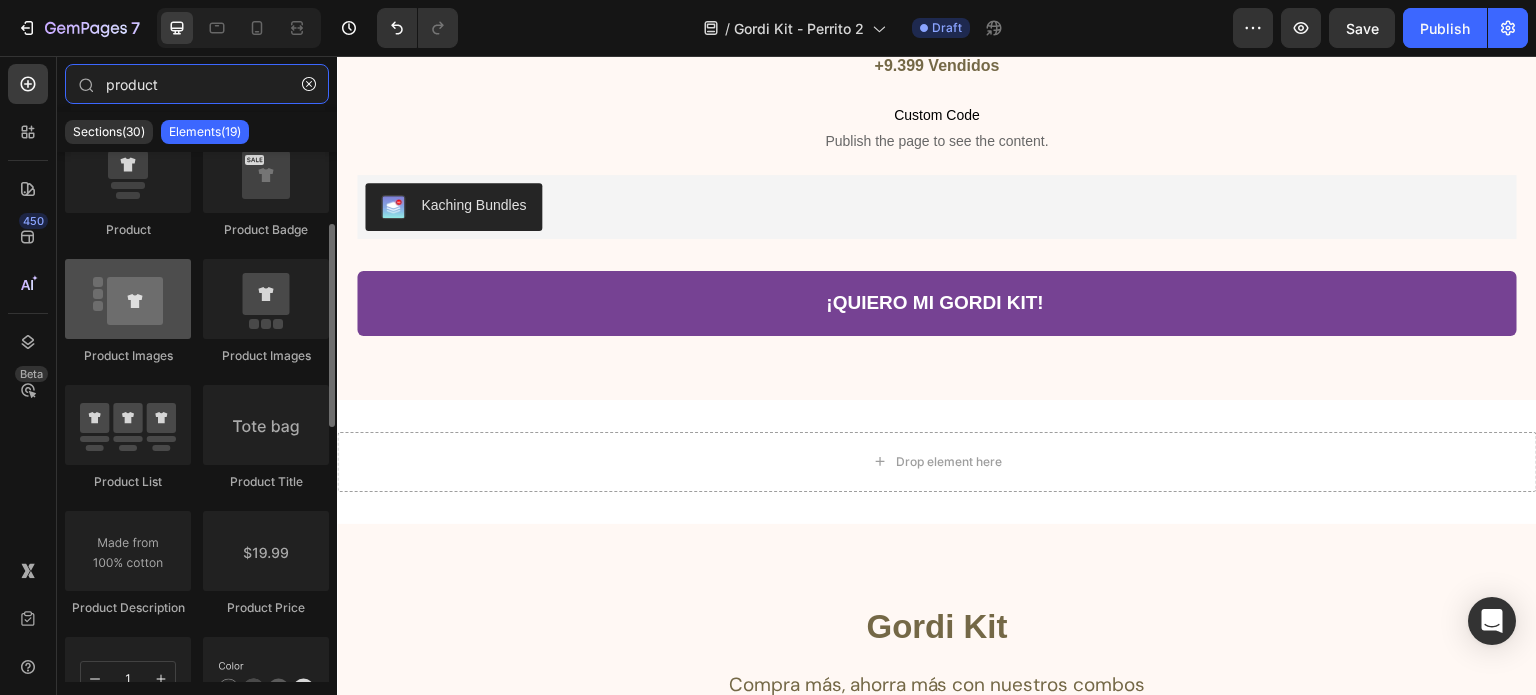 scroll, scrollTop: 0, scrollLeft: 0, axis: both 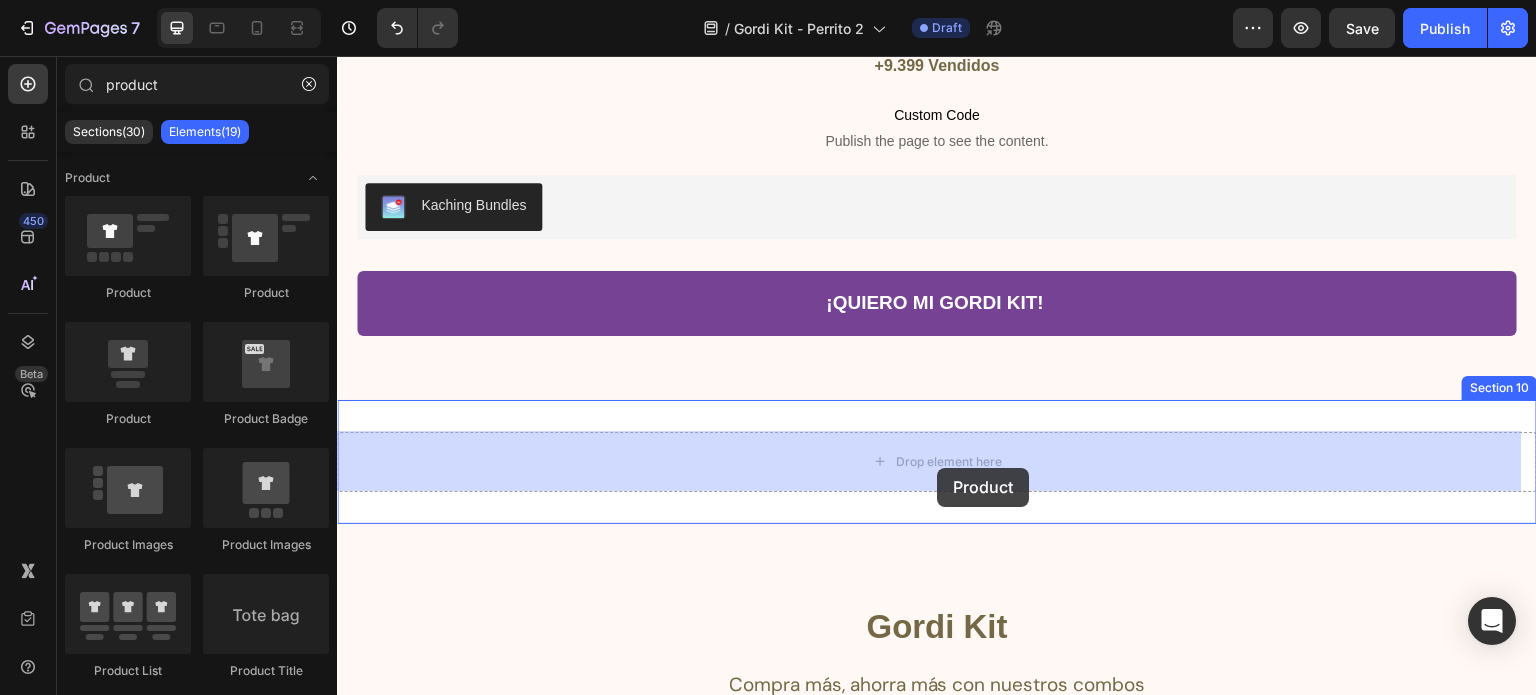 drag, startPoint x: 461, startPoint y: 291, endPoint x: 935, endPoint y: 466, distance: 505.2732 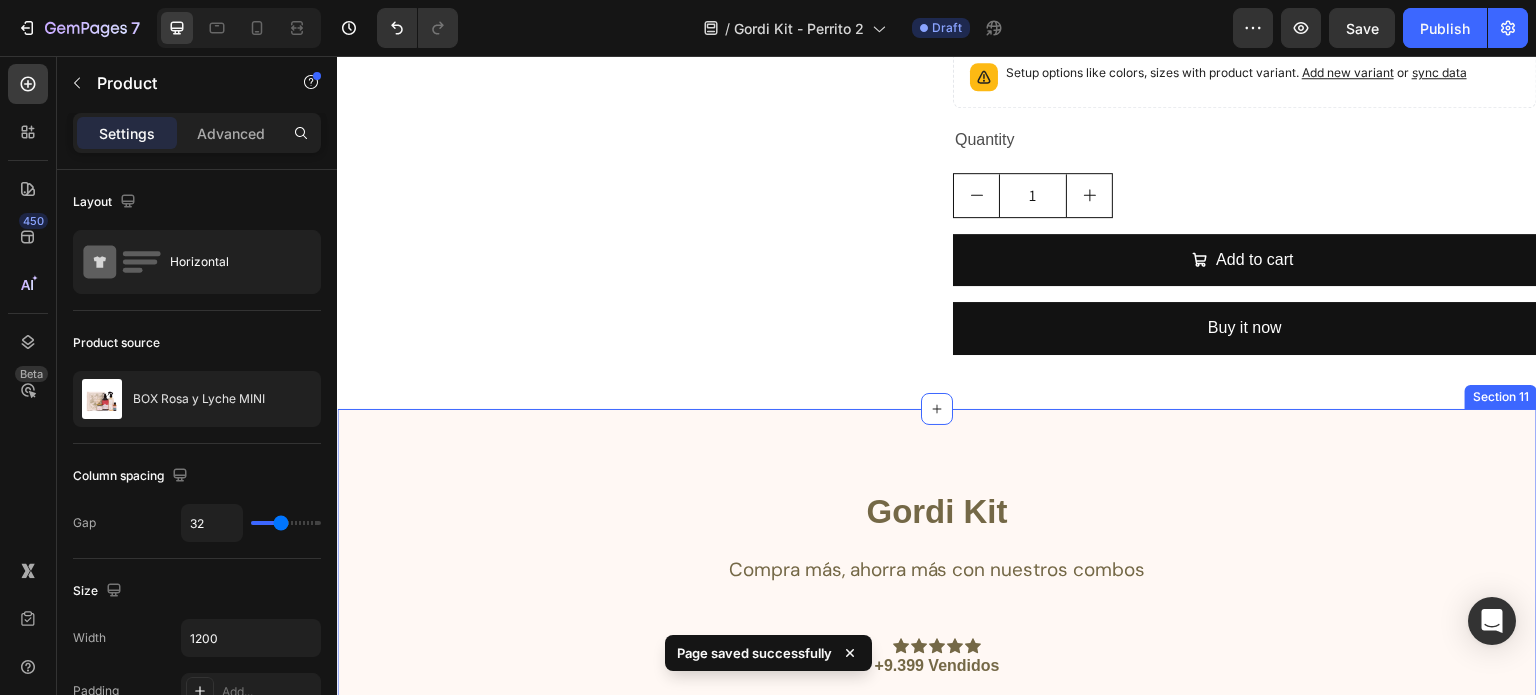 scroll, scrollTop: 7521, scrollLeft: 0, axis: vertical 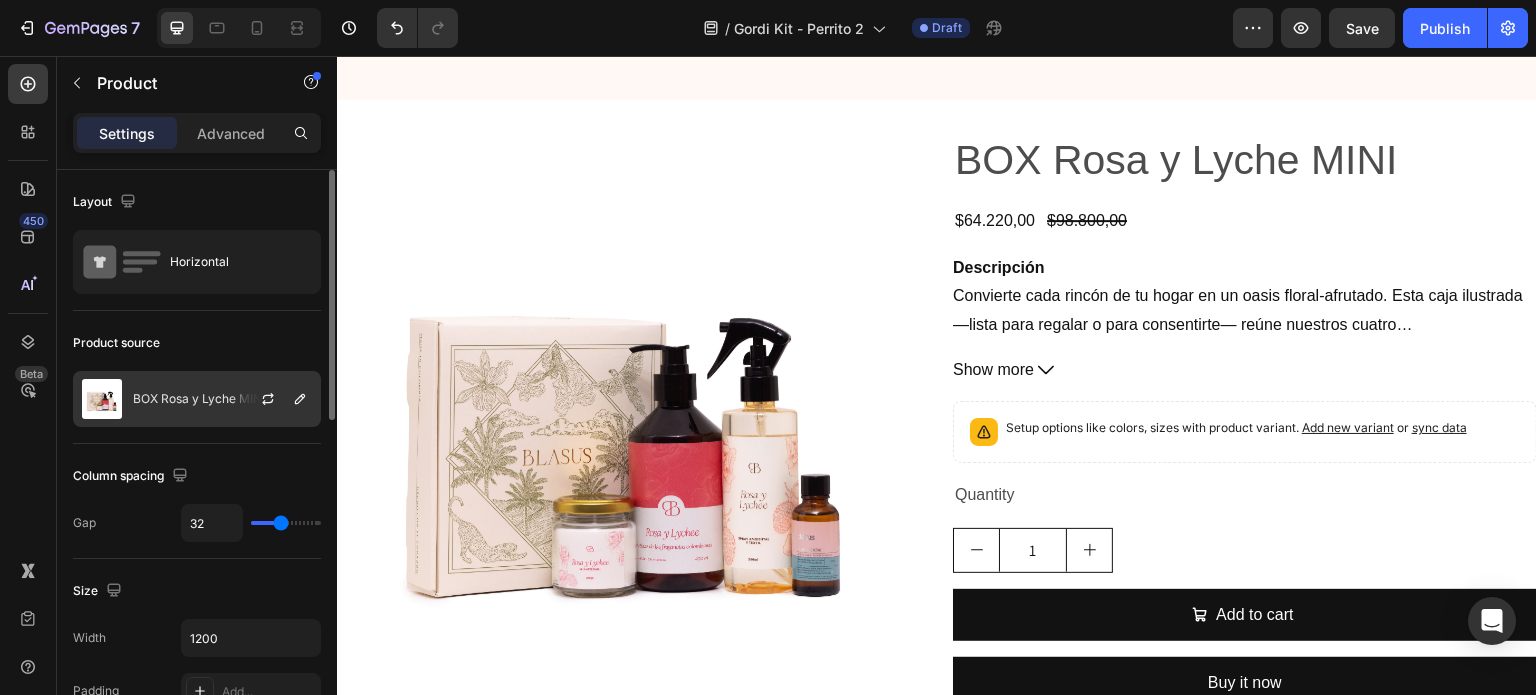 click on "BOX Rosa y Lyche MINI" at bounding box center (199, 399) 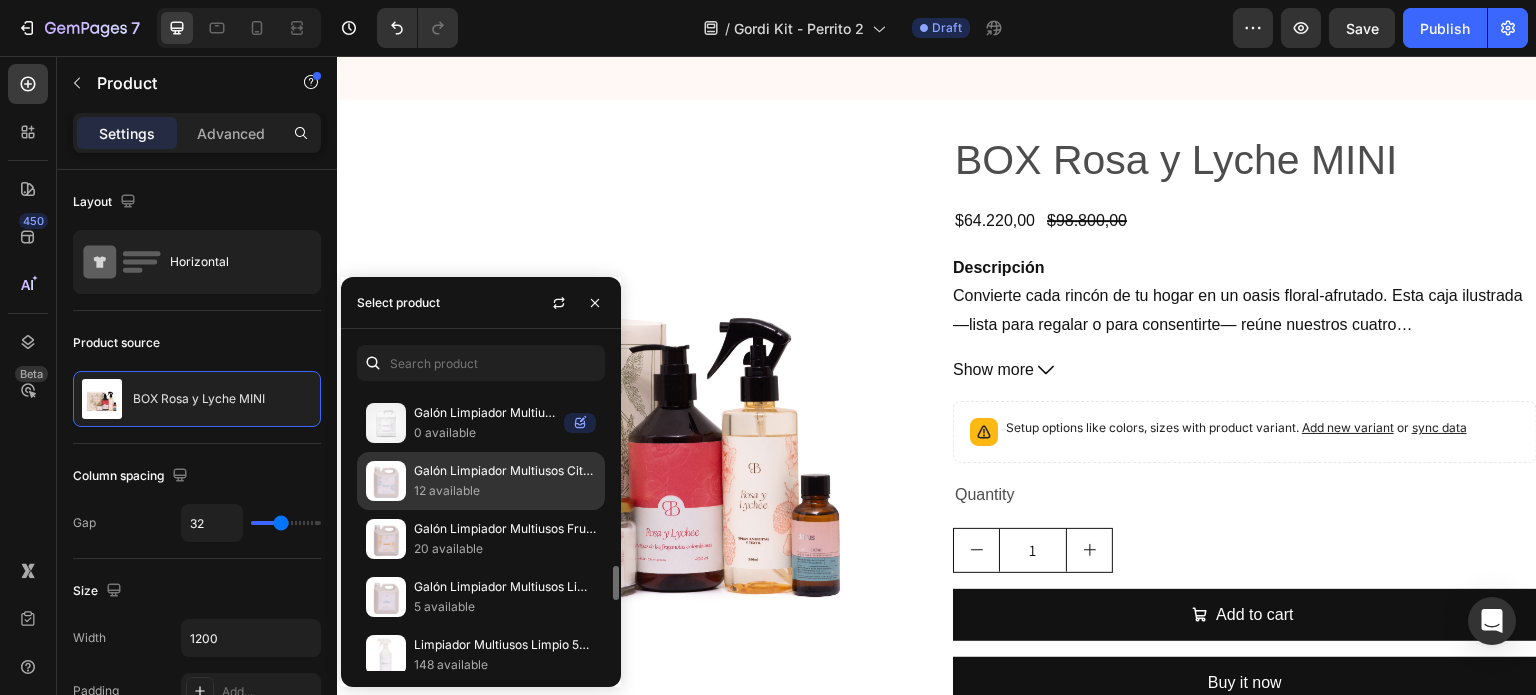 scroll, scrollTop: 2045, scrollLeft: 0, axis: vertical 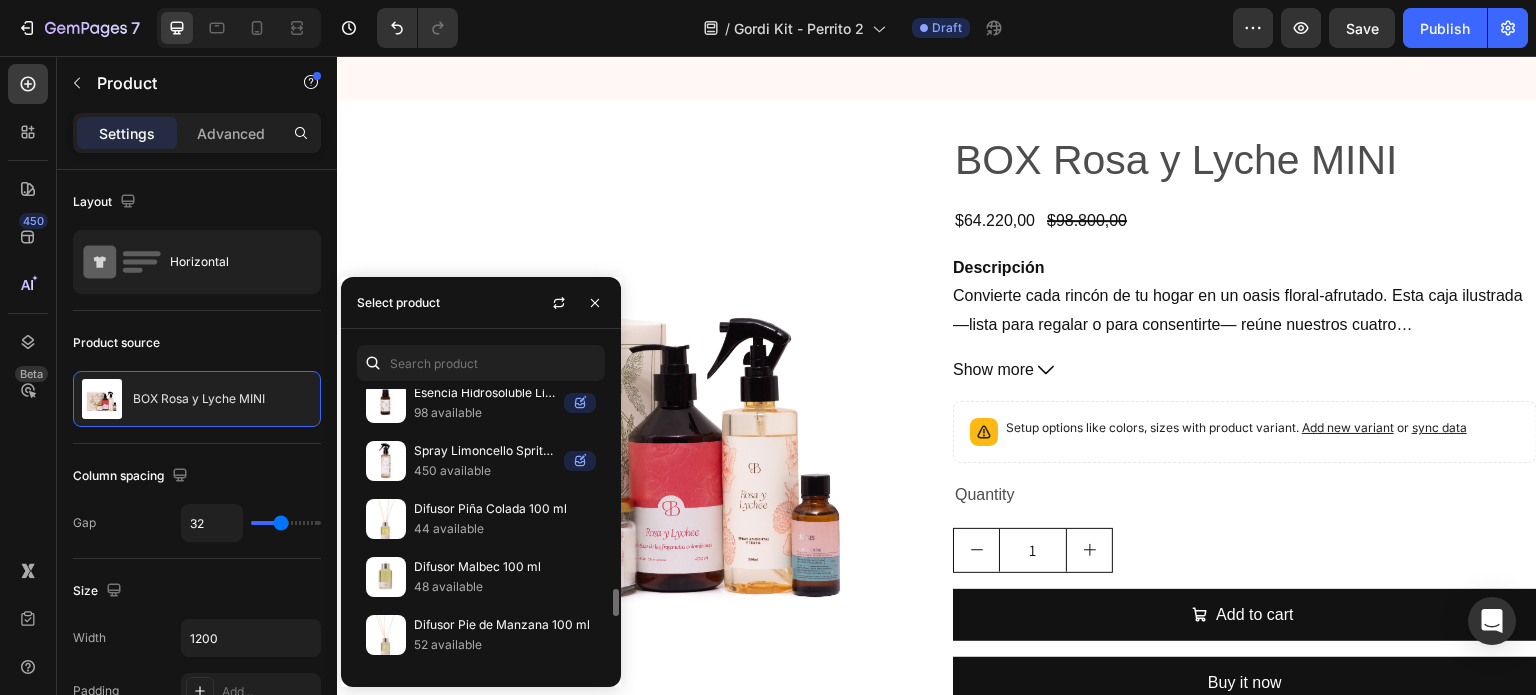 click on "BOX Rosa y Lyche MINI Product Title $64.220,00 Product Price Product Price $98.800,00 Product Price Product Price Row Descripción
Convierte cada rincón de tu hogar en un oasis floral-afrutado. Esta caja ilustrada —lista para regalar o para consentirte— reúne nuestros cuatro imprescindibles  Rosa y Lychee , un aroma que fusiona la delicadeza de la rosa colombiana con el dulzor exótico del lychee.
Contenido
Spray Ambiental y Textil Rosa y Lychee (260 mL):  rocía cortinas, sábanas o el aire para renovar el ambiente con un velo delicado que no mancha los tejidos.
Jabón de Manos Rosa y Lychee (400 mL):  tensioactivos suaves y glicerina vegetal limpian sin resecar, dejando las manos tersas y perfumadas.
Vela Artesanal Rosa y Lychee (120 g):  cera vegetal (soya + coco) vertida a mano y mecha de algodón sin plomo; ofrece hasta  20 h  de luz cálida y fragancia envolvente.
Aceite Hidrosoluble Rosa y Lychee (30 mL):
Blasus . Show more
Product Description" at bounding box center (1245, 432) 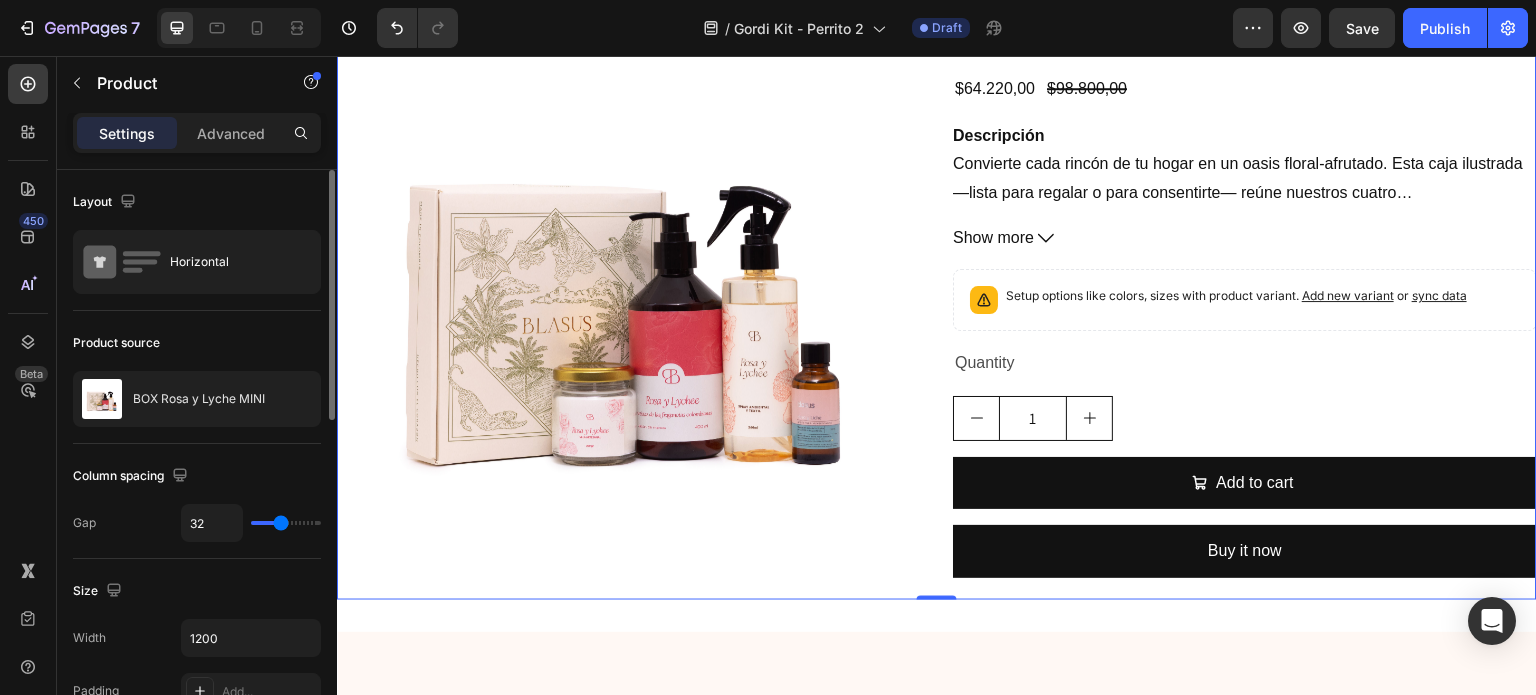scroll, scrollTop: 7256, scrollLeft: 0, axis: vertical 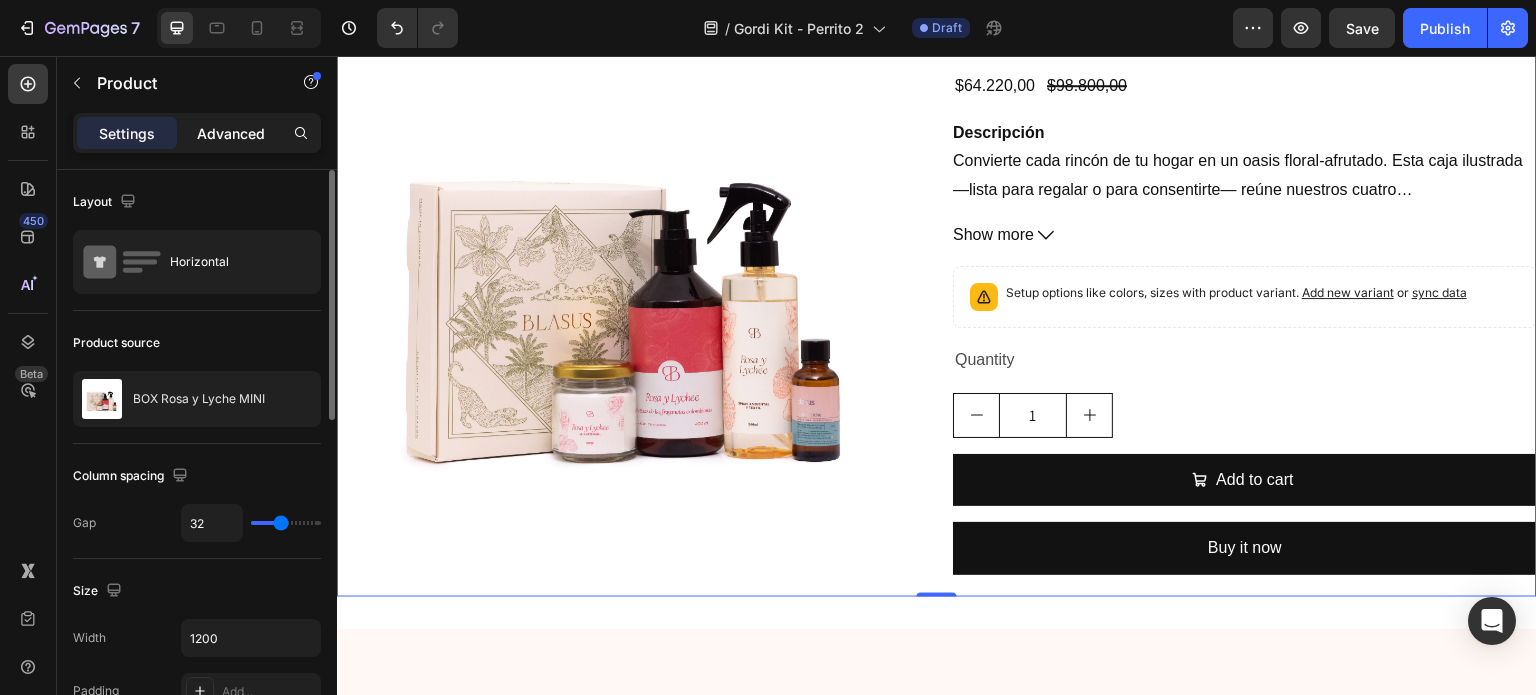 click on "Advanced" at bounding box center (231, 133) 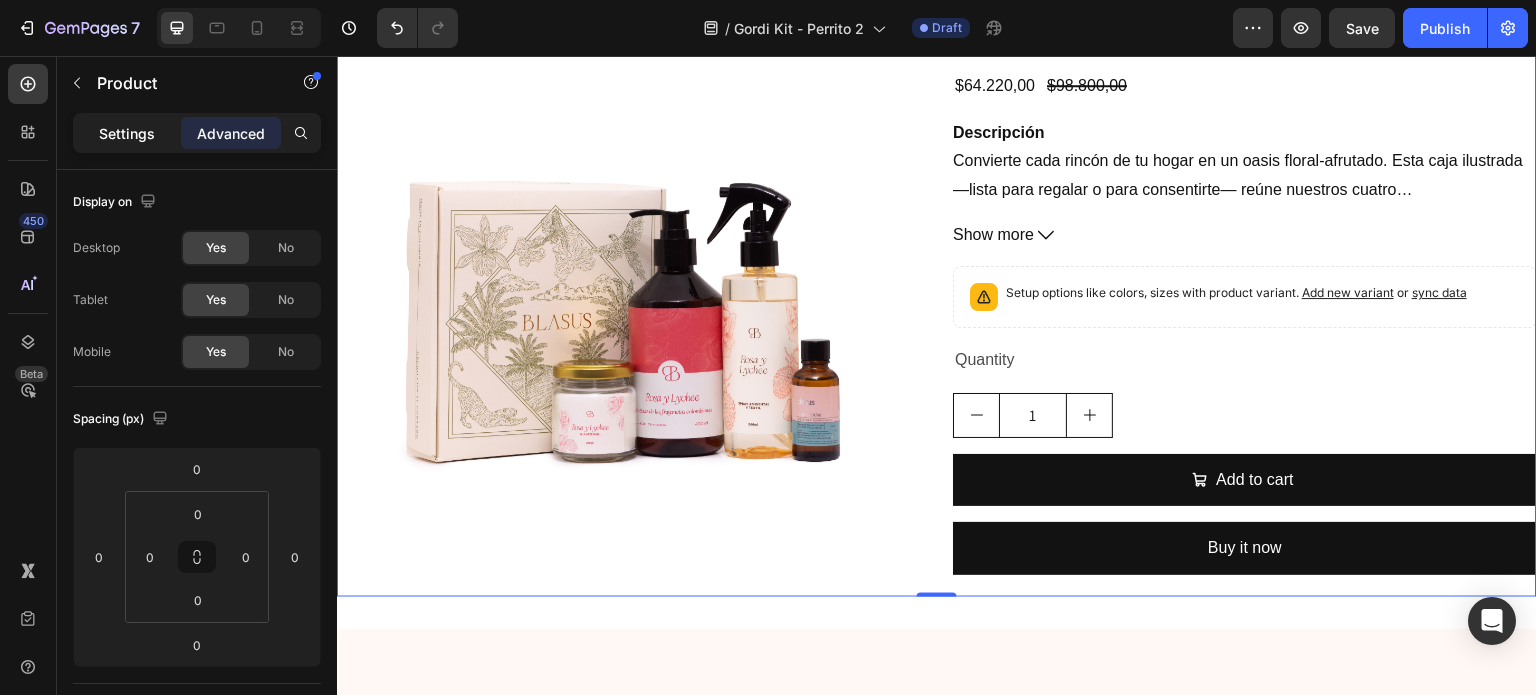 click on "Settings" at bounding box center (127, 133) 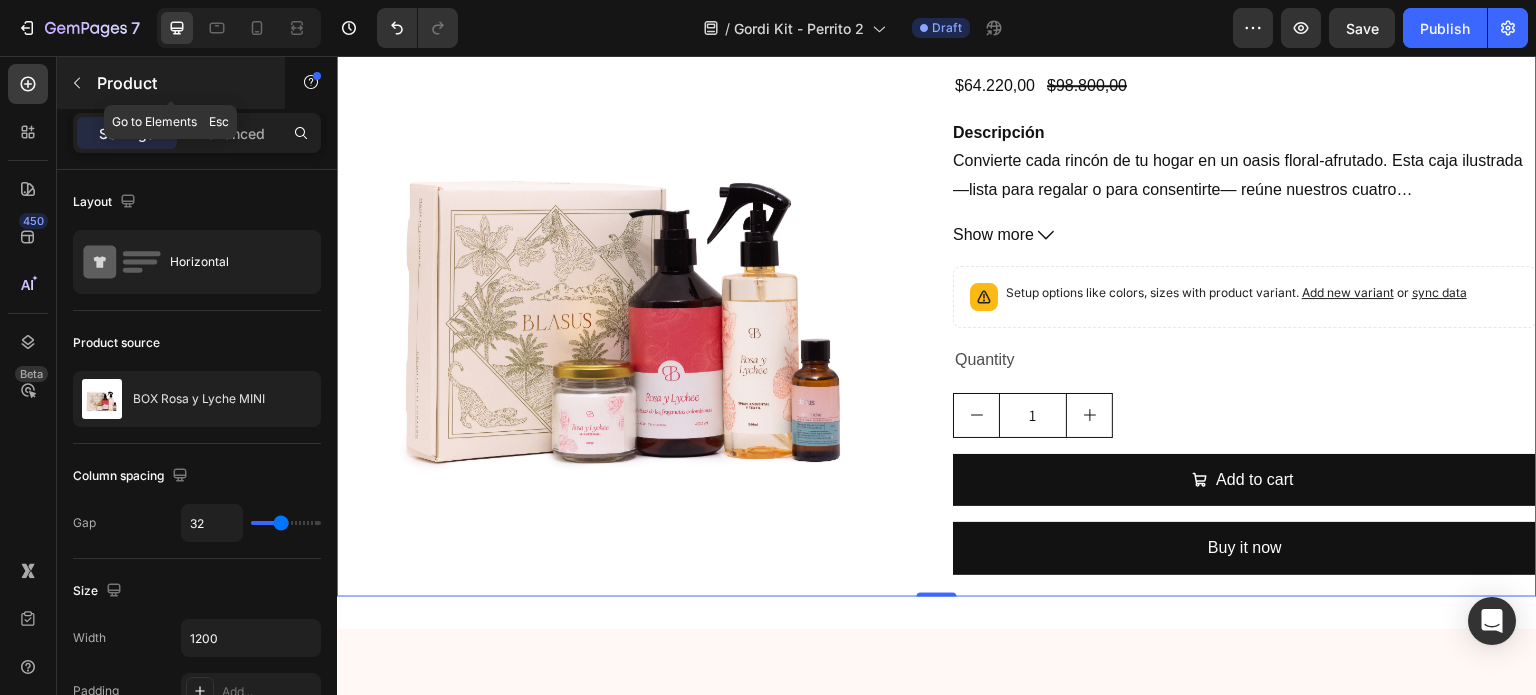click 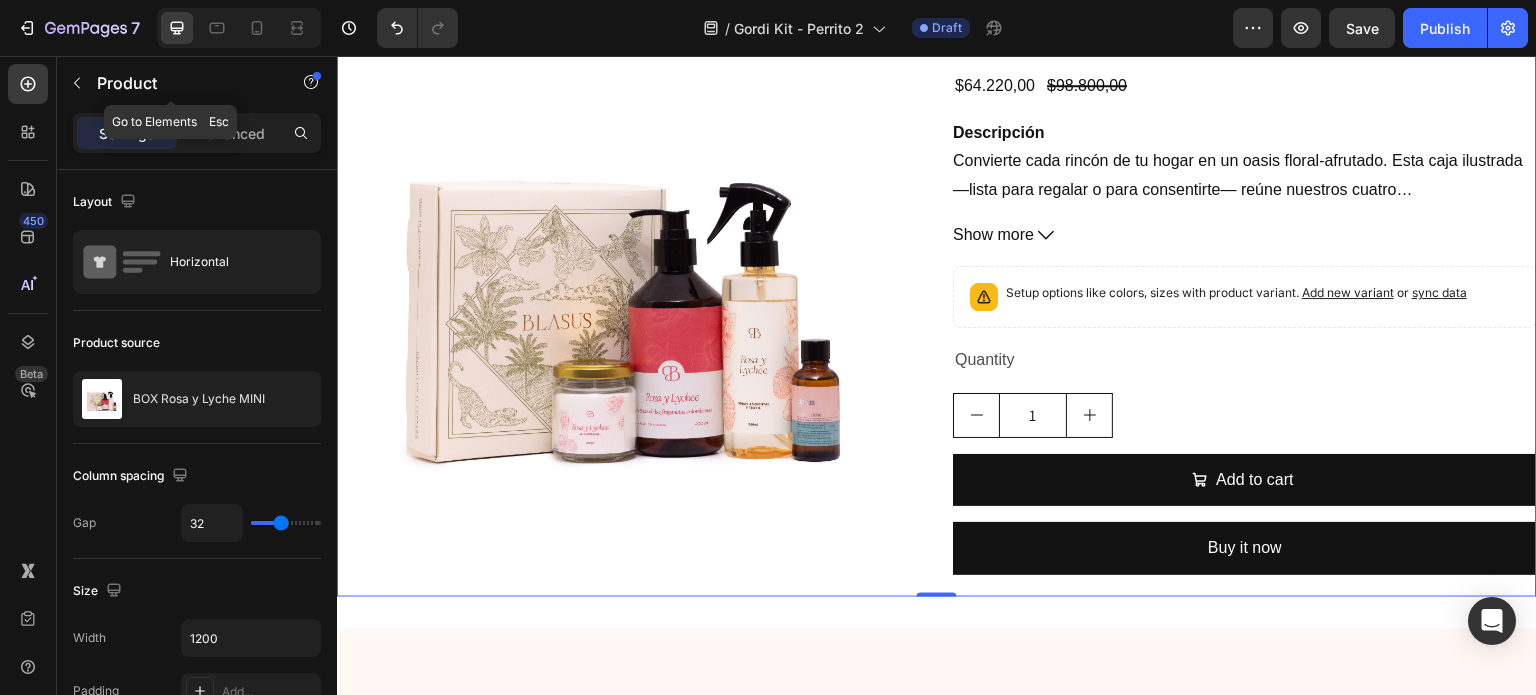 click 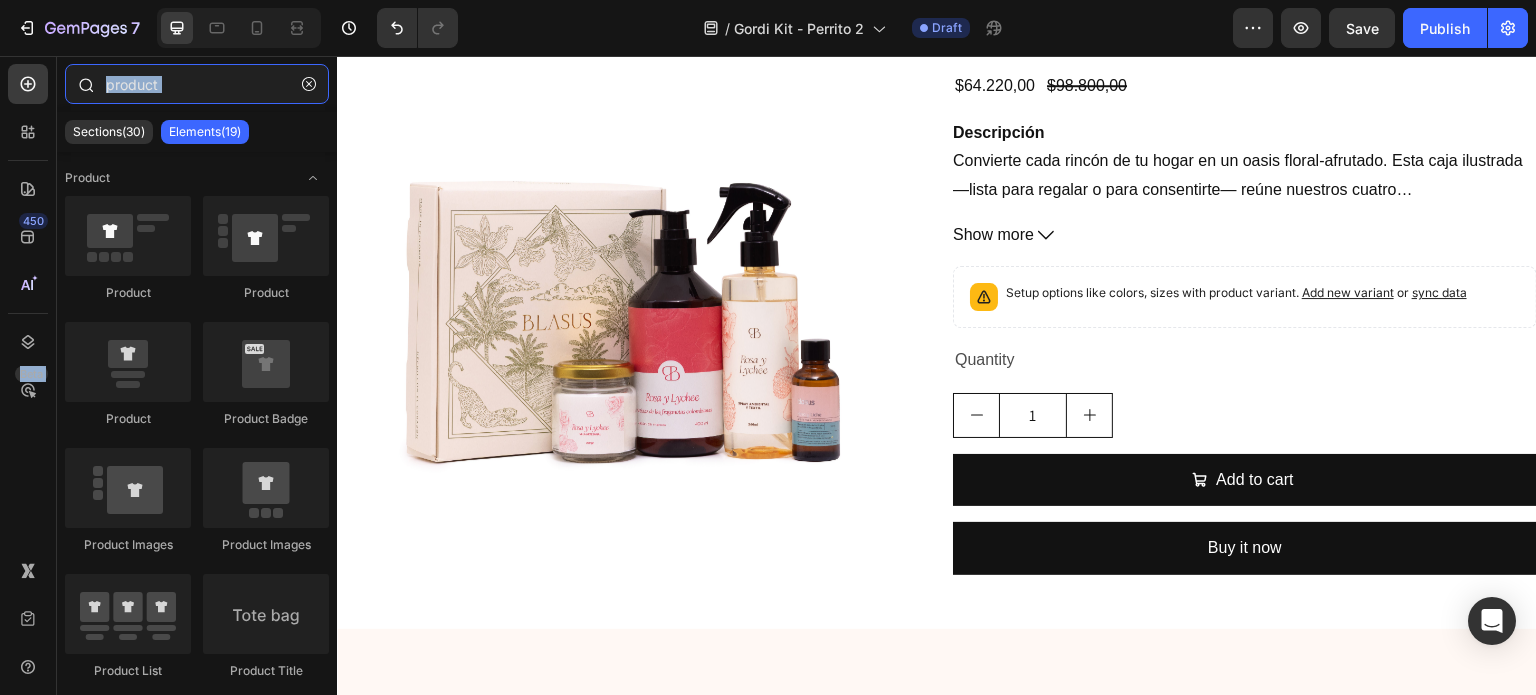 click on "product" at bounding box center (197, 84) 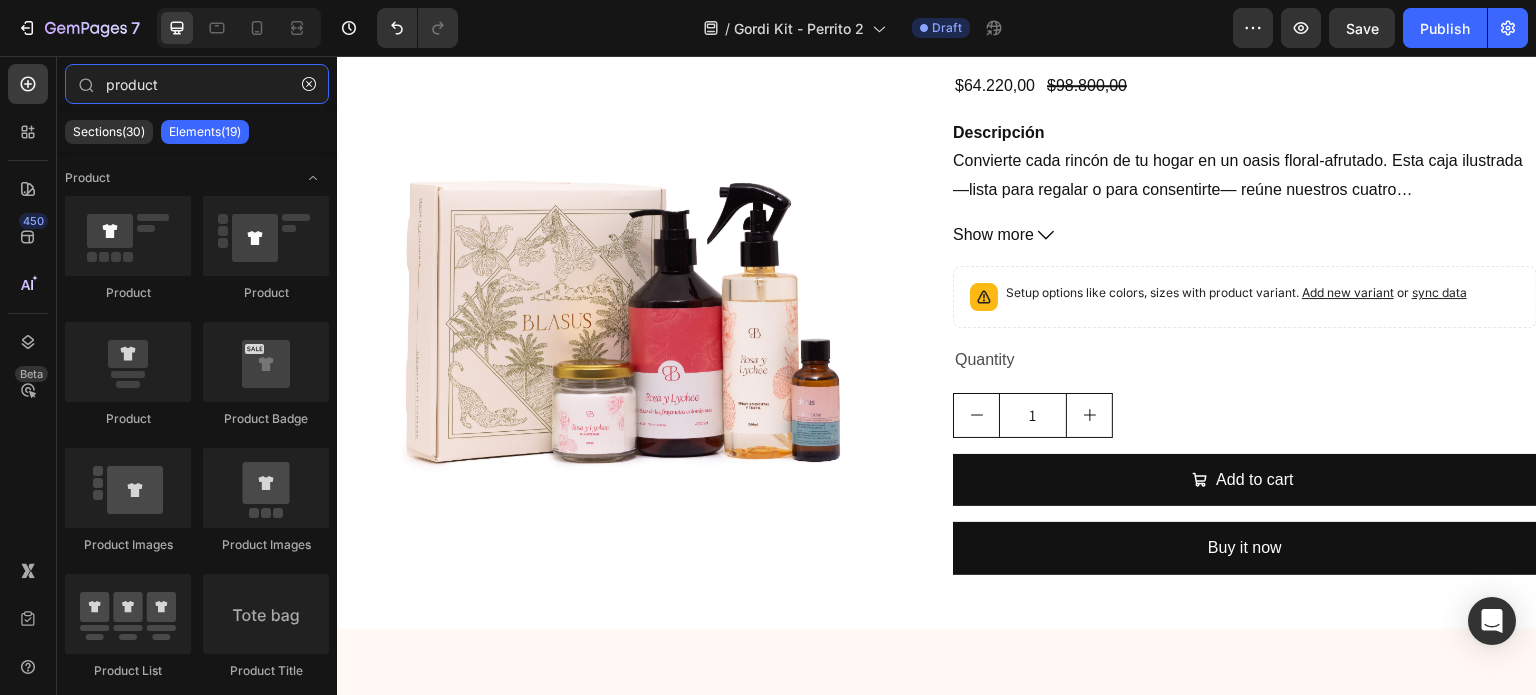 drag, startPoint x: 168, startPoint y: 79, endPoint x: 54, endPoint y: 94, distance: 114.982605 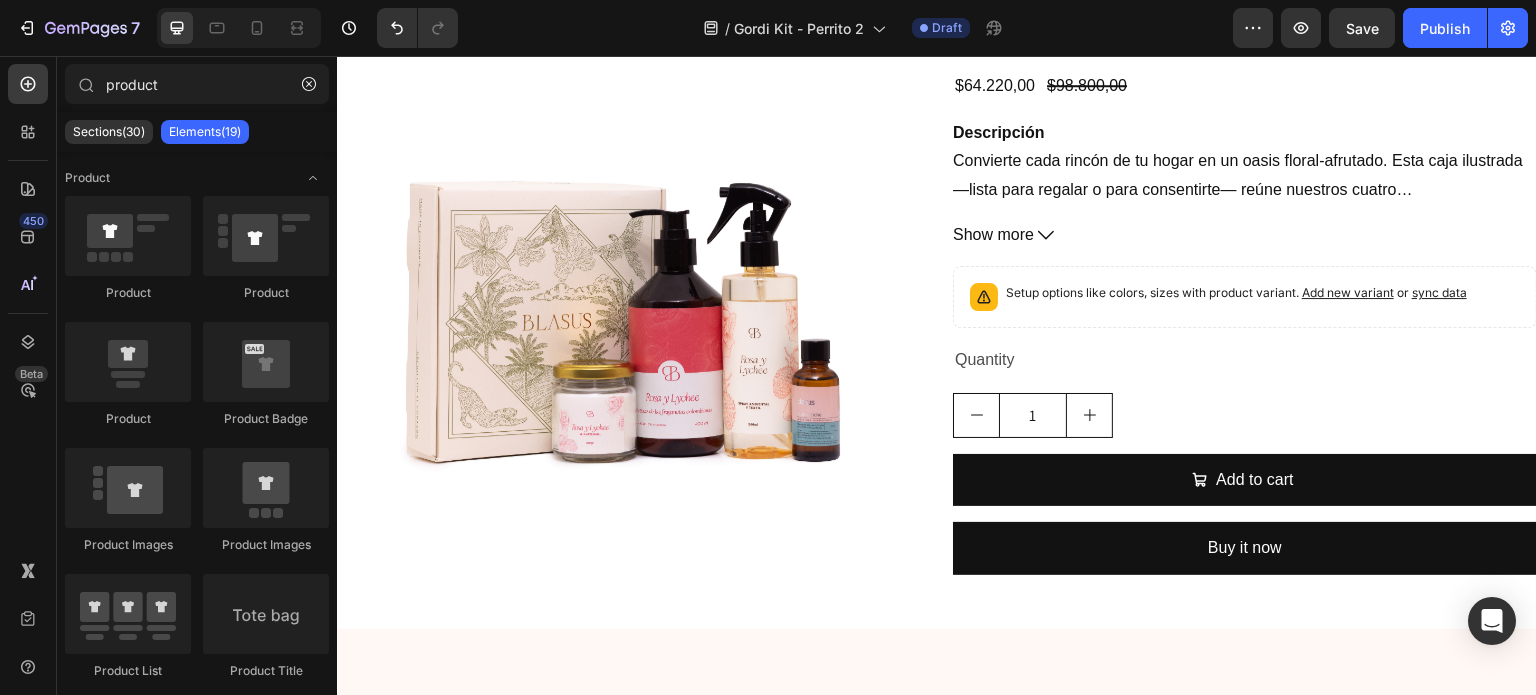 click on "450 Beta" at bounding box center [28, 375] 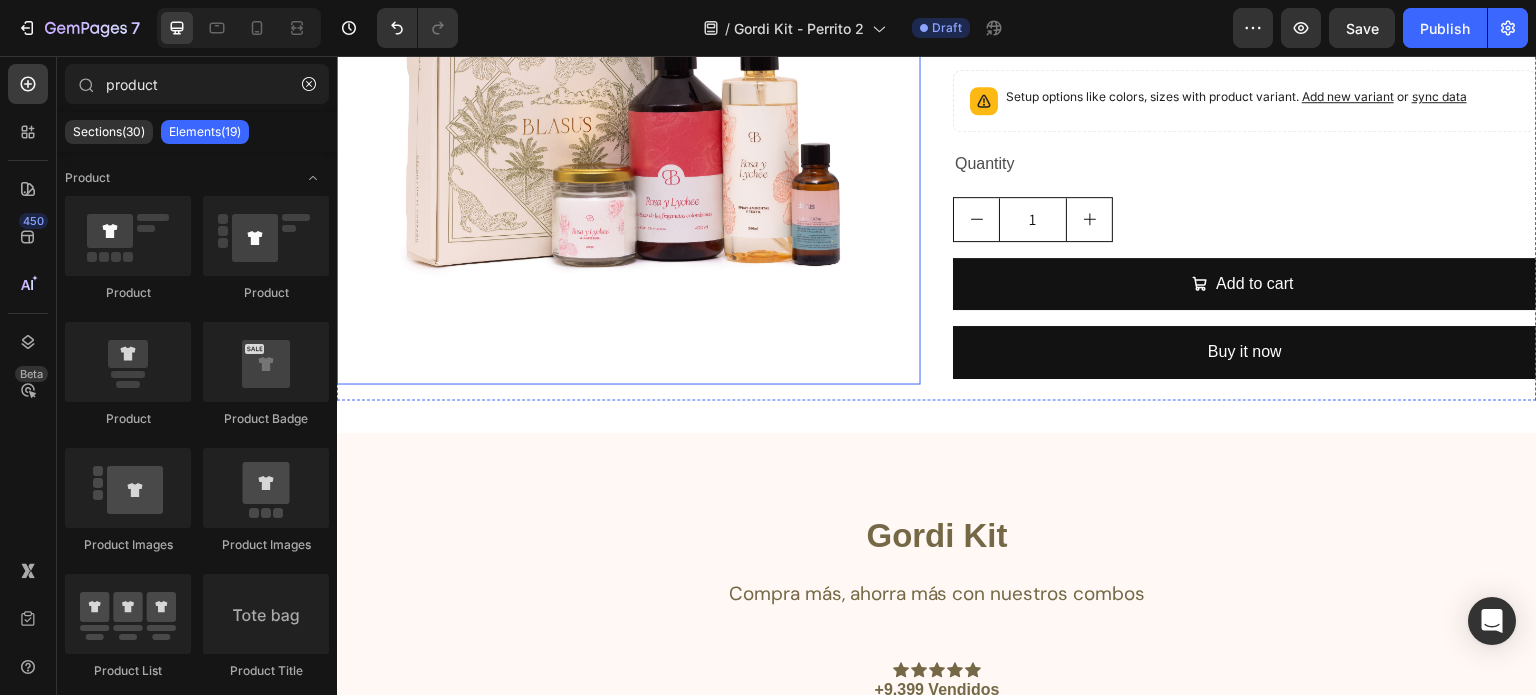 scroll, scrollTop: 7456, scrollLeft: 0, axis: vertical 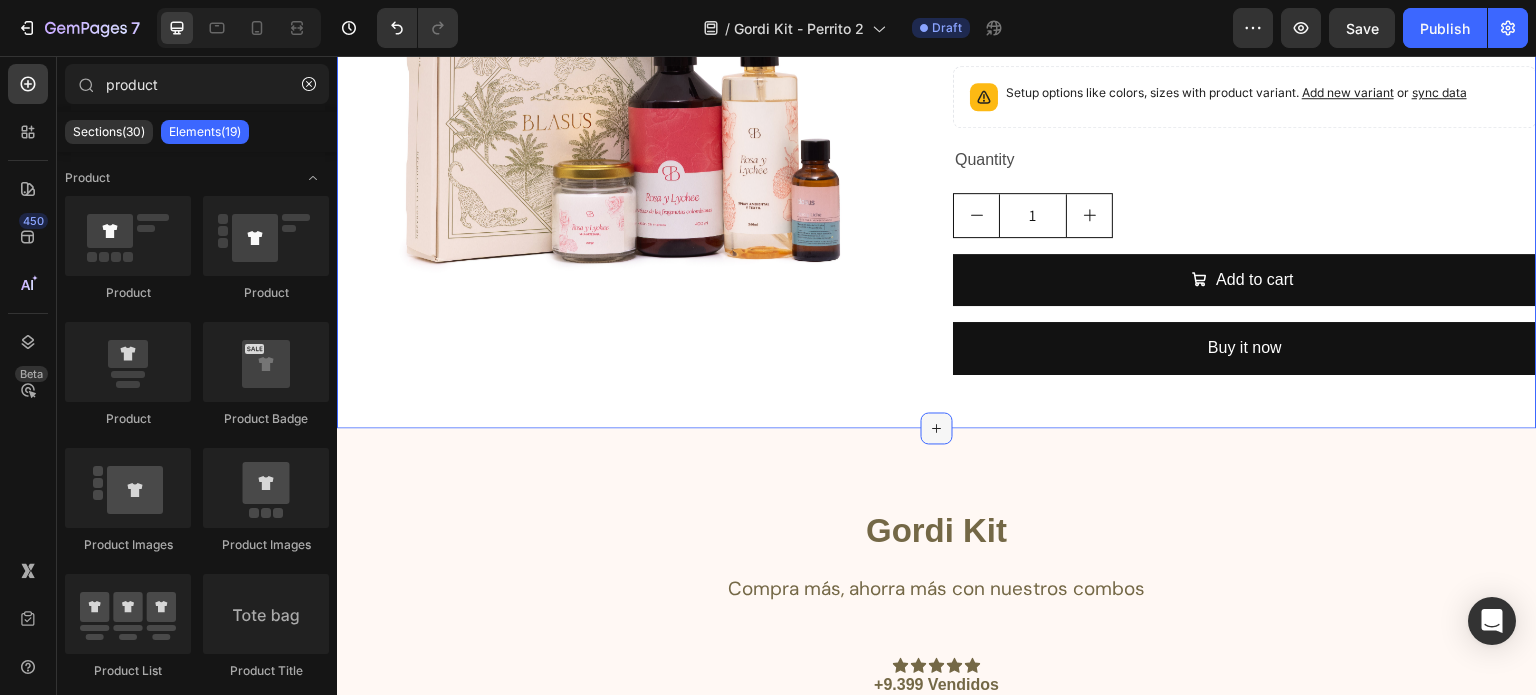 click at bounding box center [937, 429] 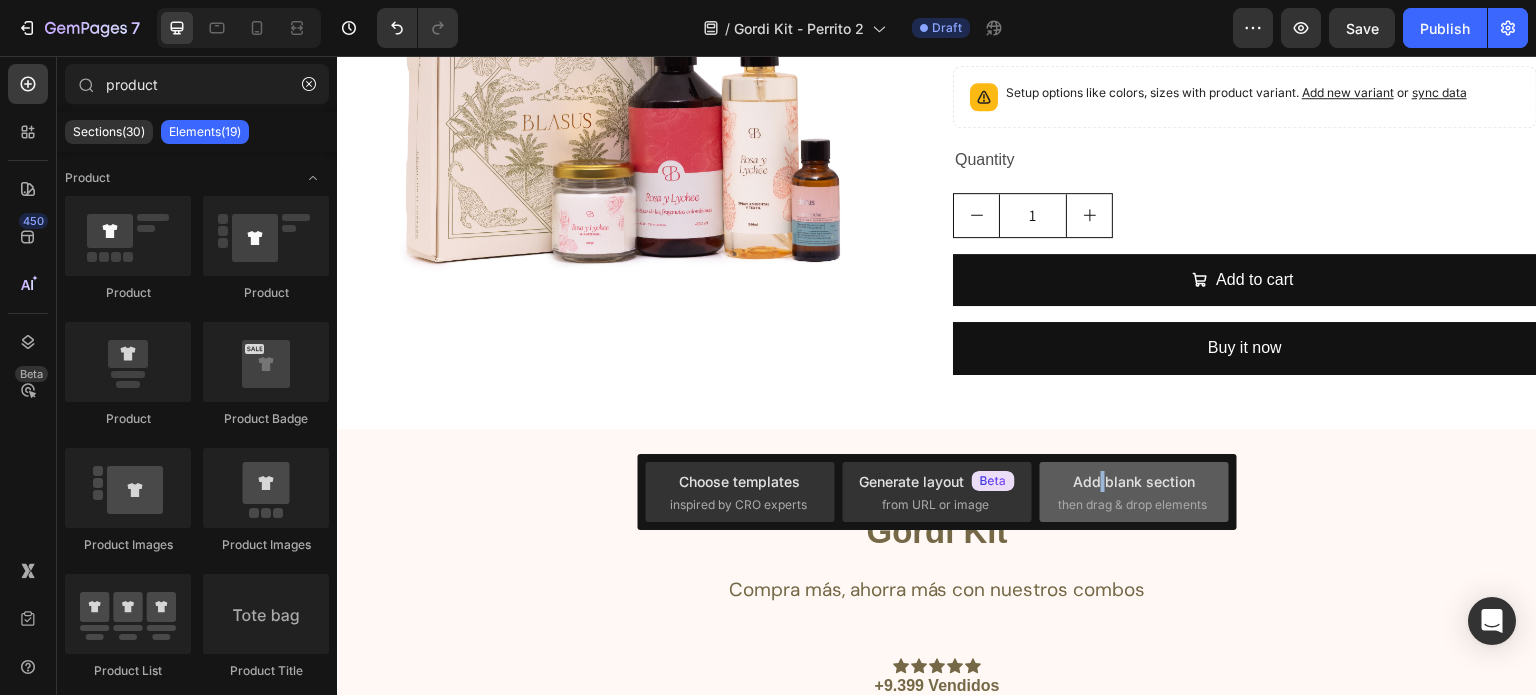 drag, startPoint x: 1098, startPoint y: 476, endPoint x: 1108, endPoint y: 487, distance: 14.866069 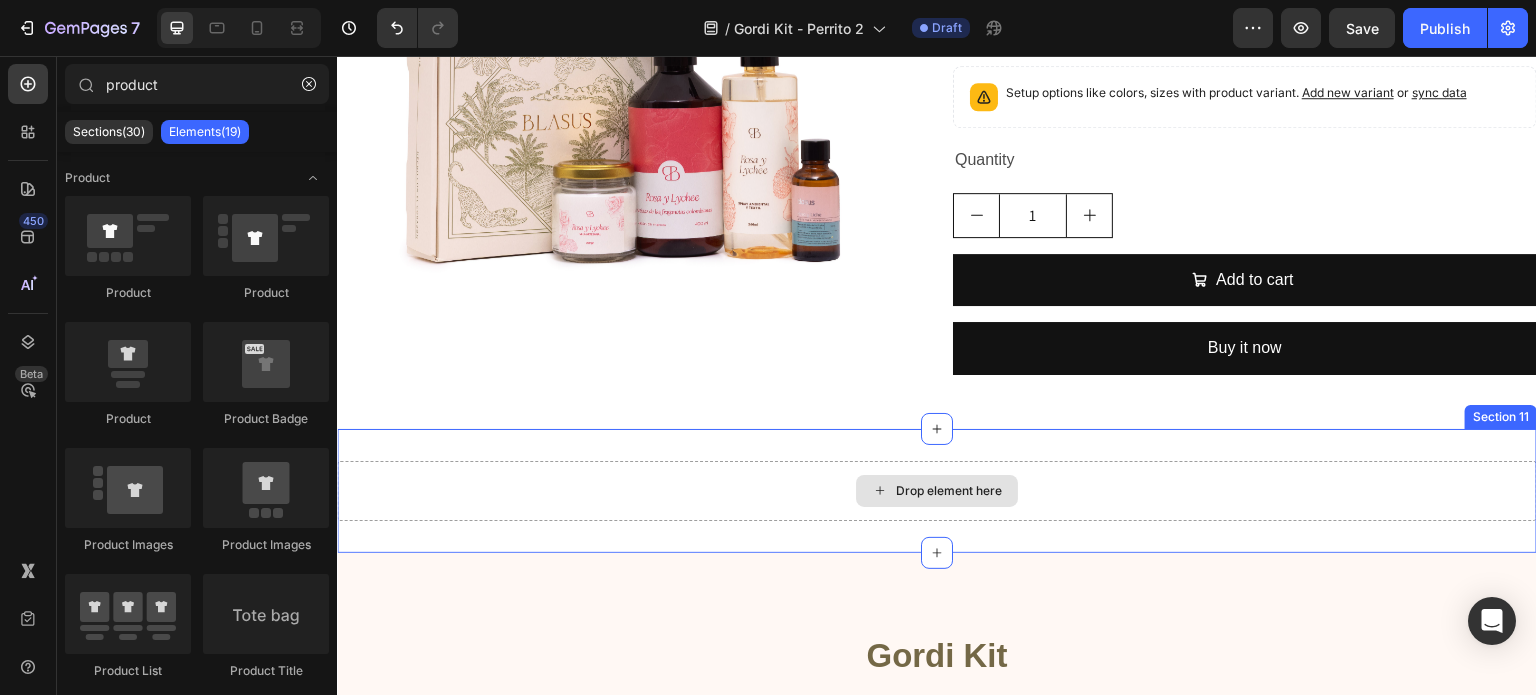 click on "Drop element here" at bounding box center [949, 491] 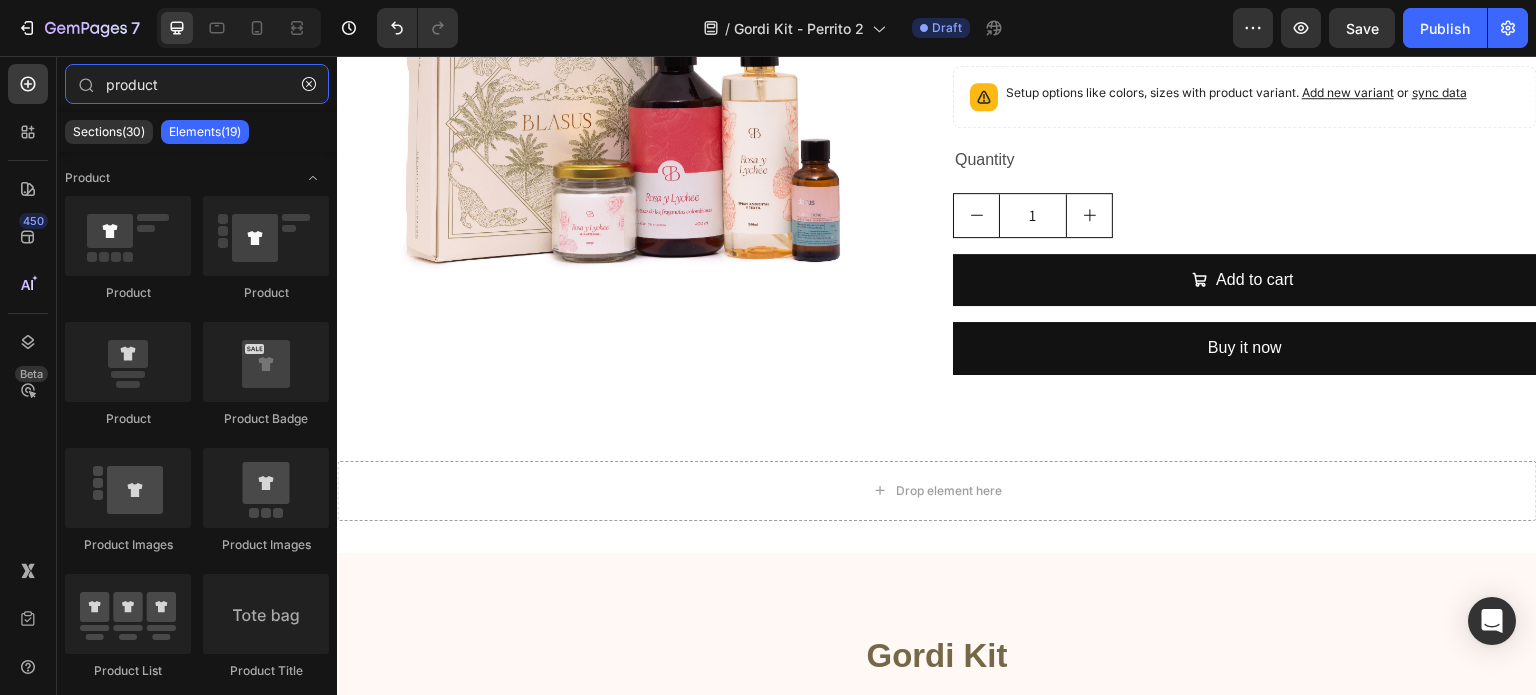 drag, startPoint x: 161, startPoint y: 82, endPoint x: 0, endPoint y: 79, distance: 161.02795 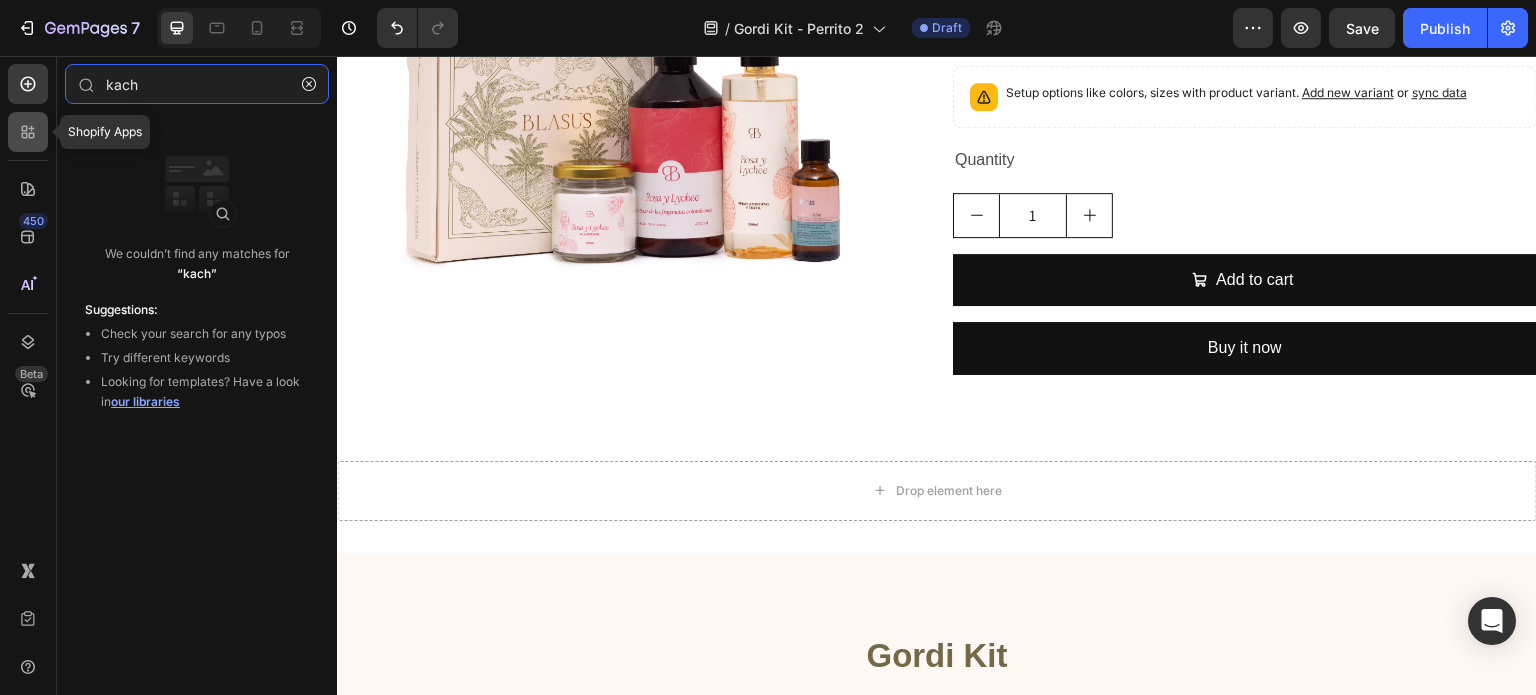 type on "kach" 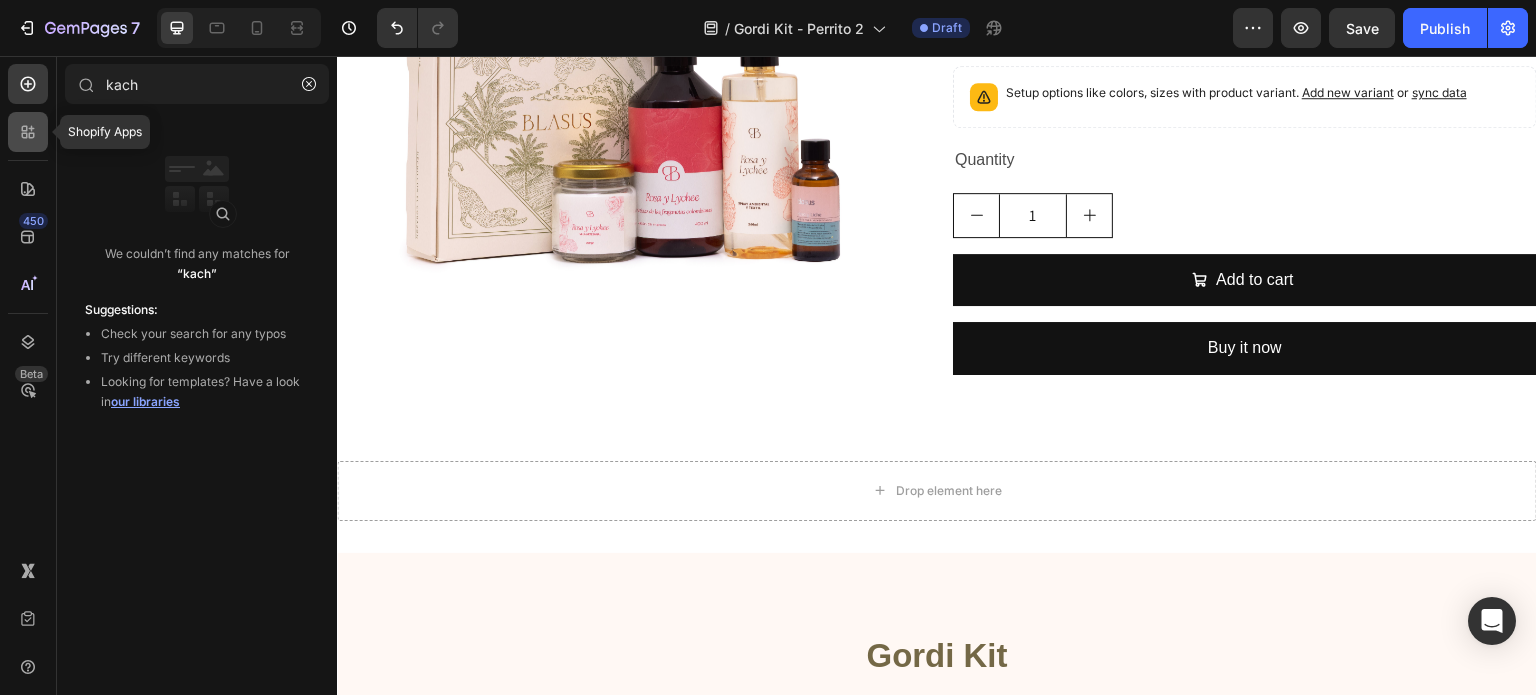 click 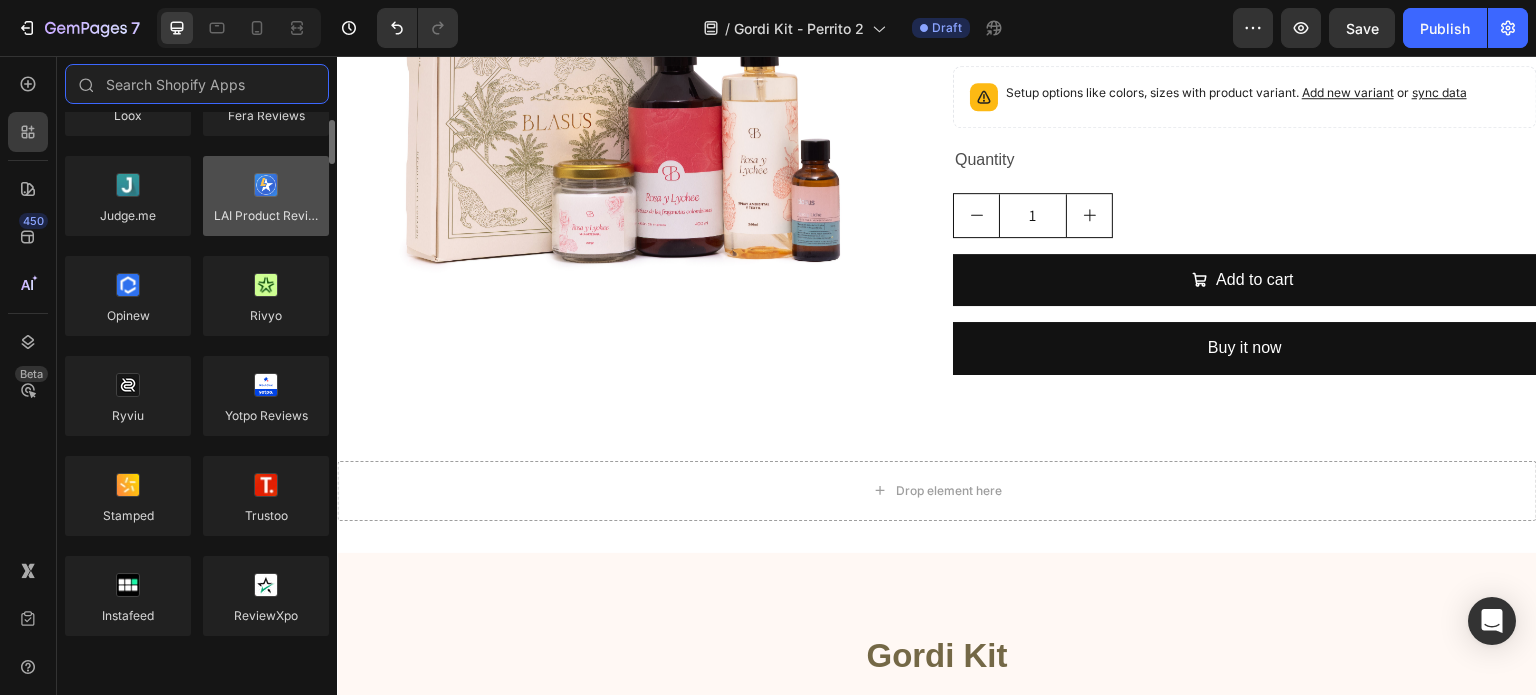 scroll, scrollTop: 0, scrollLeft: 0, axis: both 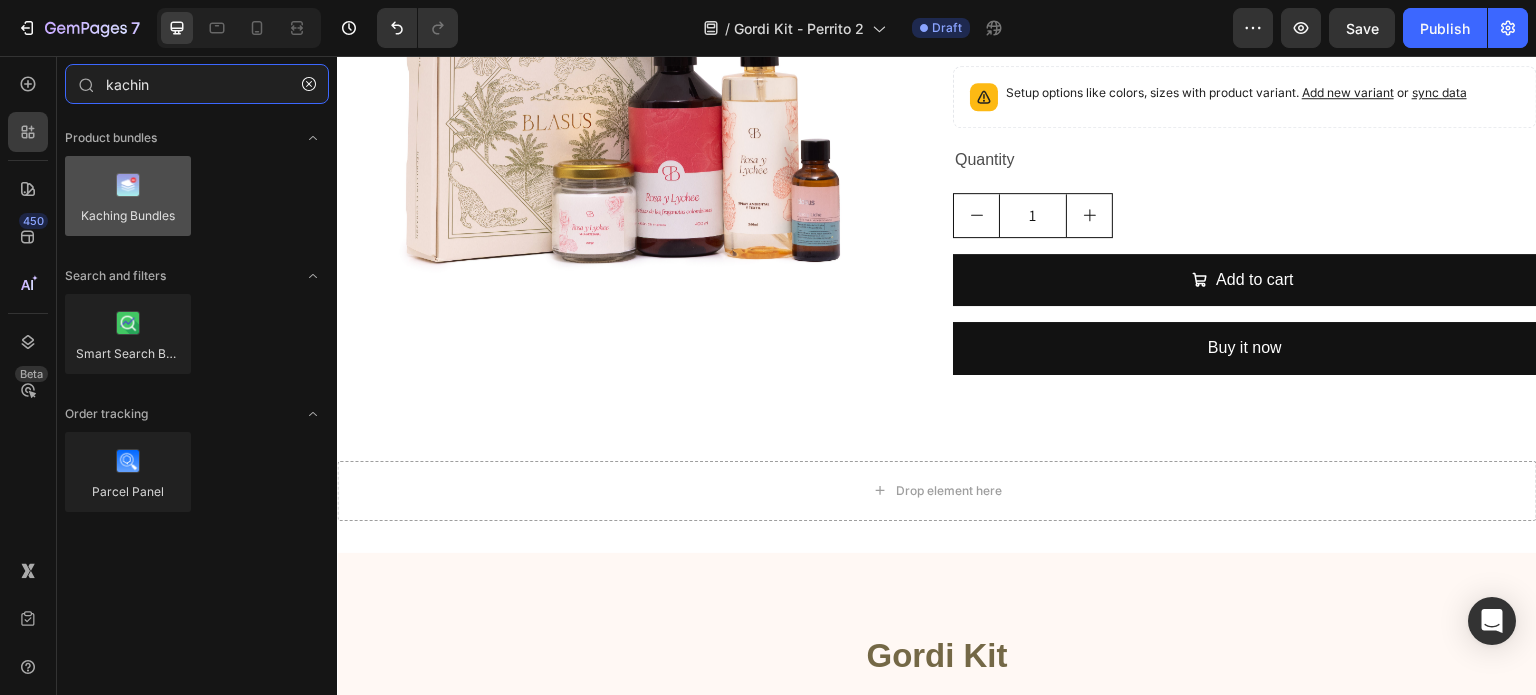 type on "kachin" 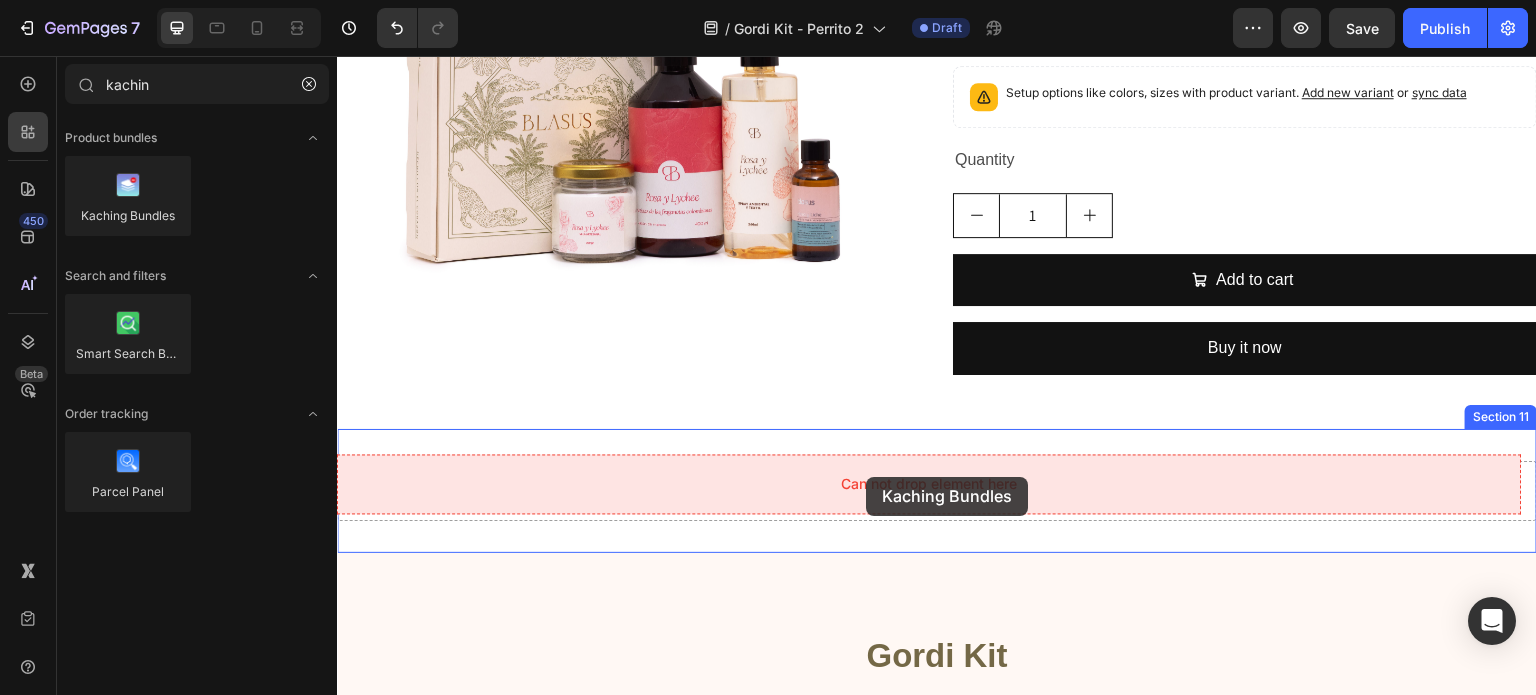 drag, startPoint x: 477, startPoint y: 255, endPoint x: 866, endPoint y: 477, distance: 447.8895 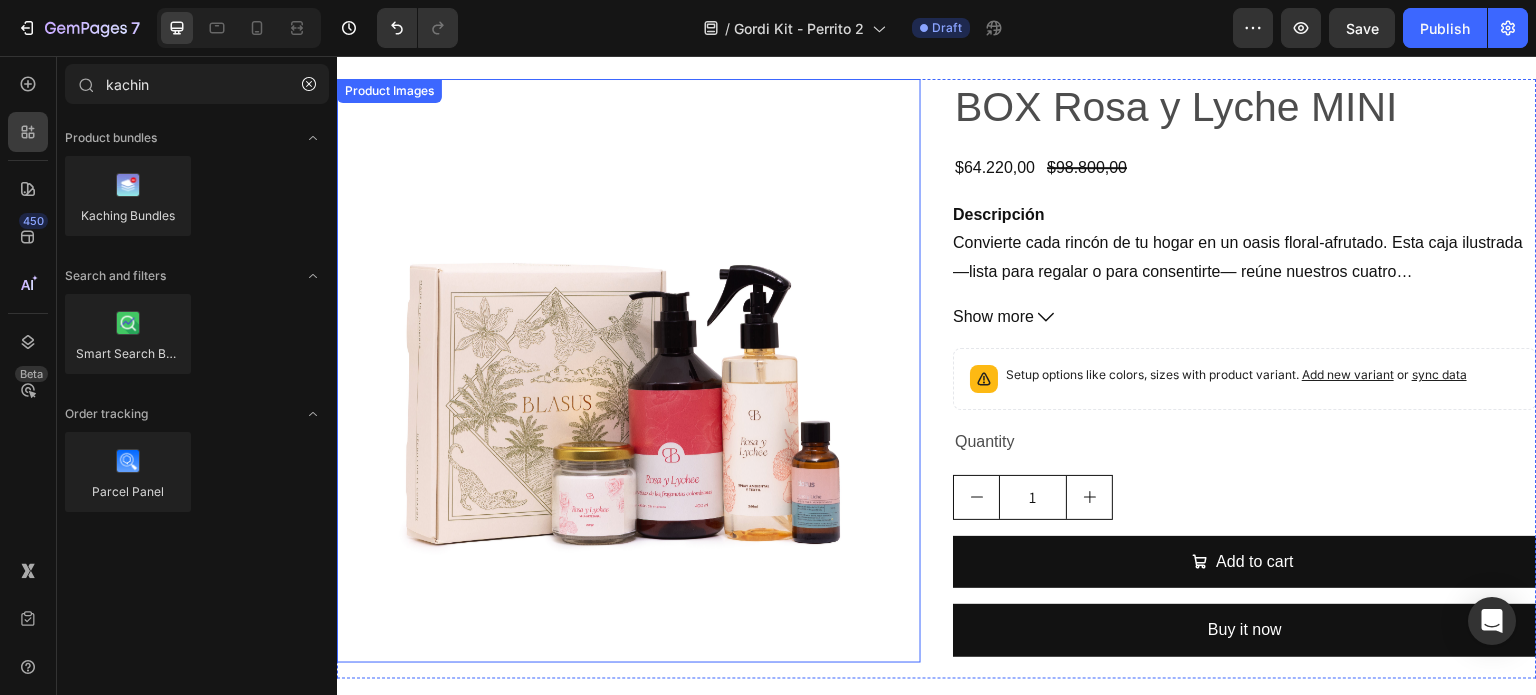 scroll, scrollTop: 7056, scrollLeft: 0, axis: vertical 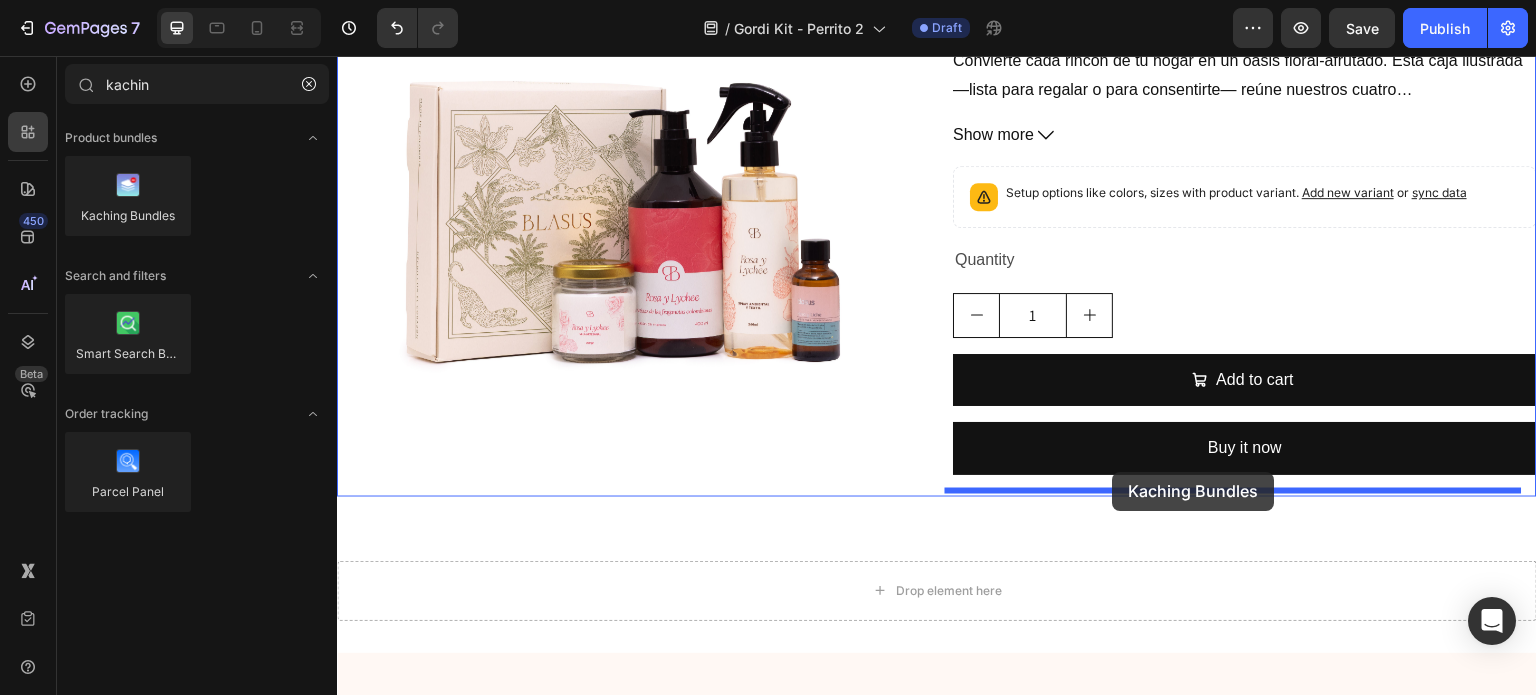 drag, startPoint x: 465, startPoint y: 249, endPoint x: 1113, endPoint y: 472, distance: 685.2977 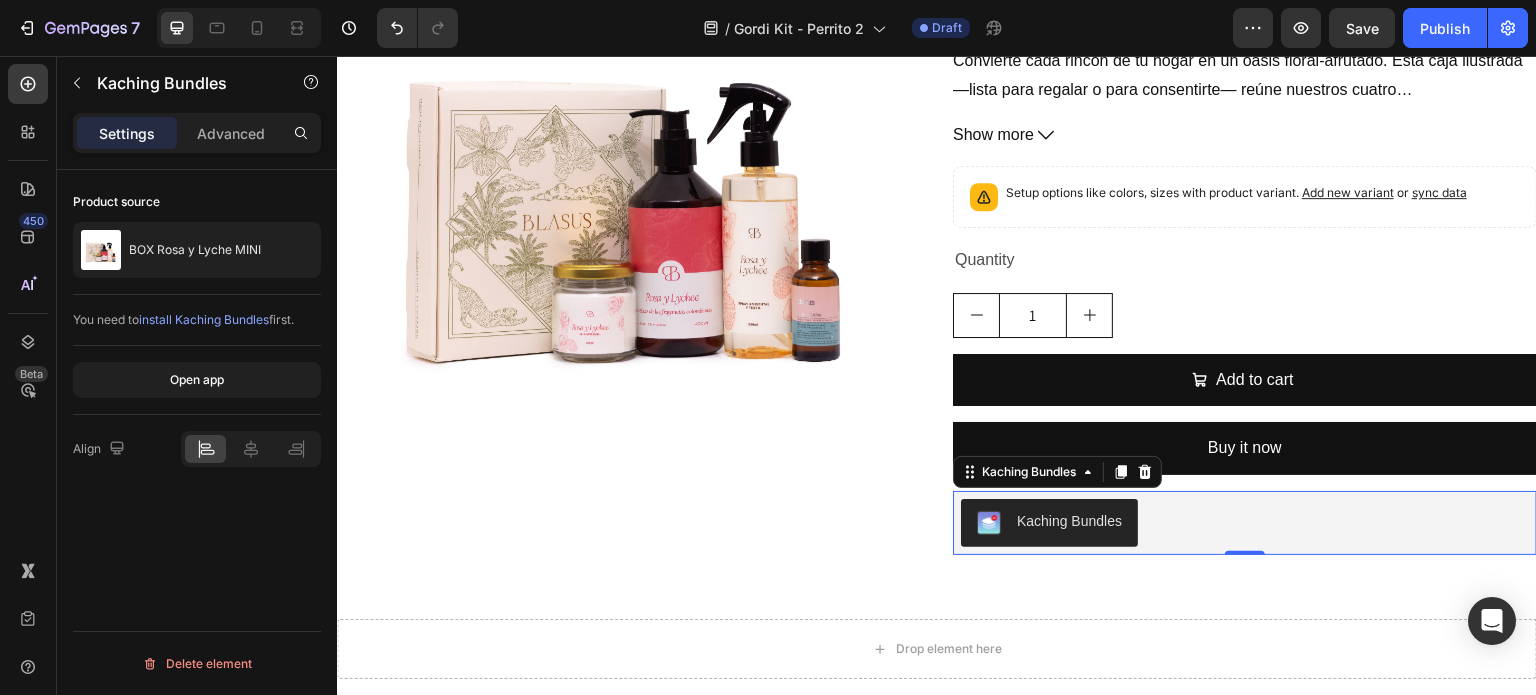 click on "Kaching Bundles" at bounding box center (1245, 523) 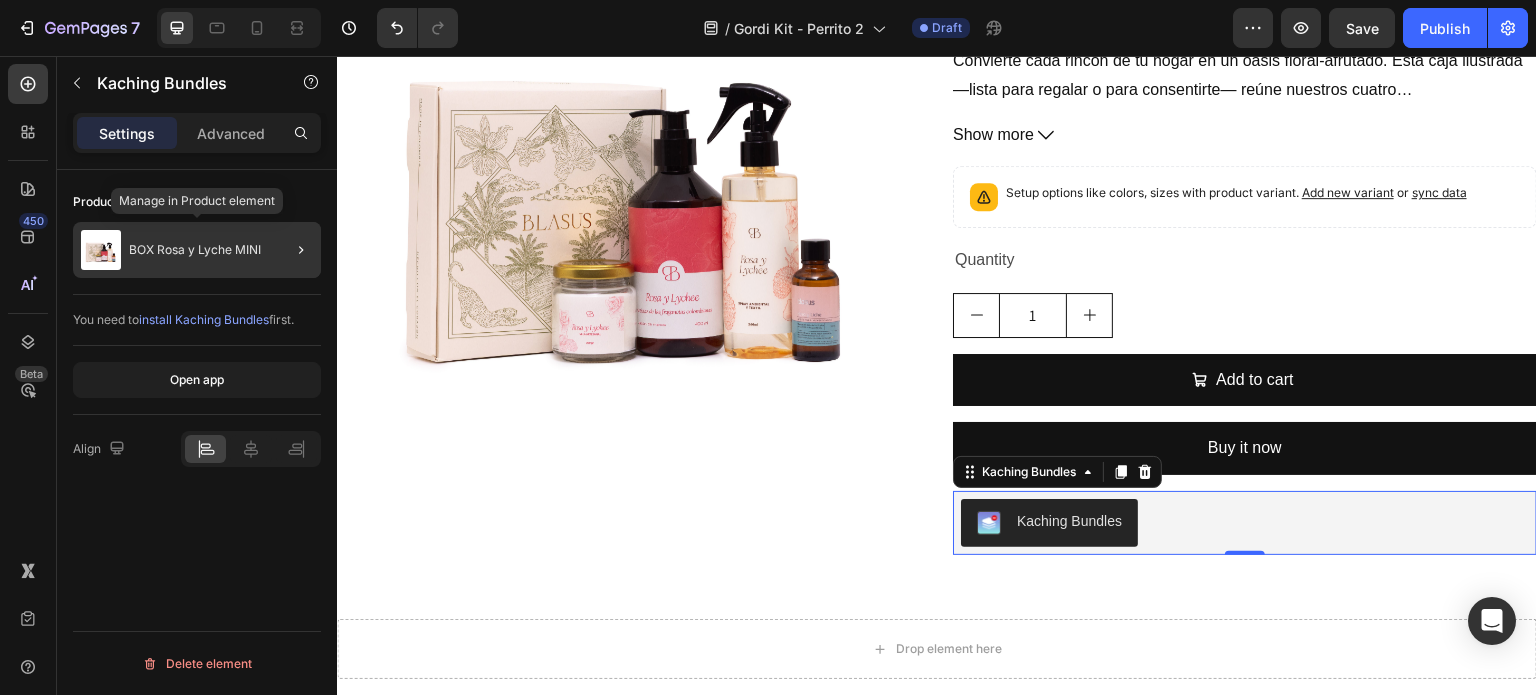 click on "BOX Rosa y Lyche MINI" at bounding box center (195, 250) 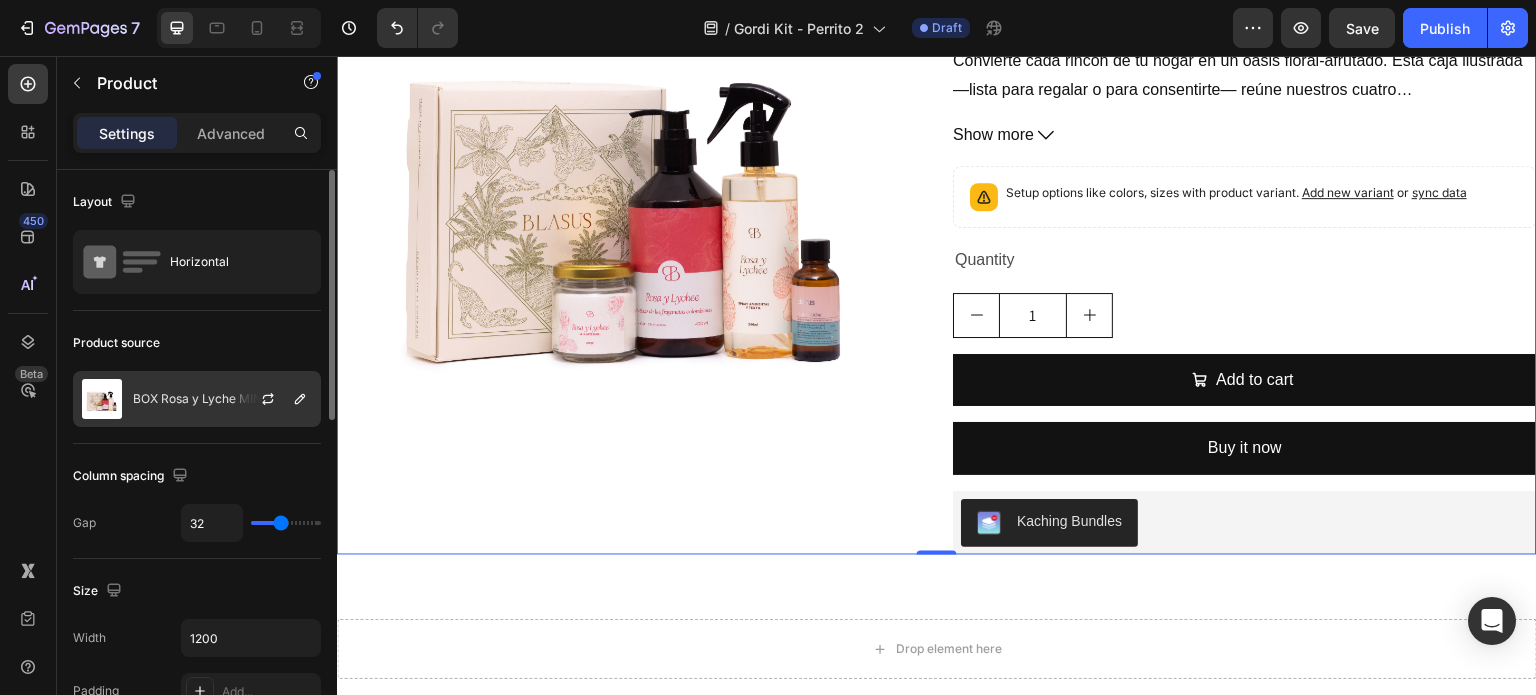 click on "BOX Rosa y Lyche MINI" at bounding box center (199, 399) 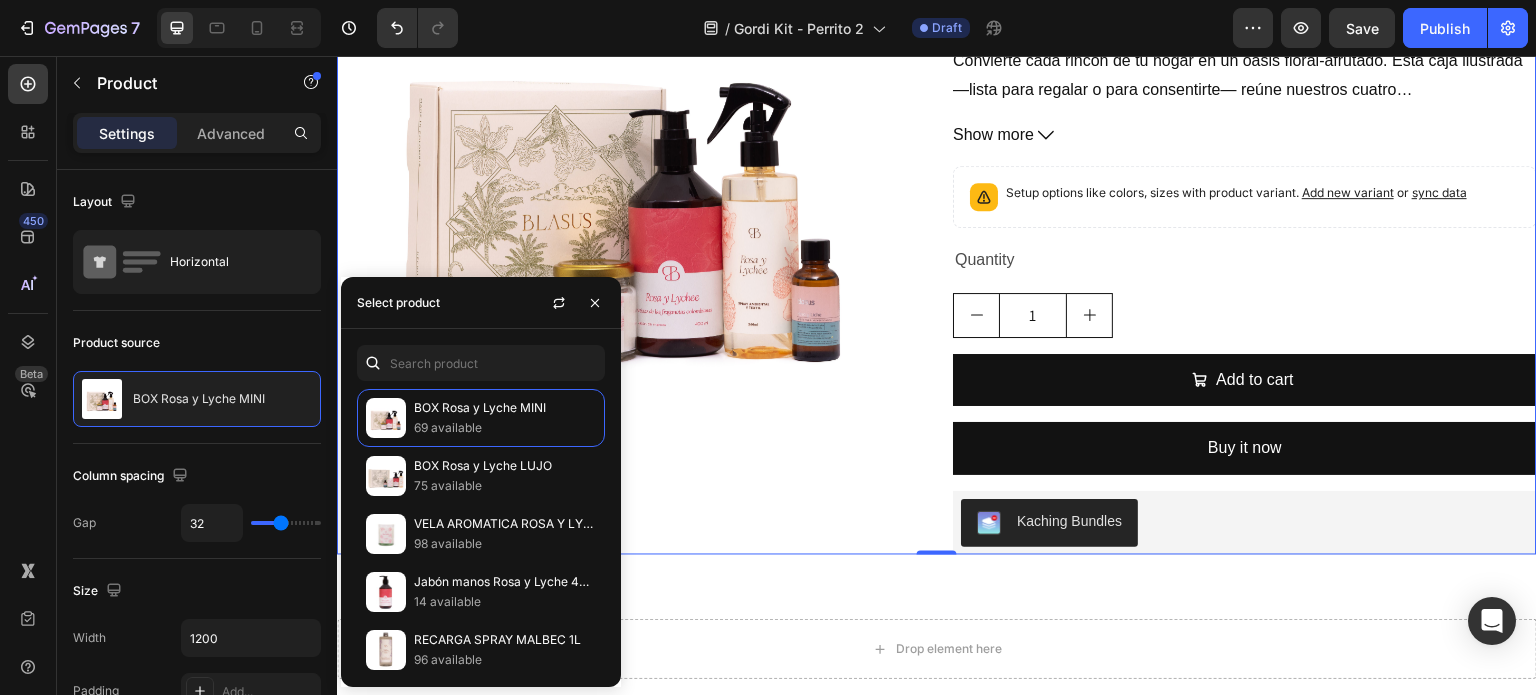 scroll, scrollTop: 700, scrollLeft: 0, axis: vertical 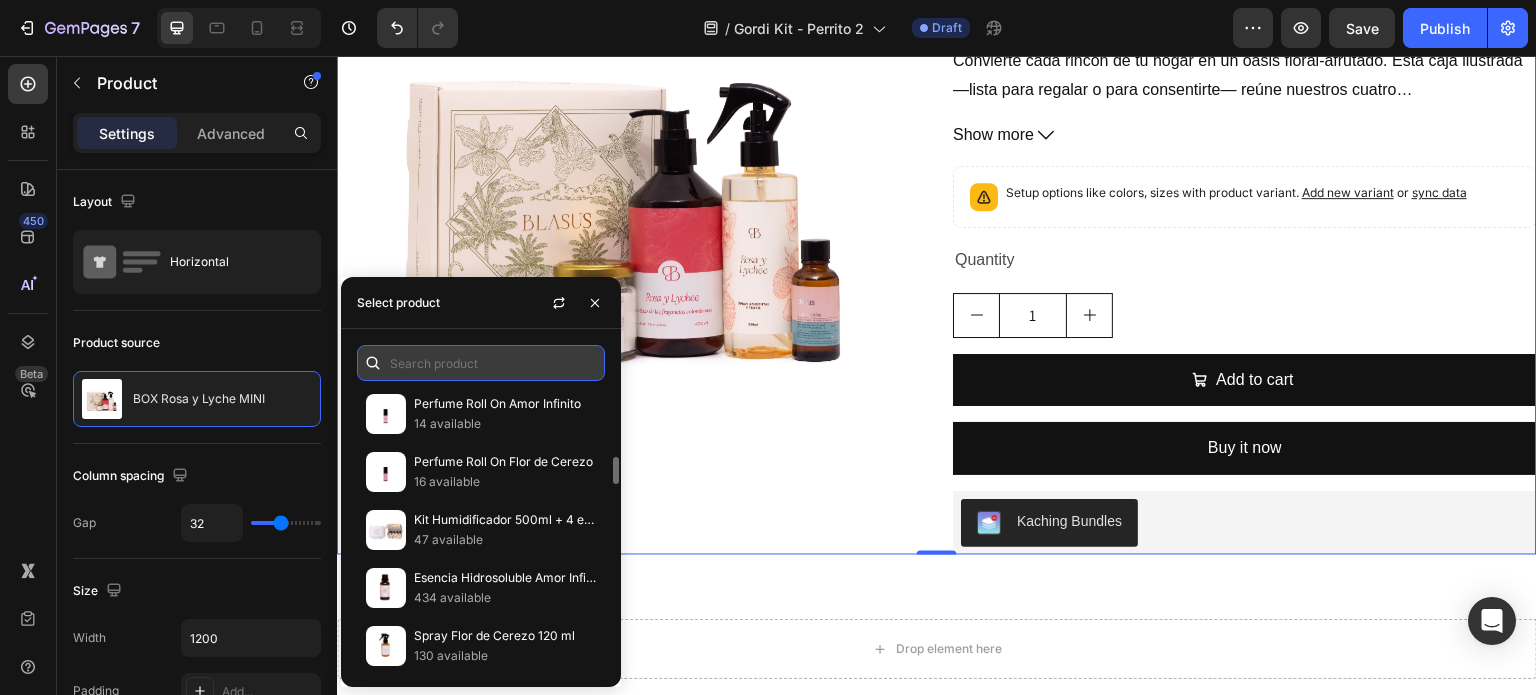click at bounding box center (481, 363) 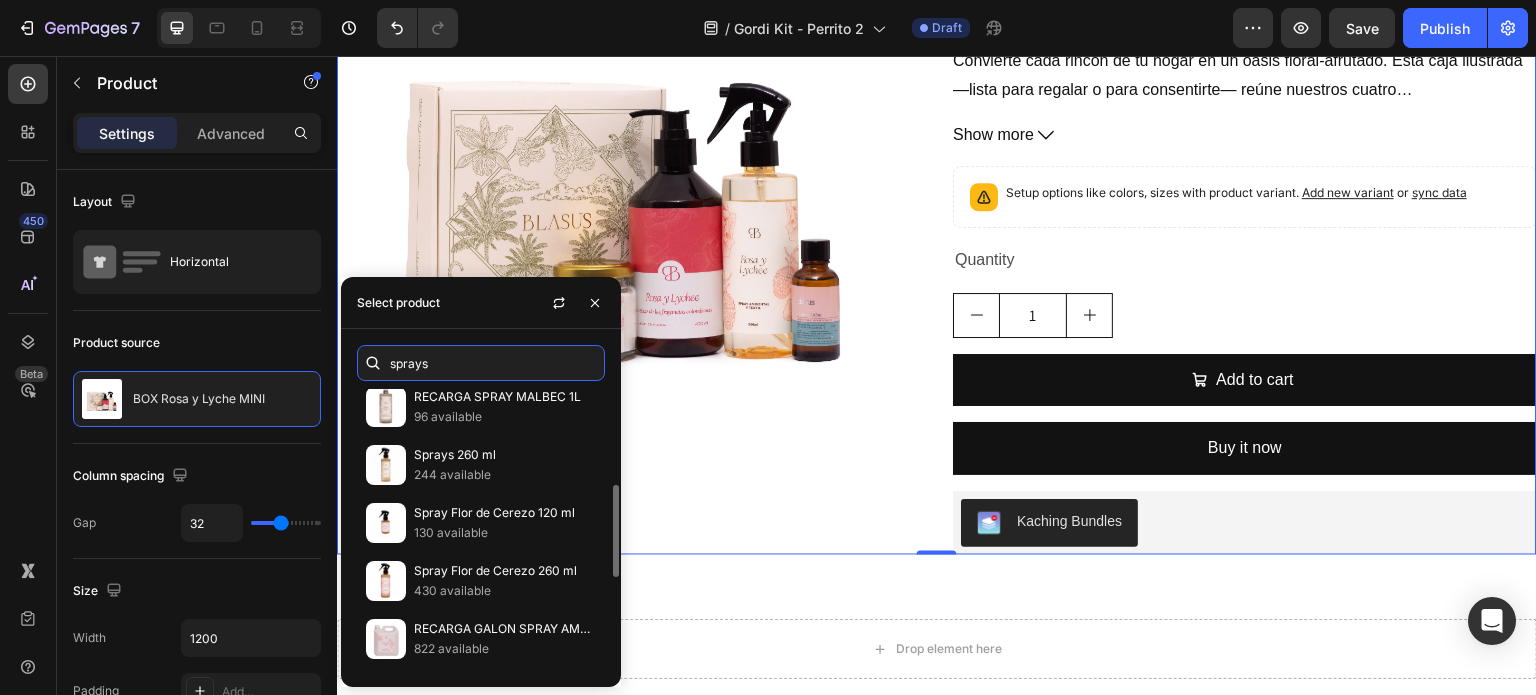 scroll, scrollTop: 0, scrollLeft: 0, axis: both 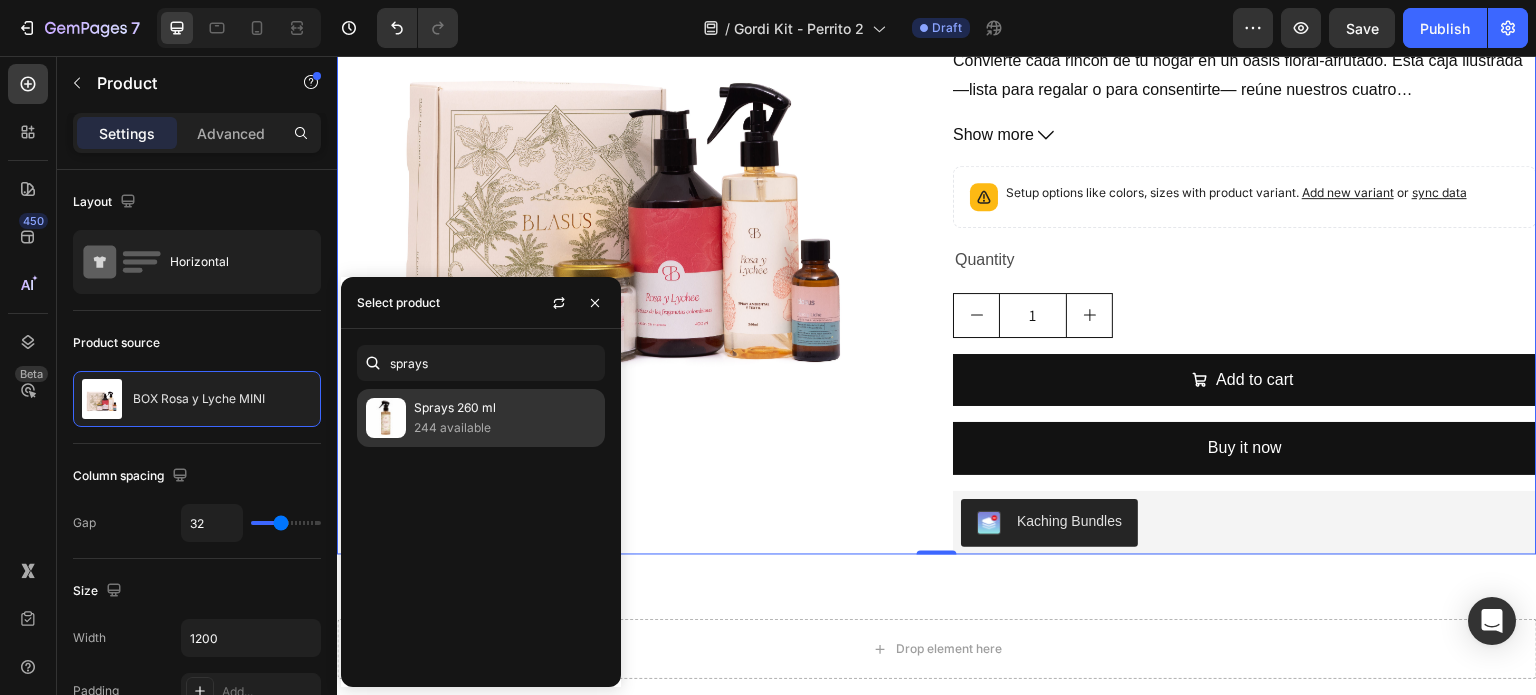 type on "sprays" 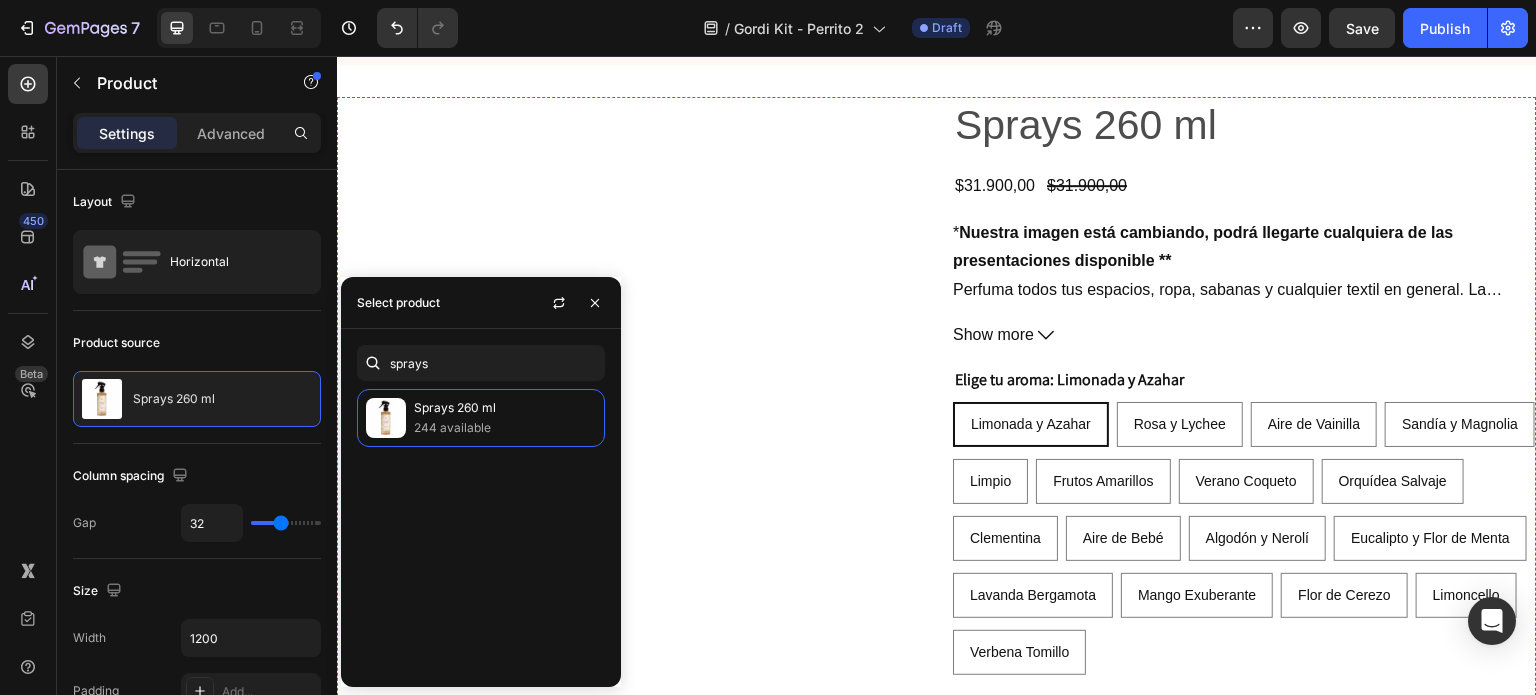 scroll, scrollTop: 7556, scrollLeft: 0, axis: vertical 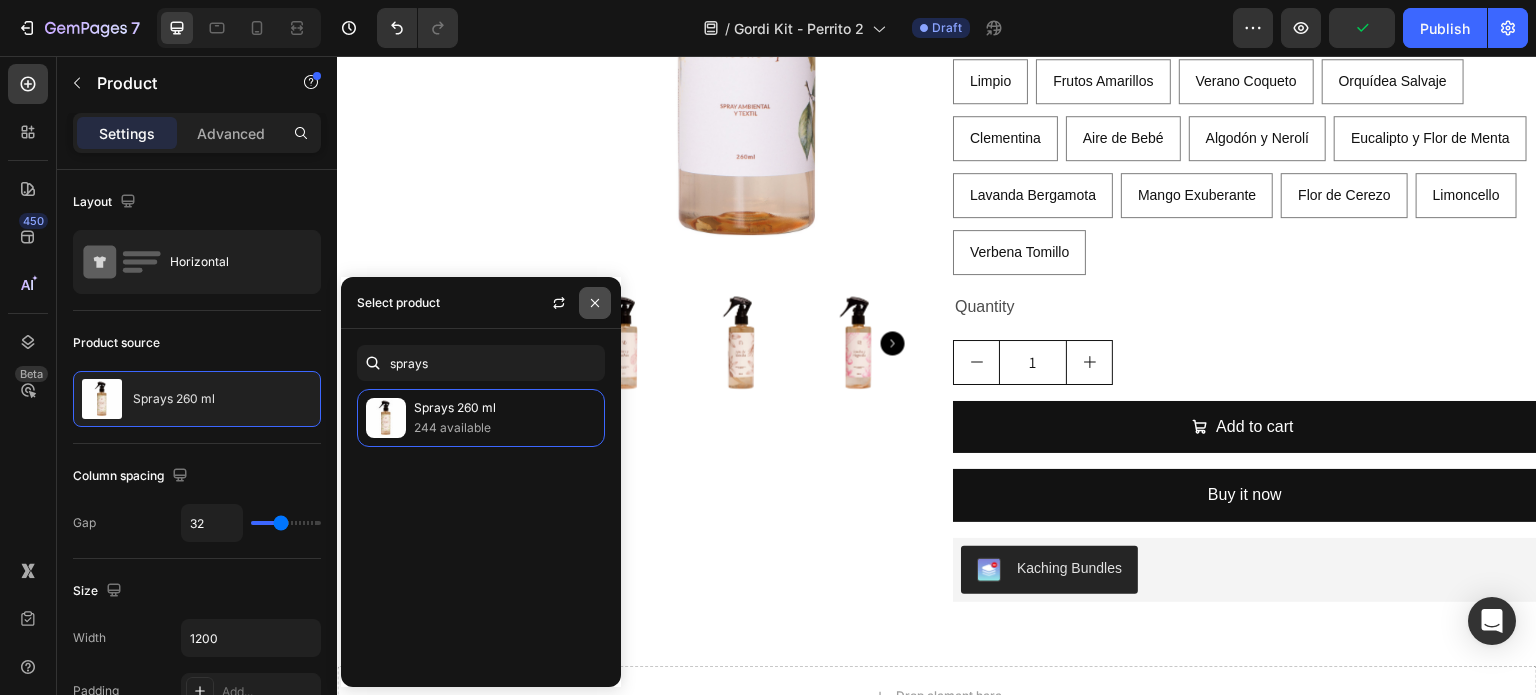 click 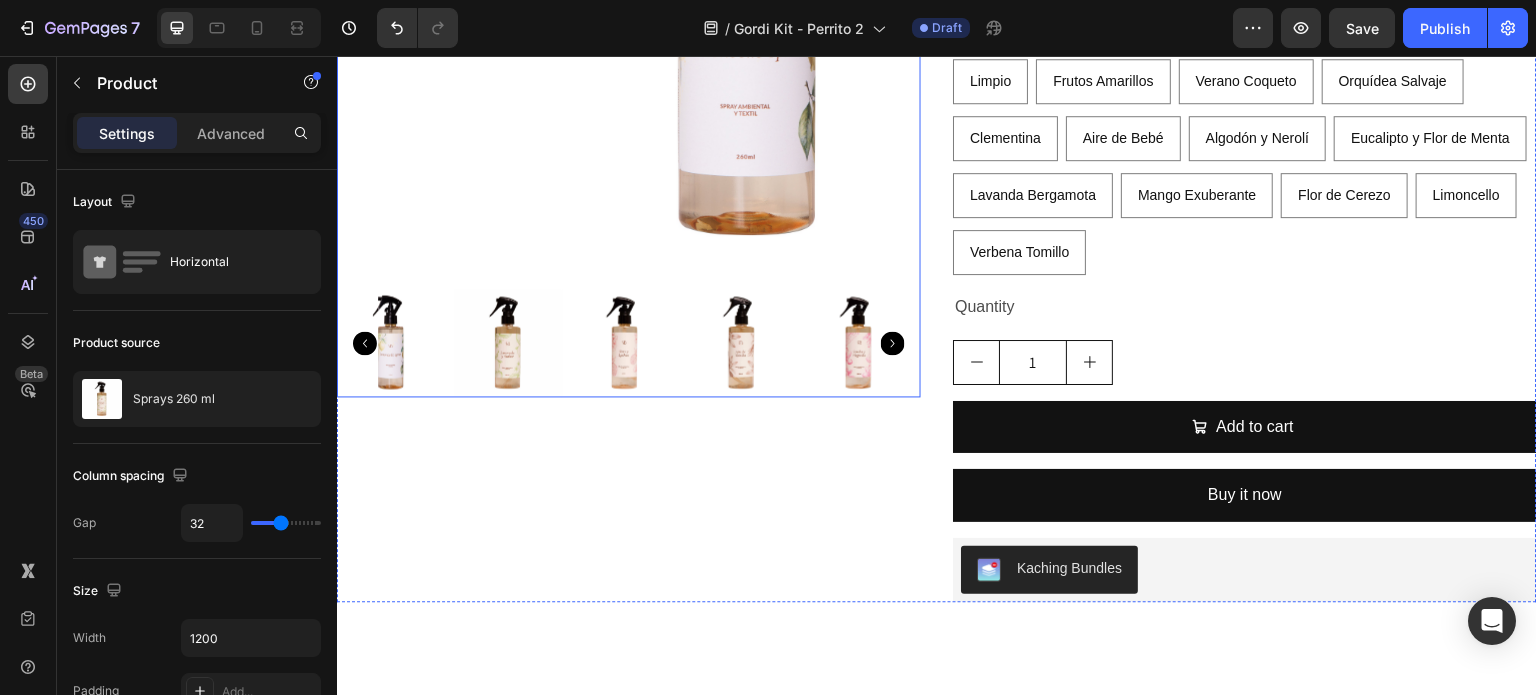 scroll, scrollTop: 6956, scrollLeft: 0, axis: vertical 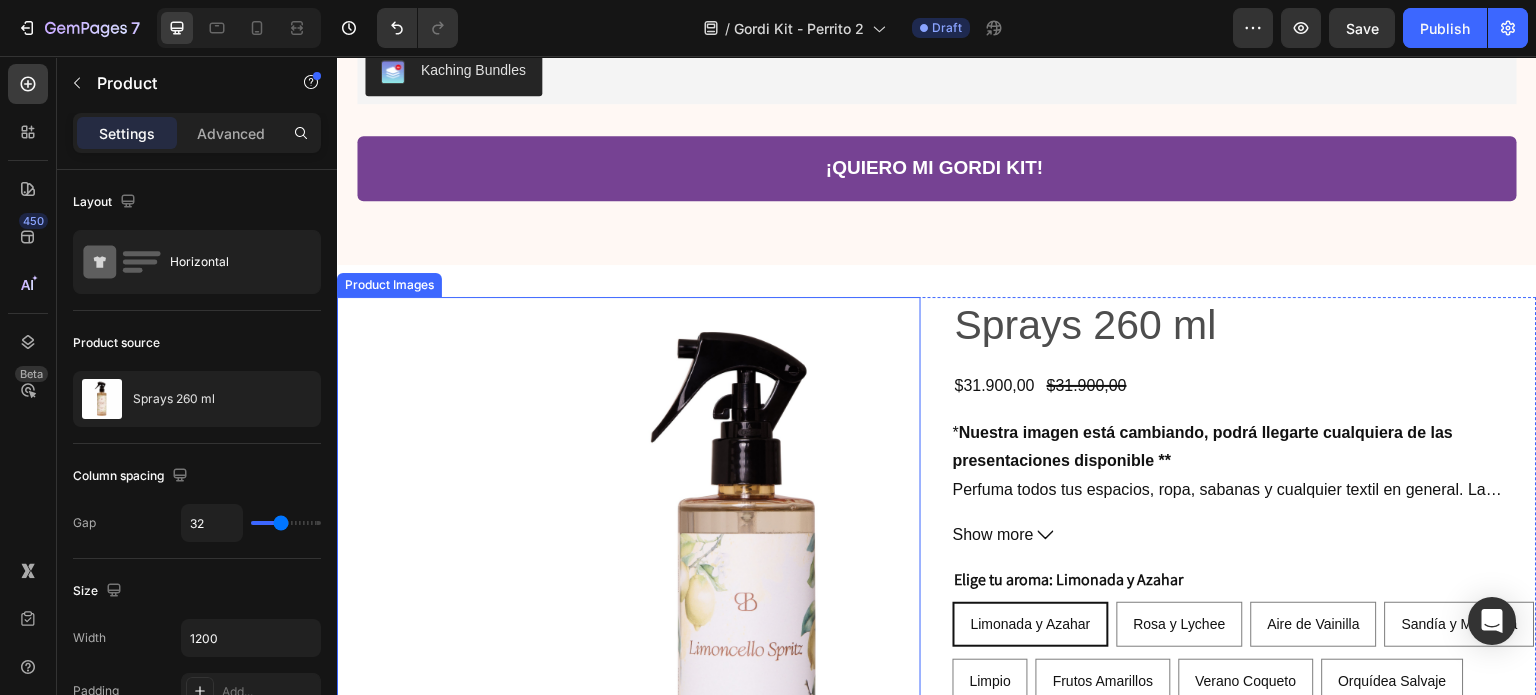 click at bounding box center [751, 589] 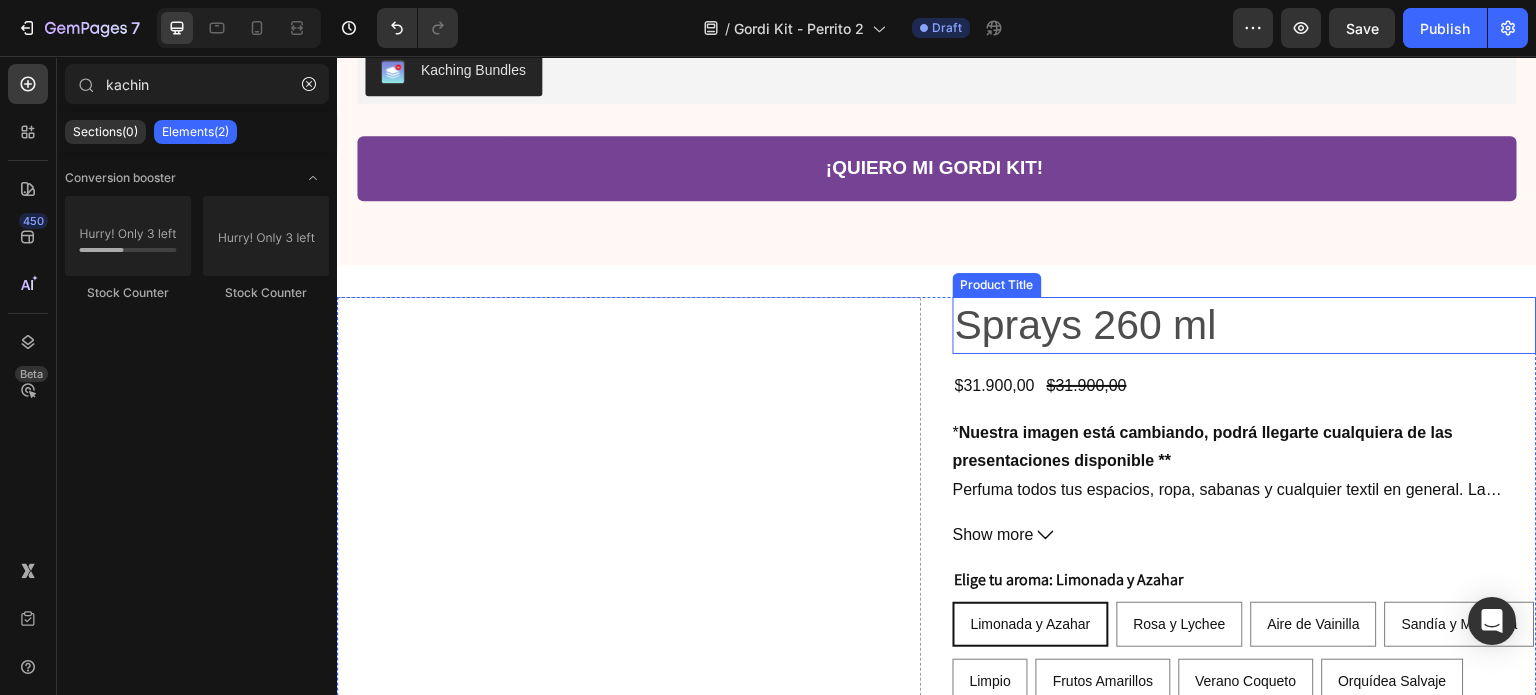 click on "Sprays 260 ml" at bounding box center (1245, 325) 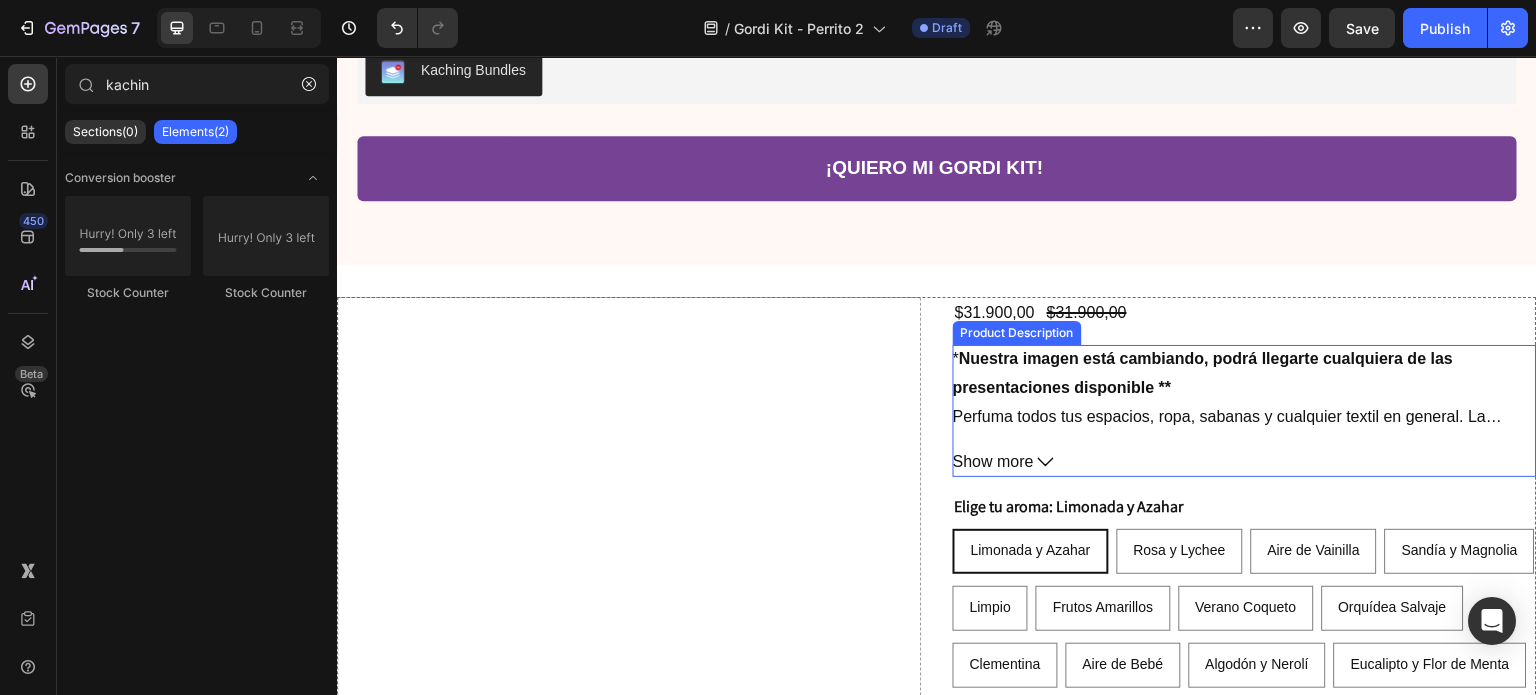 click on "Nuestra imagen está cambiando, podrá llegarte cualquiera de las presentaciones disponible **" at bounding box center (1203, 373) 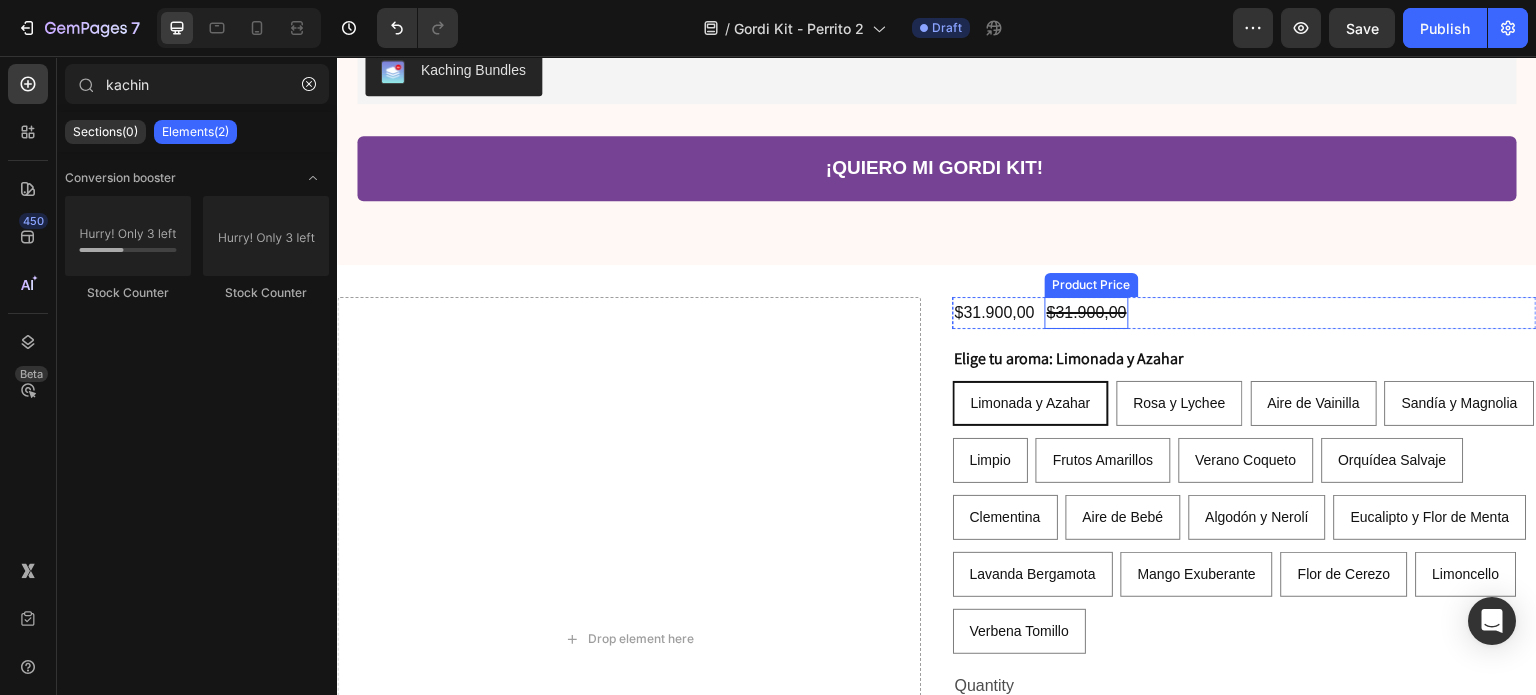 click on "$31.900,00" at bounding box center (1087, 313) 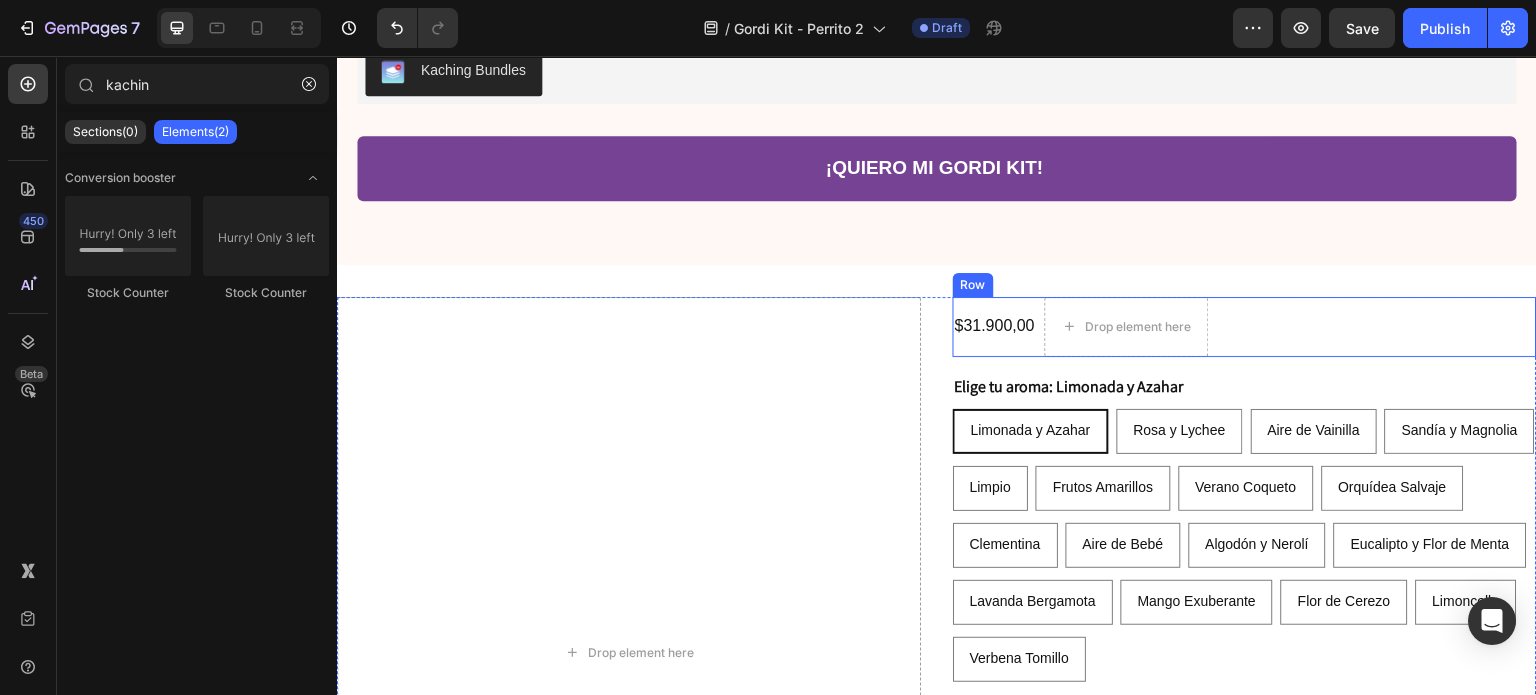 click on "$31.900,00 Product Price Product Price
Drop element here Row" at bounding box center (1245, 327) 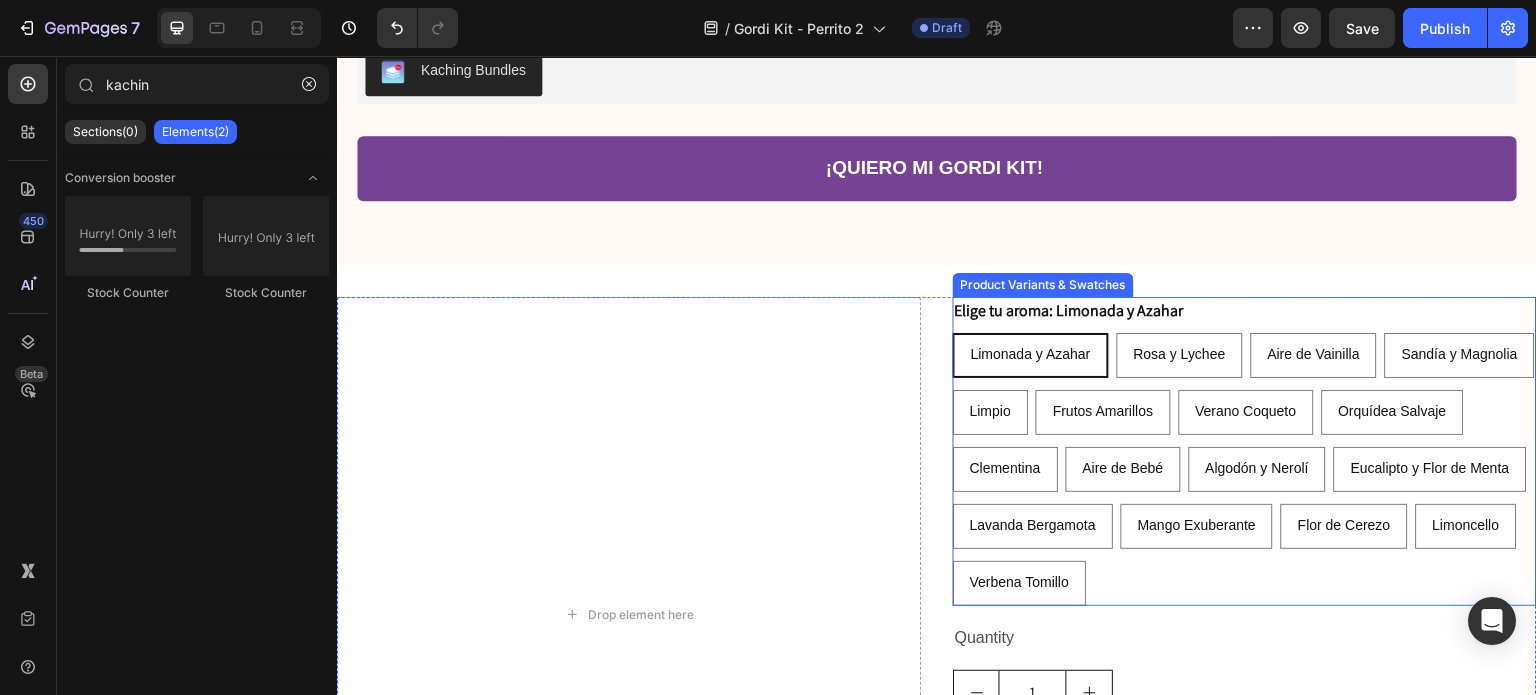 click on "Elige tu aroma: Limonada y Azahar Limonada y Azahar Limonada y Azahar Limonada y Azahar Rosa y Lychee Rosa y Lychee Rosa y Lychee Aire de Vainilla Aire de Vainilla Aire de Vainilla Sandía y Magnolia Sandía y Magnolia Sandía y Magnolia Limpio Limpio Limpio Frutos Amarillos Frutos Amarillos Frutos Amarillos Verano Coqueto Verano Coqueto Verano Coqueto Orquídea Salvaje Orquídea Salvaje Orquídea Salvaje Clementina Clementina Clementina Aire de Bebé Aire de Bebé Aire de Bebé Algodón y Nerolí Algodón y Nerolí Algodón y Nerolí Eucalipto y Flor de Menta Eucalipto y Flor de Menta Eucalipto y Flor de Menta Lavanda Bergamota Lavanda Bergamota Lavanda Bergamota Mango Exuberante Mango Exuberante Mango Exuberante Flor de Cerezo Flor de Cerezo Flor de Cerezo Limoncello Limoncello Limoncello Verbena Tomillo Verbena Tomillo Verbena Tomillo" at bounding box center (1245, 451) 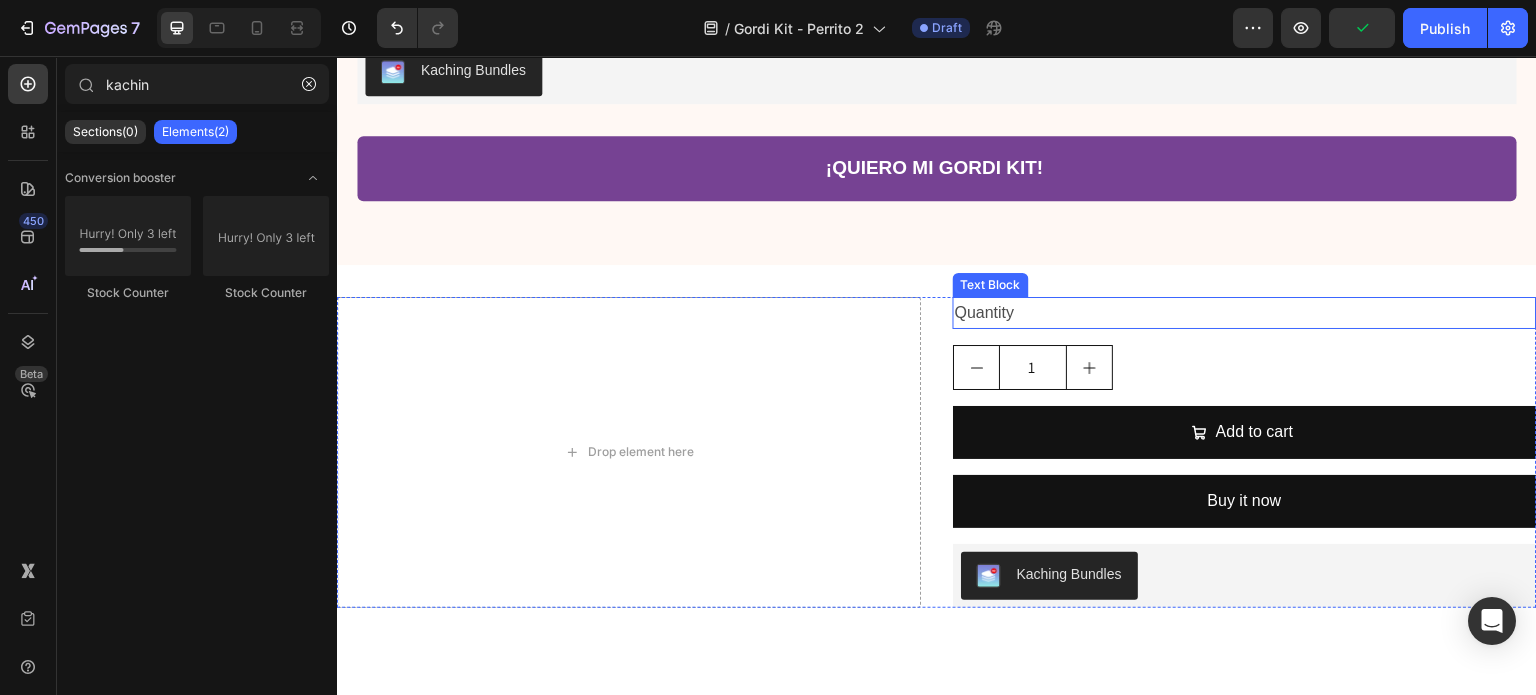 click on "Quantity" at bounding box center [1245, 313] 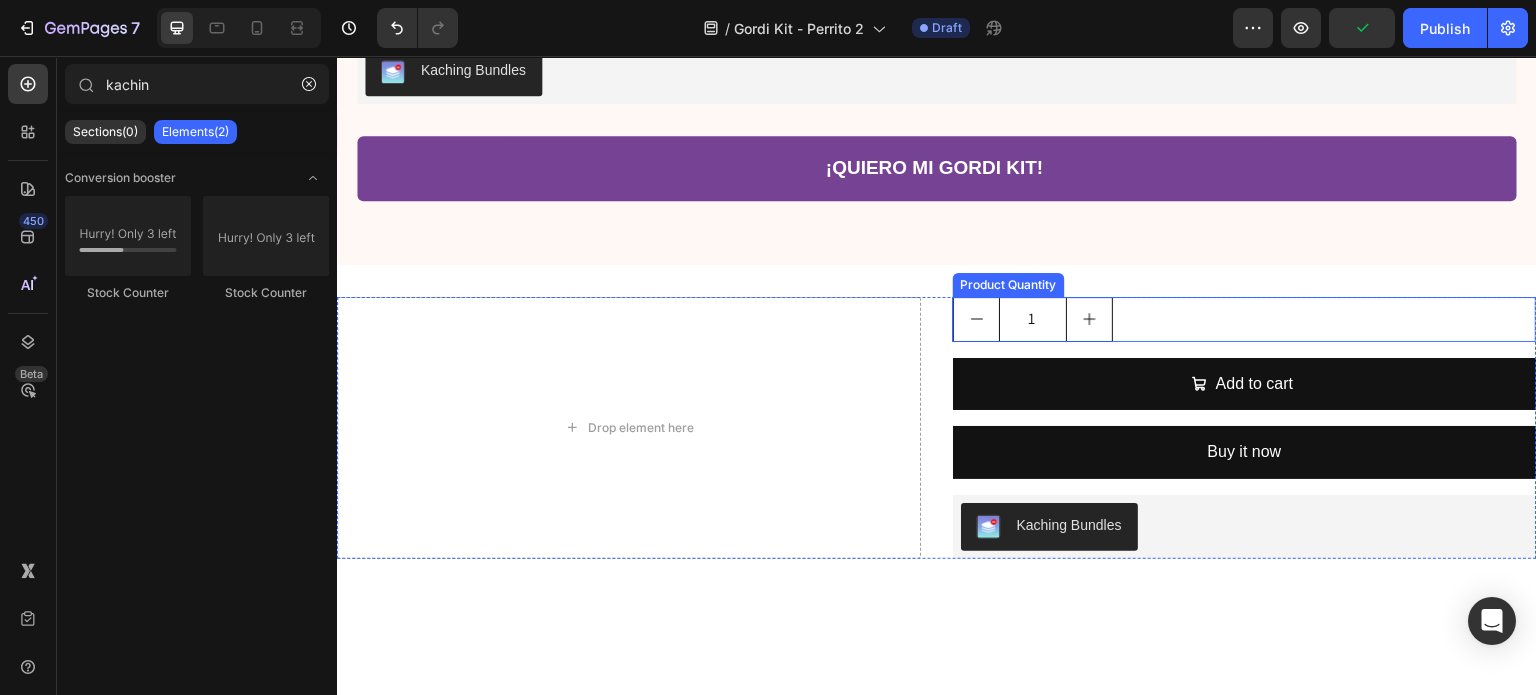 click on "1" at bounding box center [1245, 319] 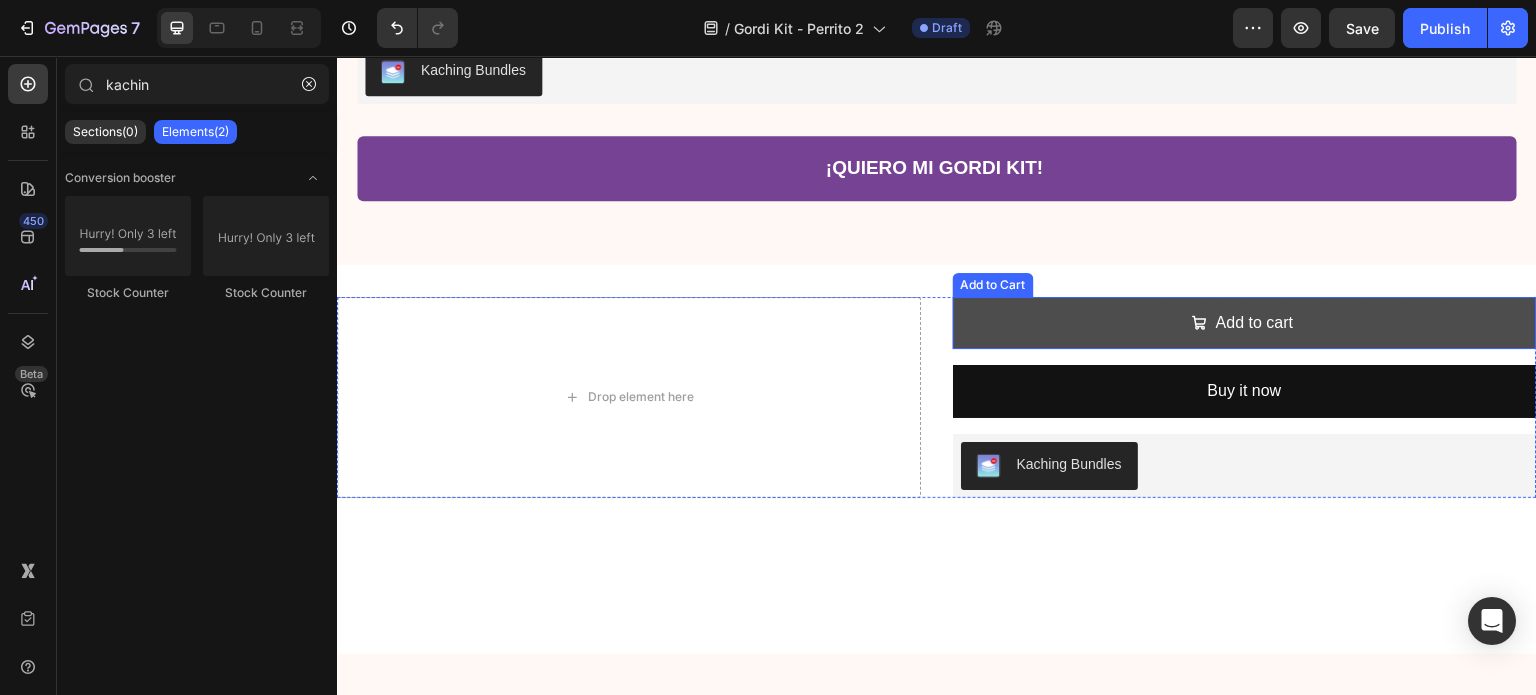 click on "Add to cart" at bounding box center (1245, 323) 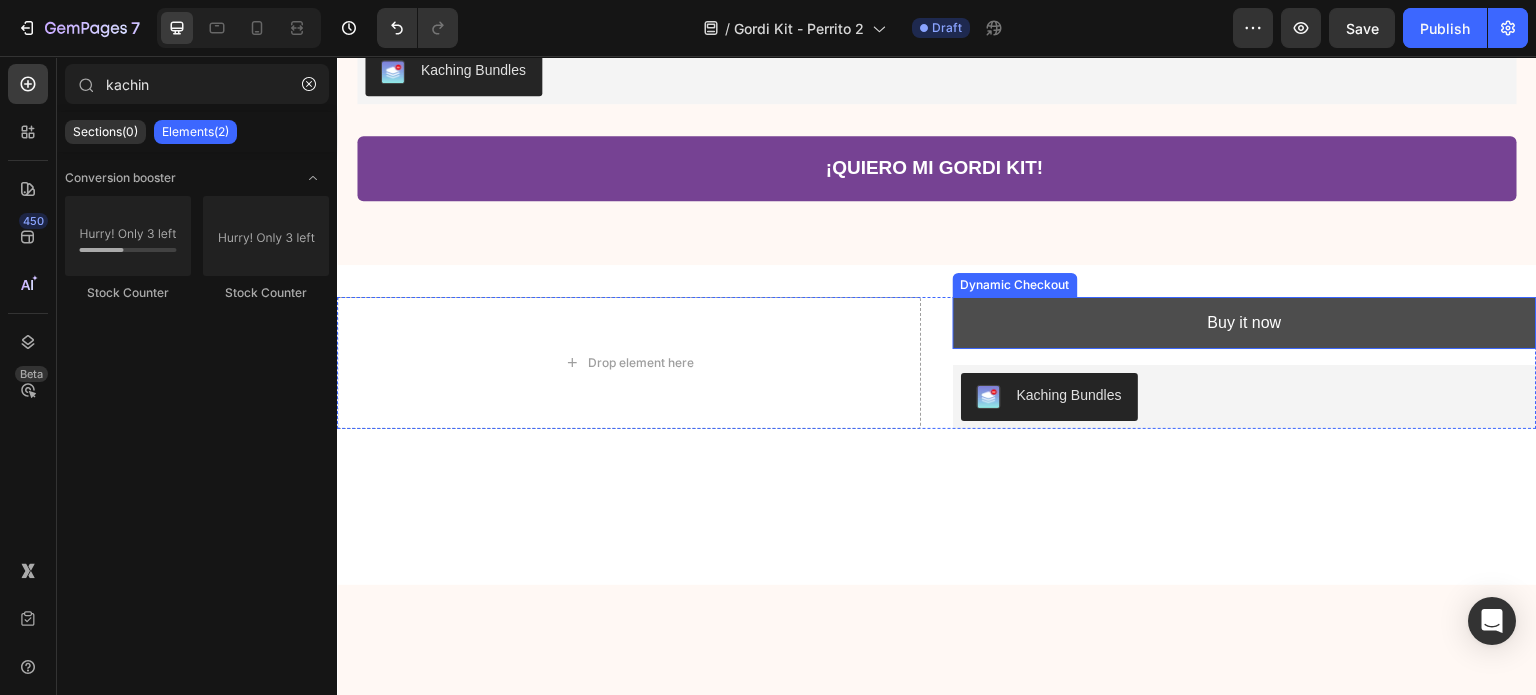 click on "Buy it now" at bounding box center (1245, 323) 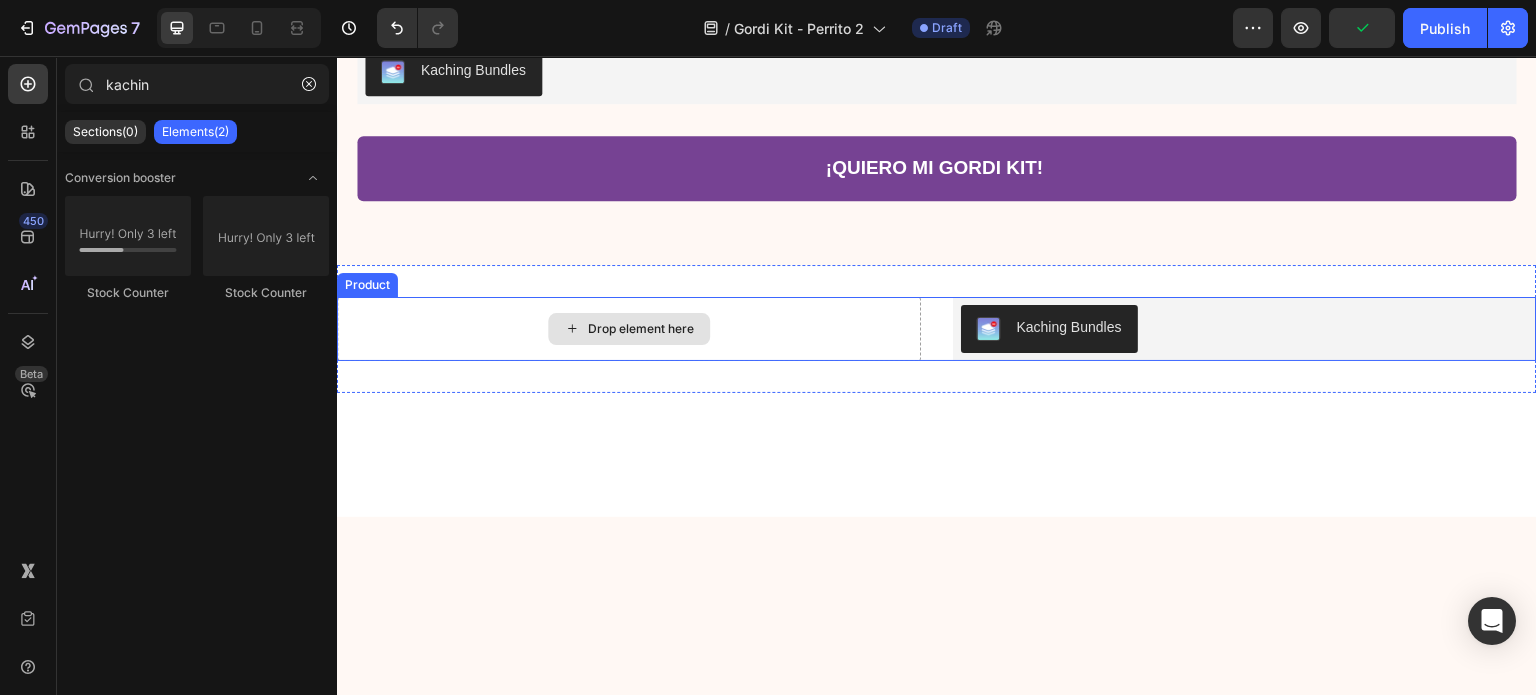 click on "Drop element here" at bounding box center (629, 329) 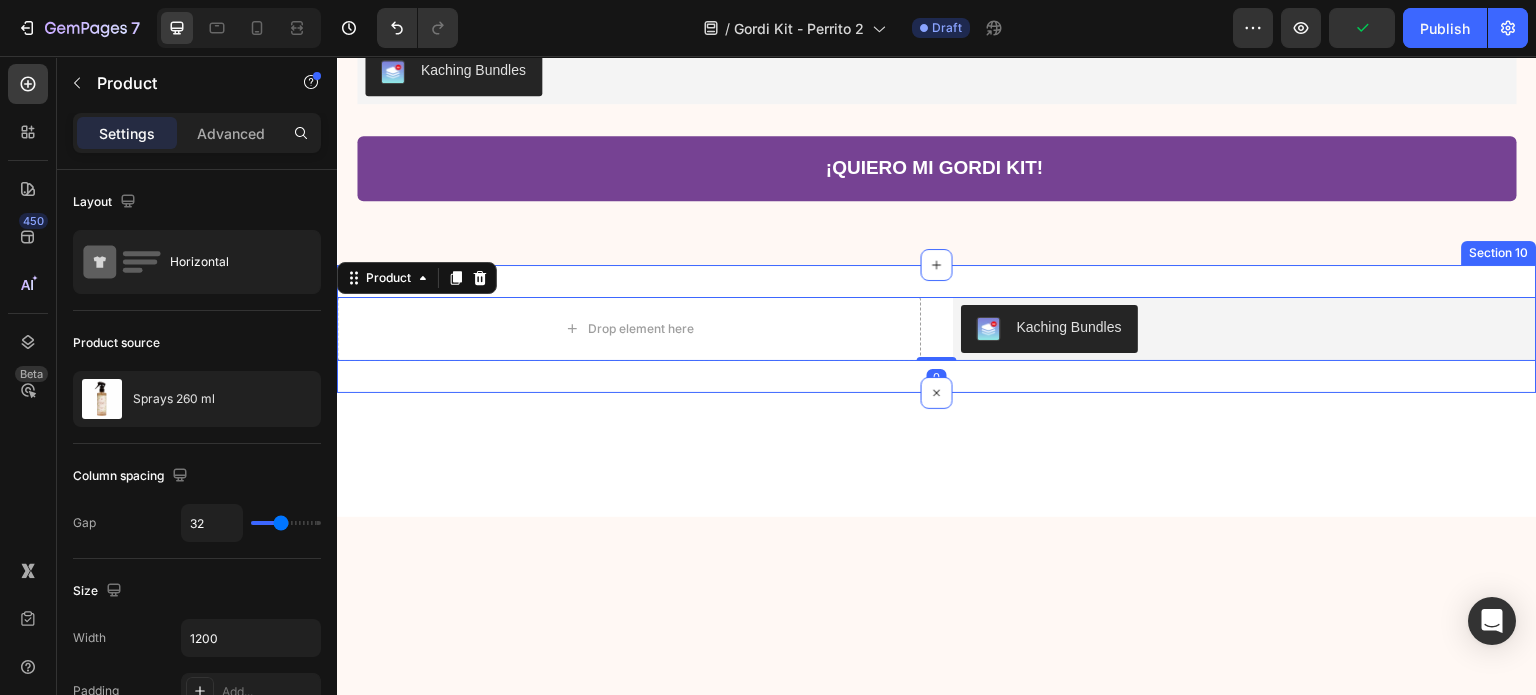click on "Drop element here Kaching Bundles Kaching Bundles Product   0 Section 10" at bounding box center [937, 329] 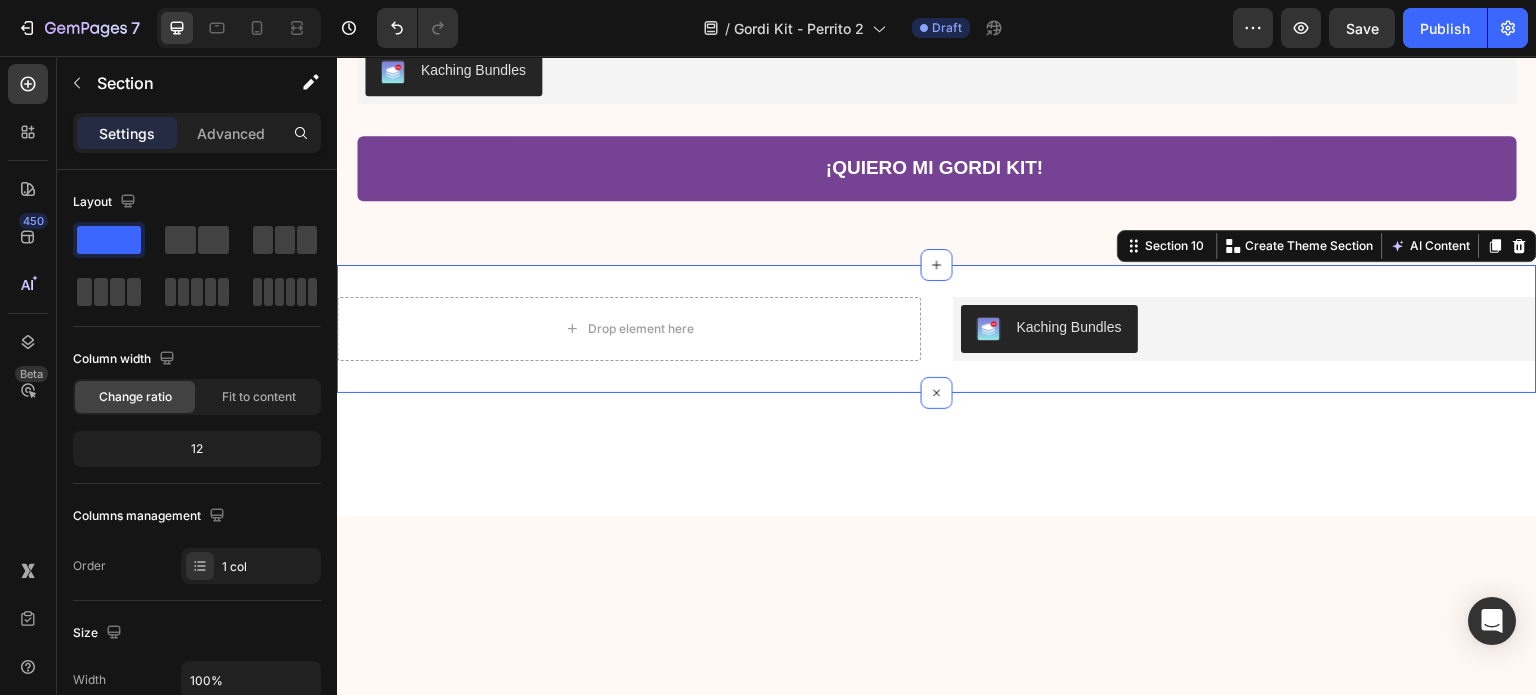 click on "Drop element here Kaching Bundles Kaching Bundles Product Section 10   You can create reusable sections Create Theme Section AI Content Write with GemAI What would you like to describe here? Tone and Voice Persuasive Product BOX Rosa y Lyche MINI Show more Generate" at bounding box center [937, 329] 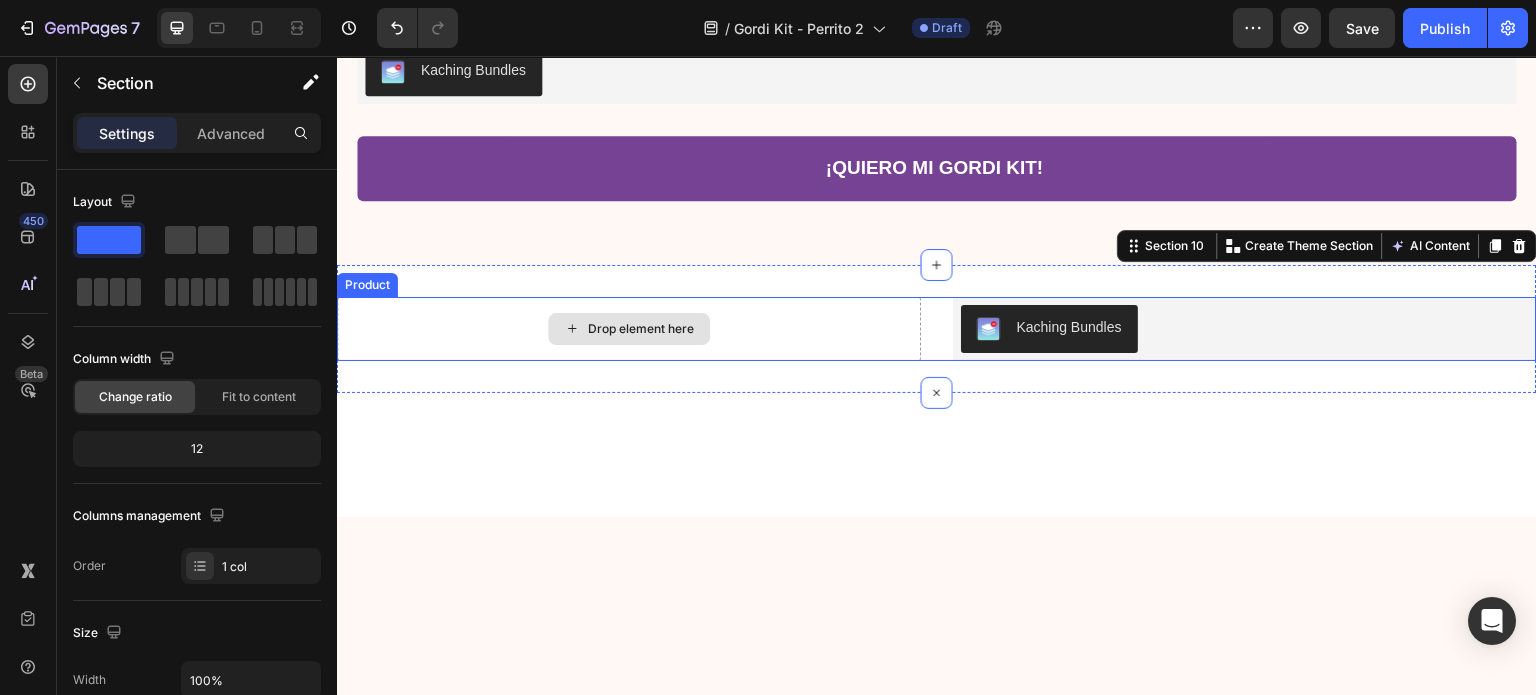 click on "Drop element here" at bounding box center (629, 329) 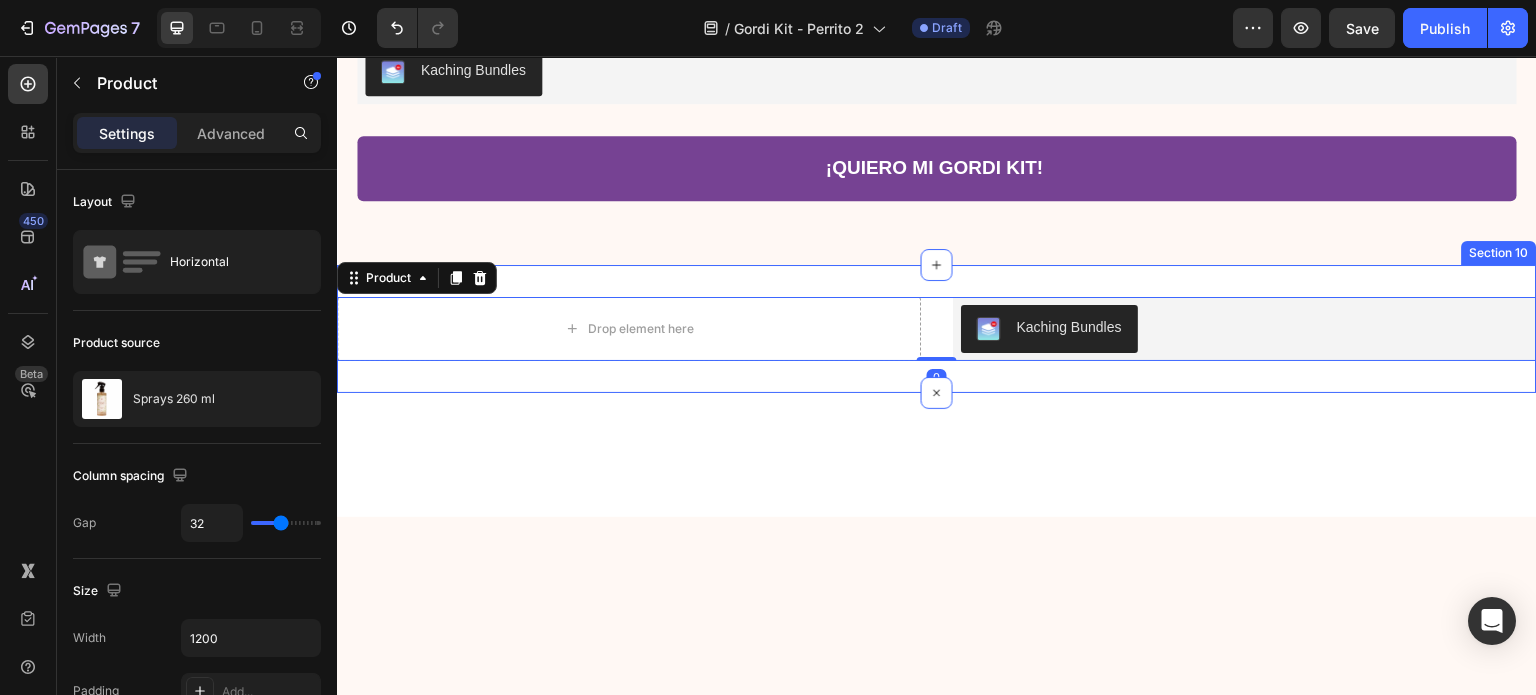 click on "Gordi Kit Heading Compra más, ahorra más con nuestros combos Text Block Icon Icon Icon Icon Icon Icon List +9.399 Vendidos Text Block Row
Custom Code
Publish the page to see the content.
Custom Code Kaching Bundles Kaching Bundles ¡QUIERO MI GORDI KIT! Add to Cart Row Product Section 9" at bounding box center (937, -31) 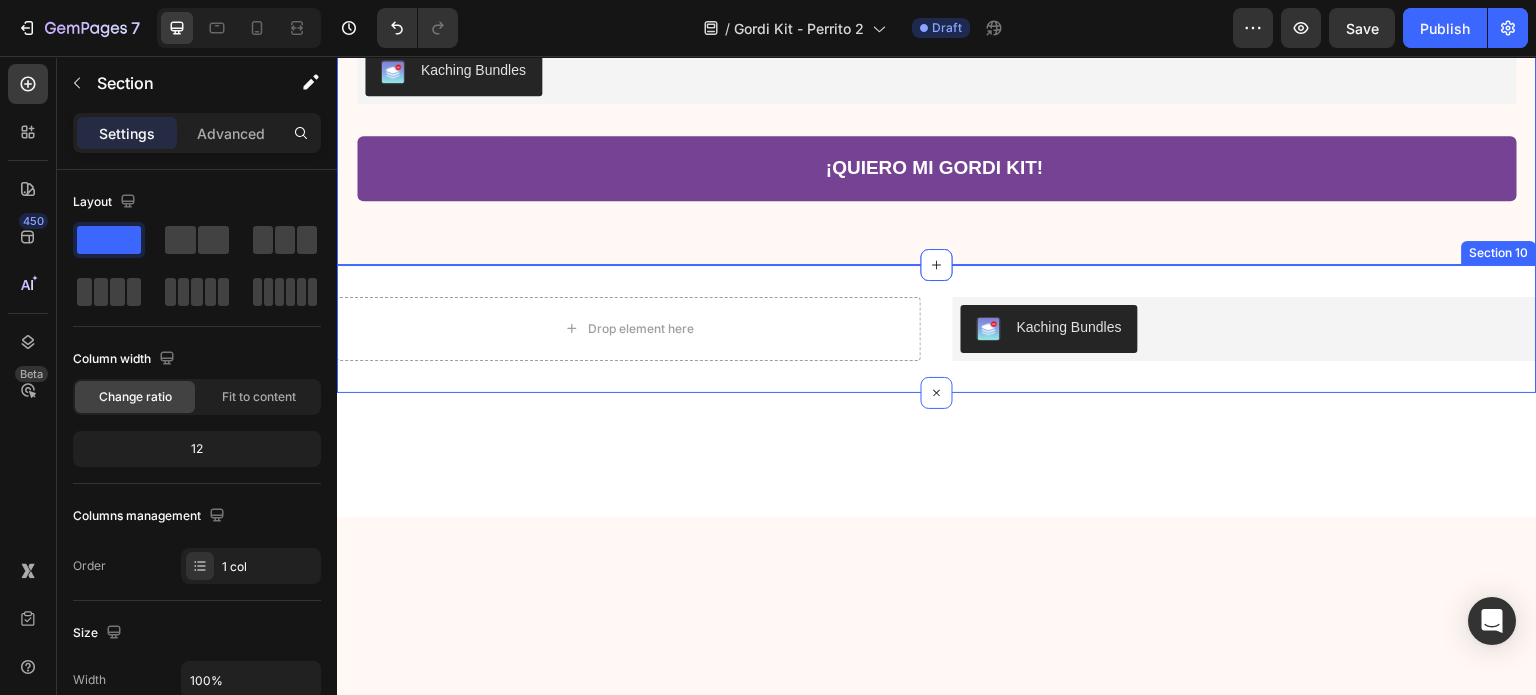 click on "Drop element here Kaching Bundles Kaching Bundles Product Section 10" at bounding box center (937, 329) 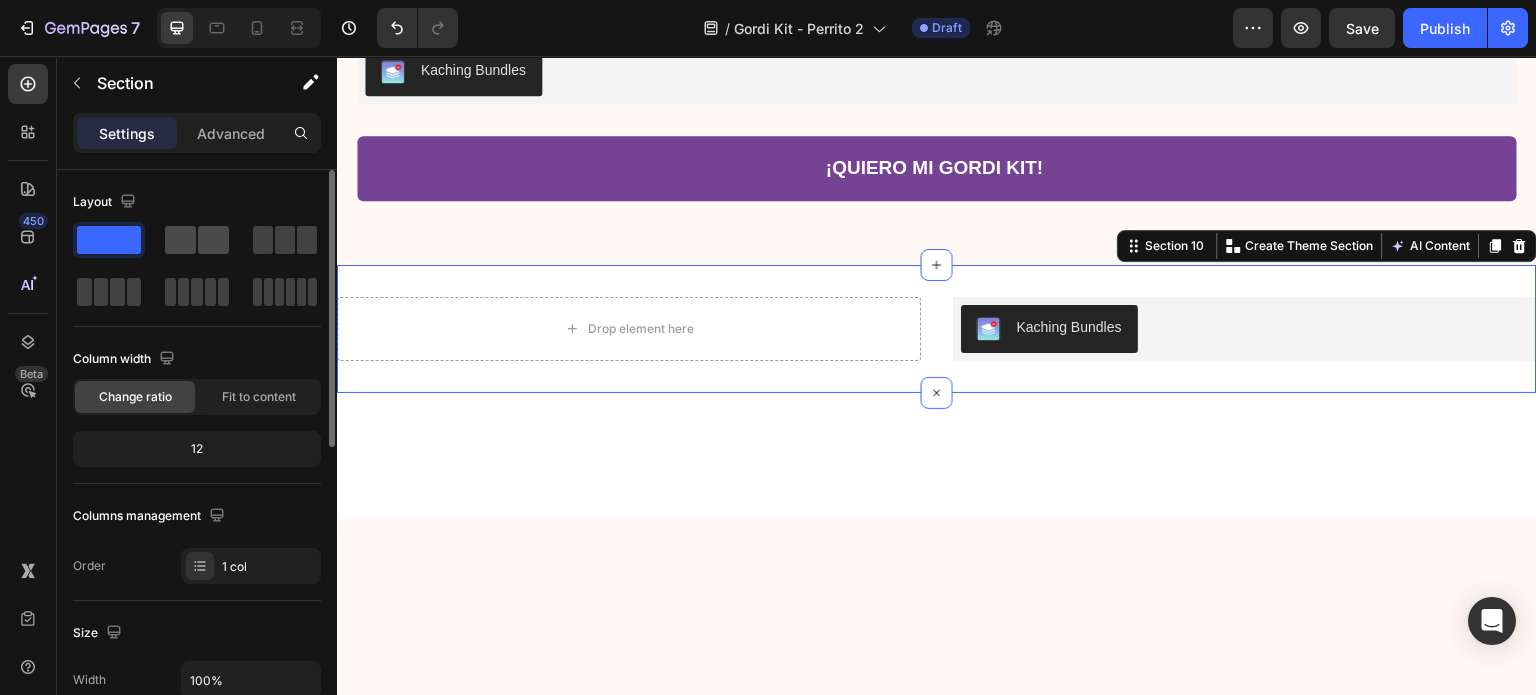 click 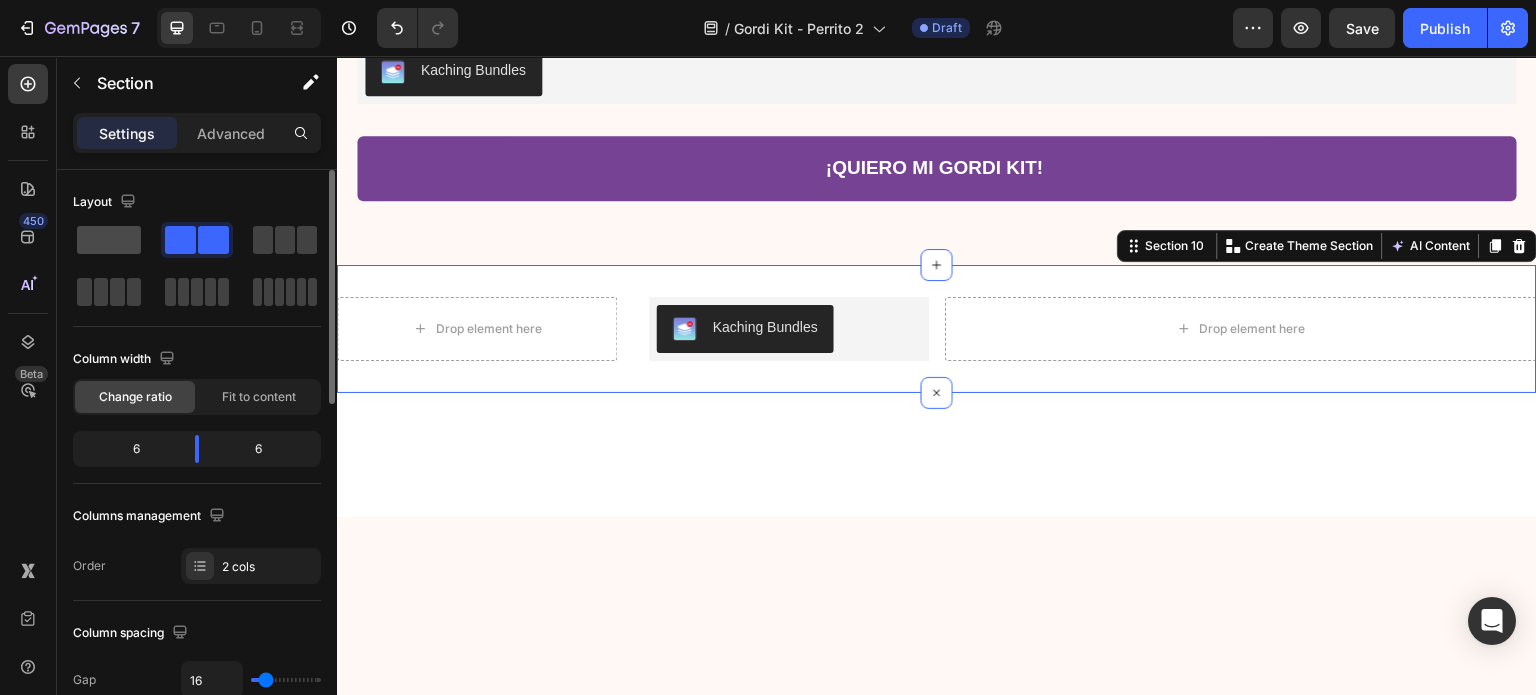 click 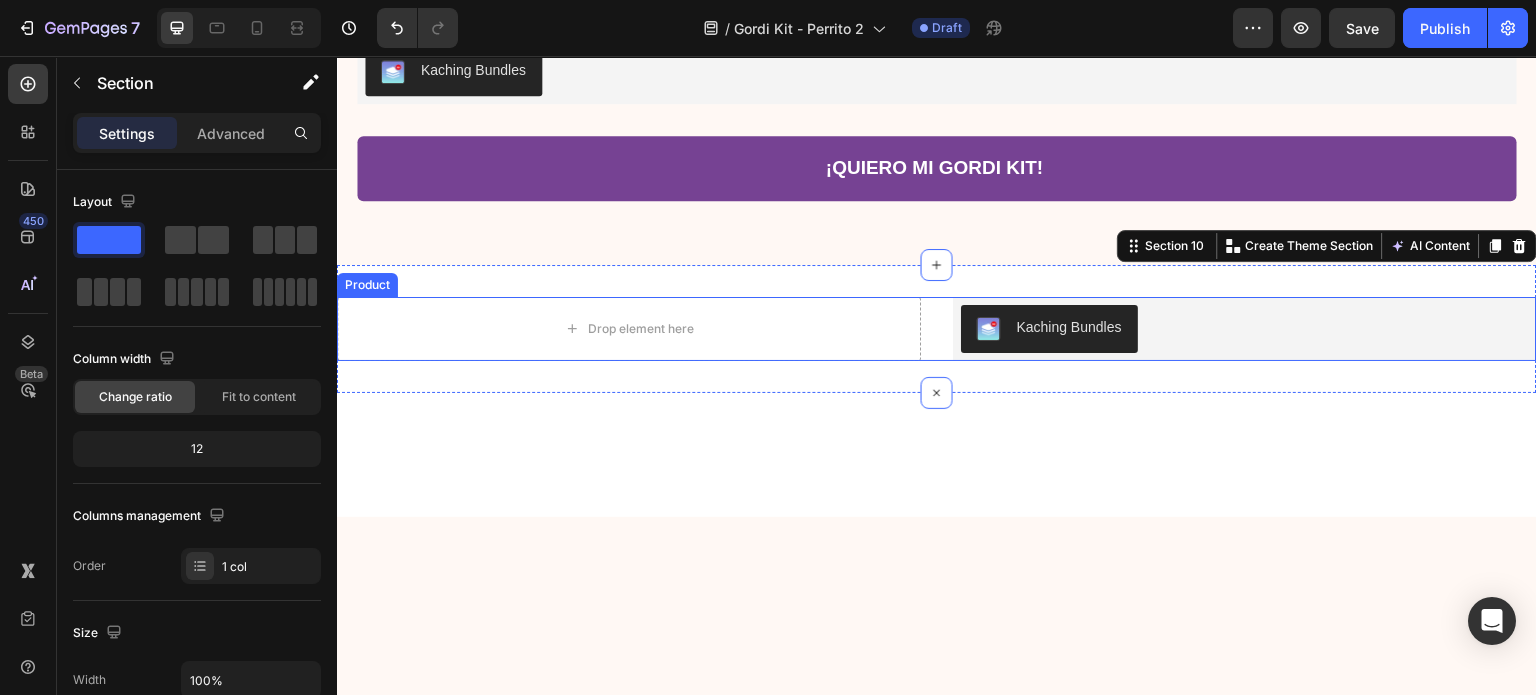 click on "Drop element here Kaching Bundles Kaching Bundles Product" at bounding box center [937, 329] 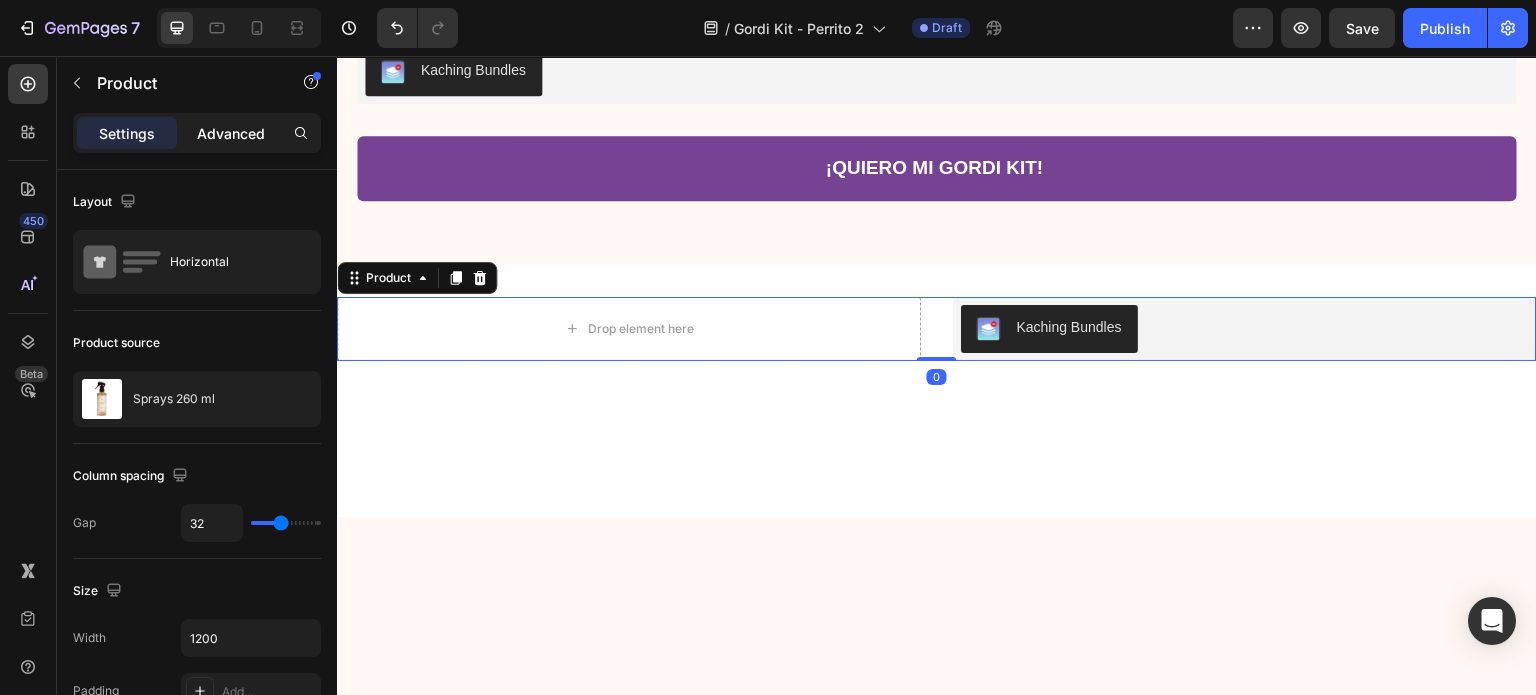click on "Advanced" at bounding box center [231, 133] 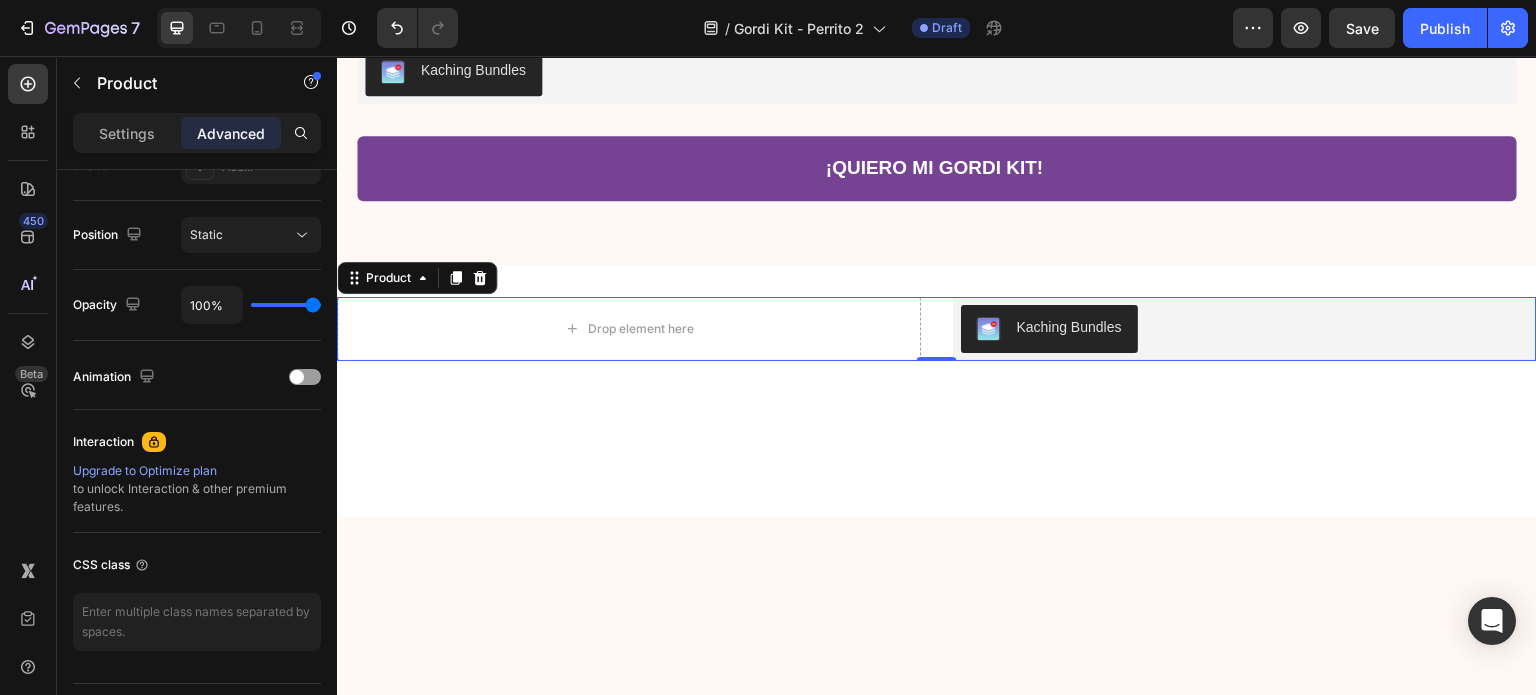 scroll, scrollTop: 0, scrollLeft: 0, axis: both 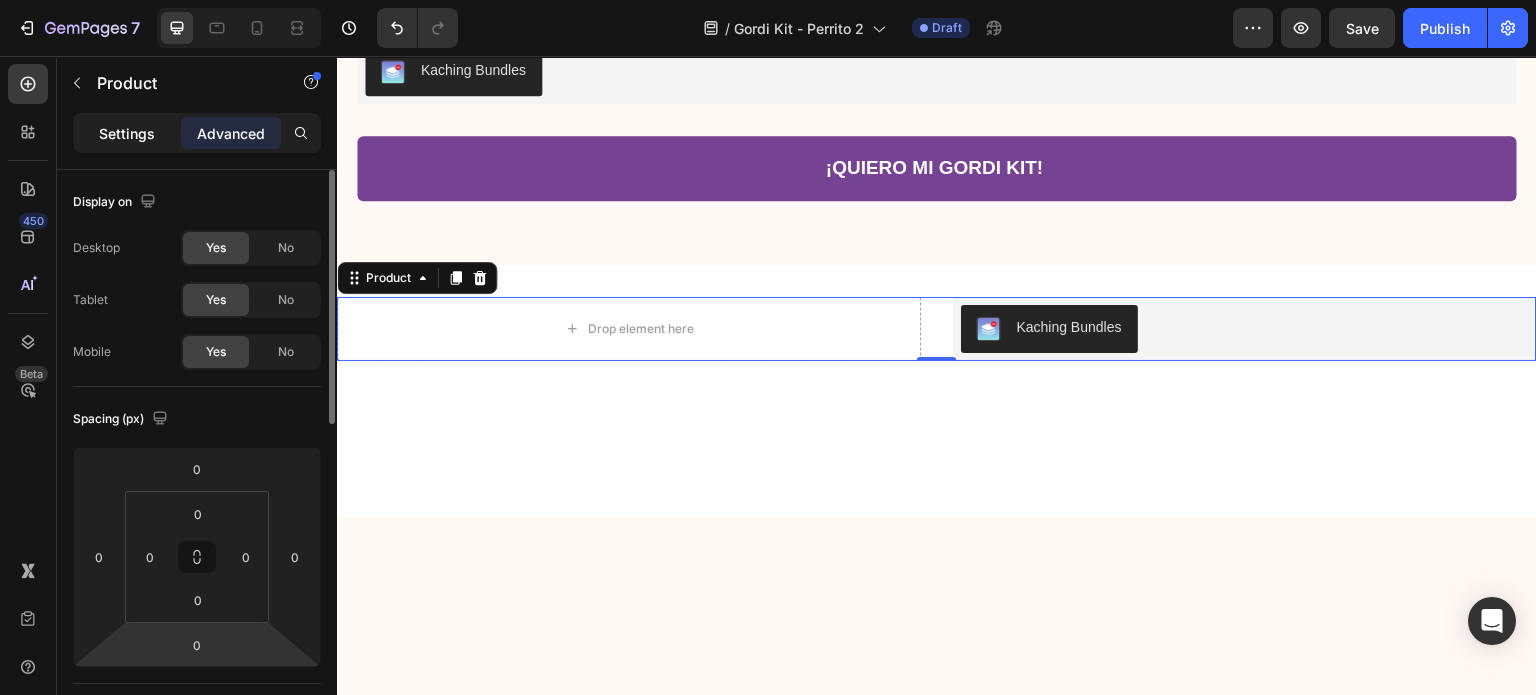 click on "Settings" 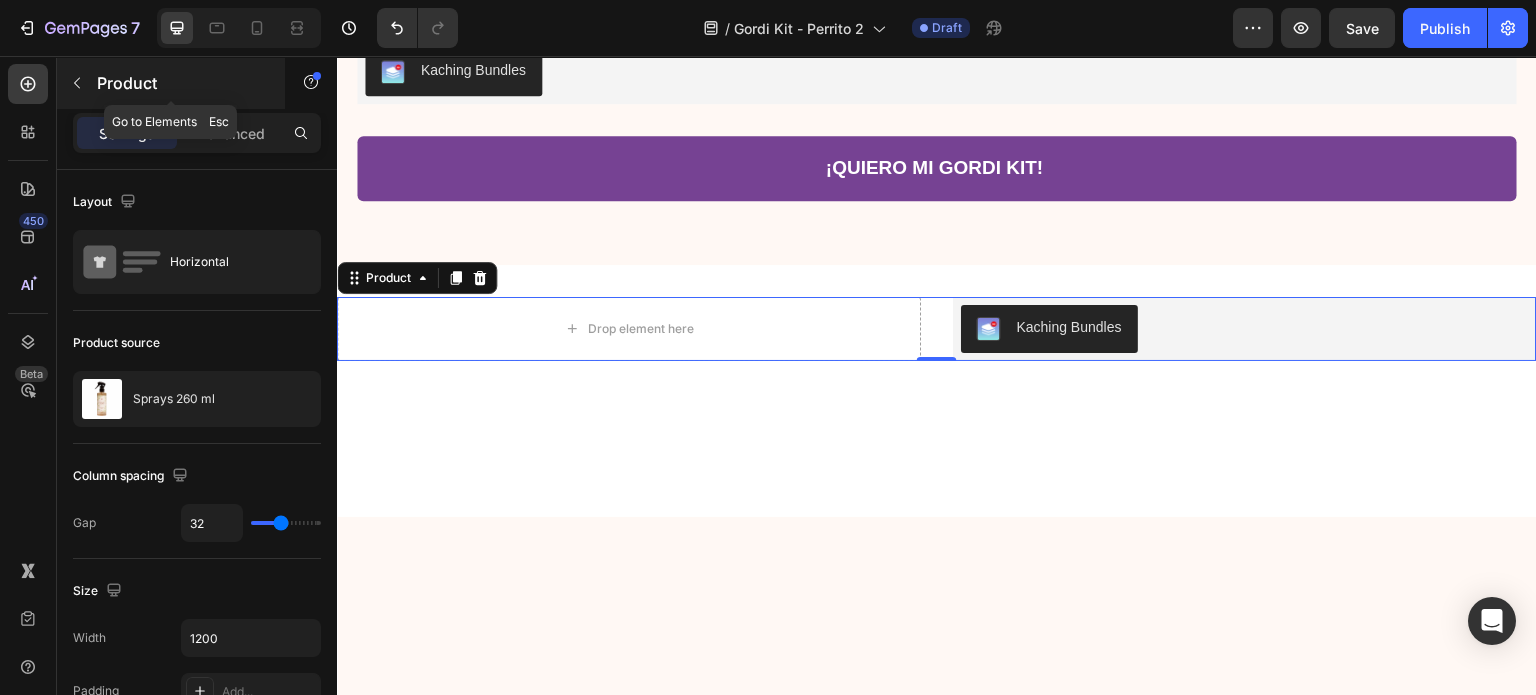 click 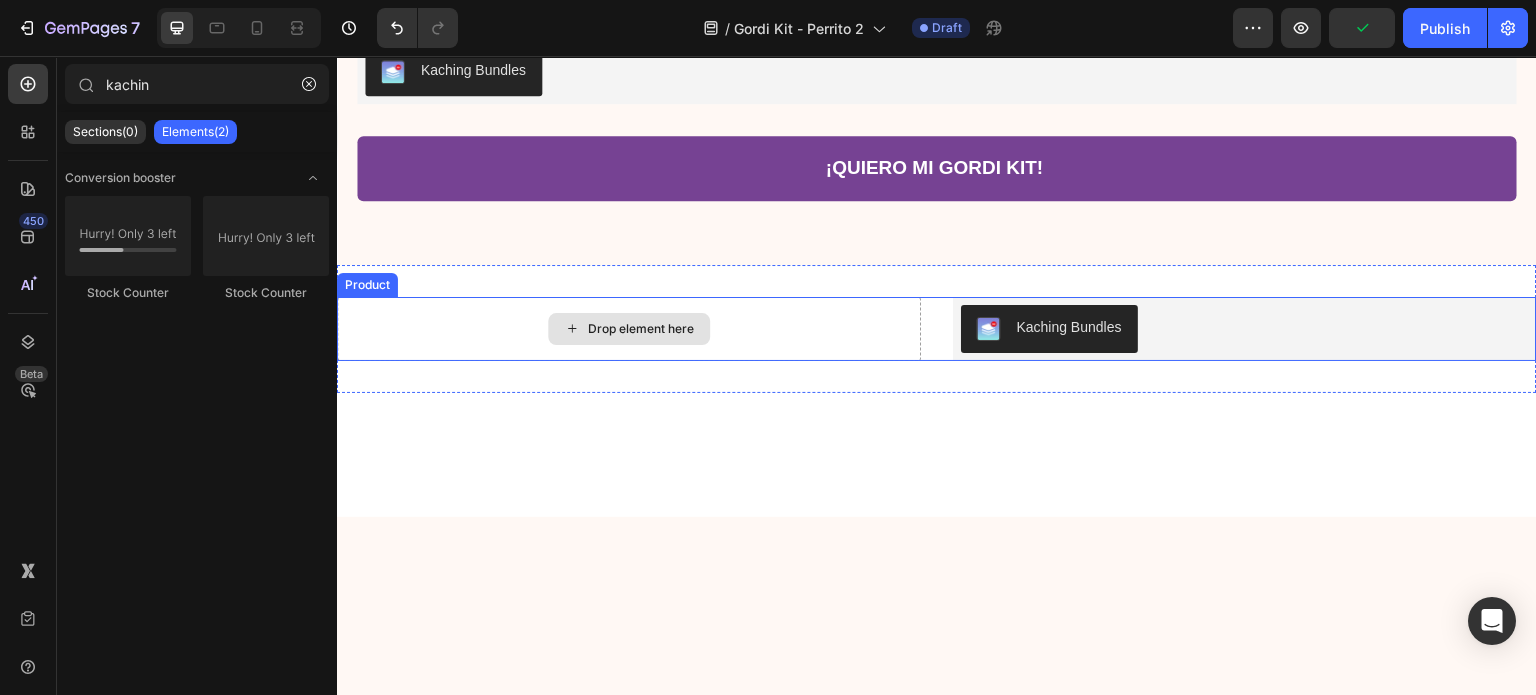 click on "Drop element here" at bounding box center [629, 329] 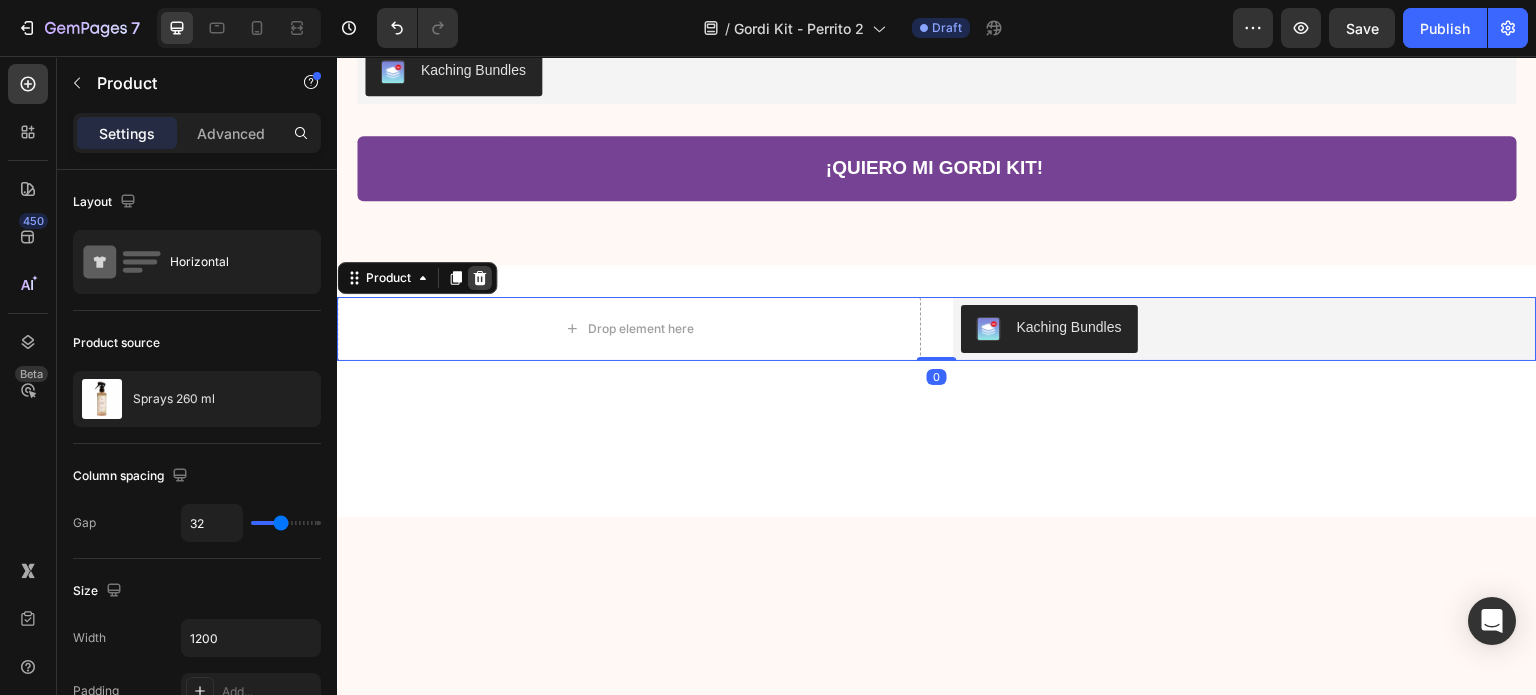 click at bounding box center [480, 278] 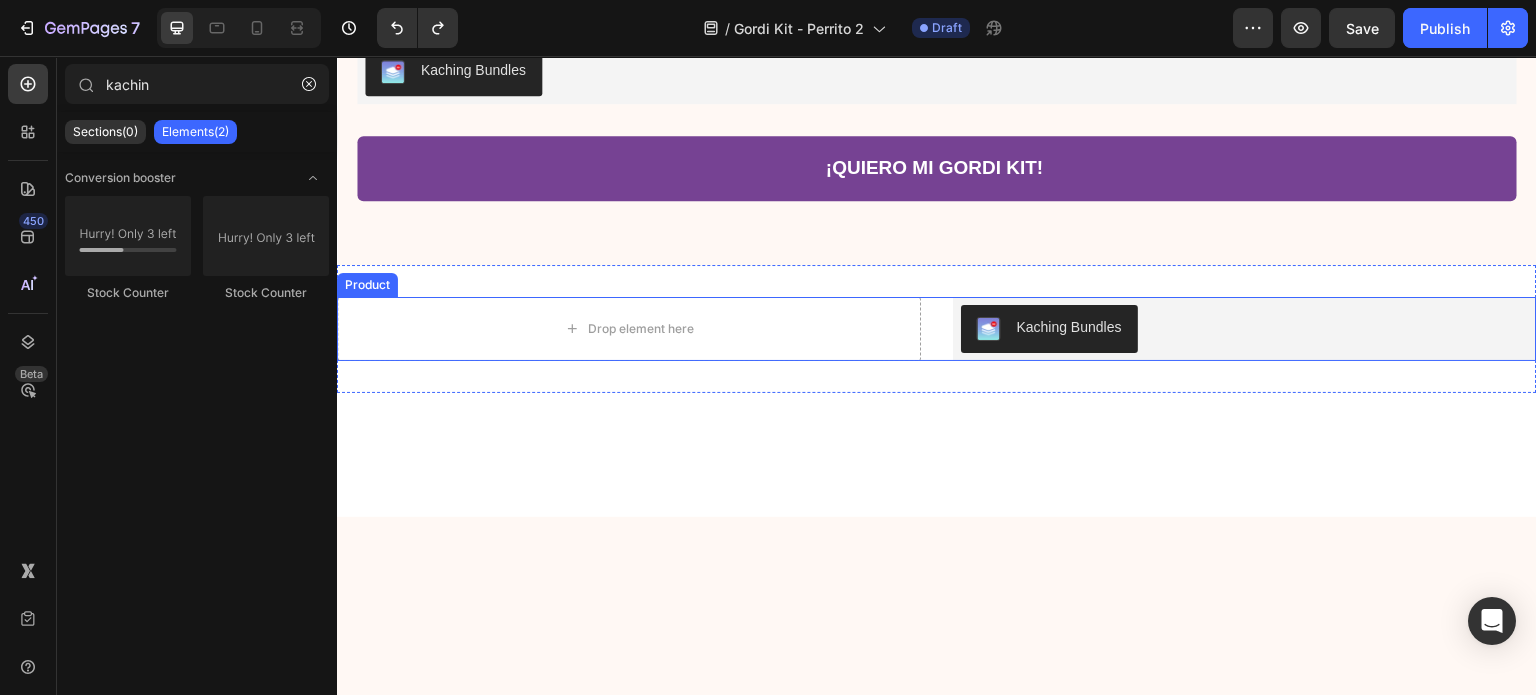 click on "Drop element here Kaching Bundles Kaching Bundles Product" at bounding box center (937, 329) 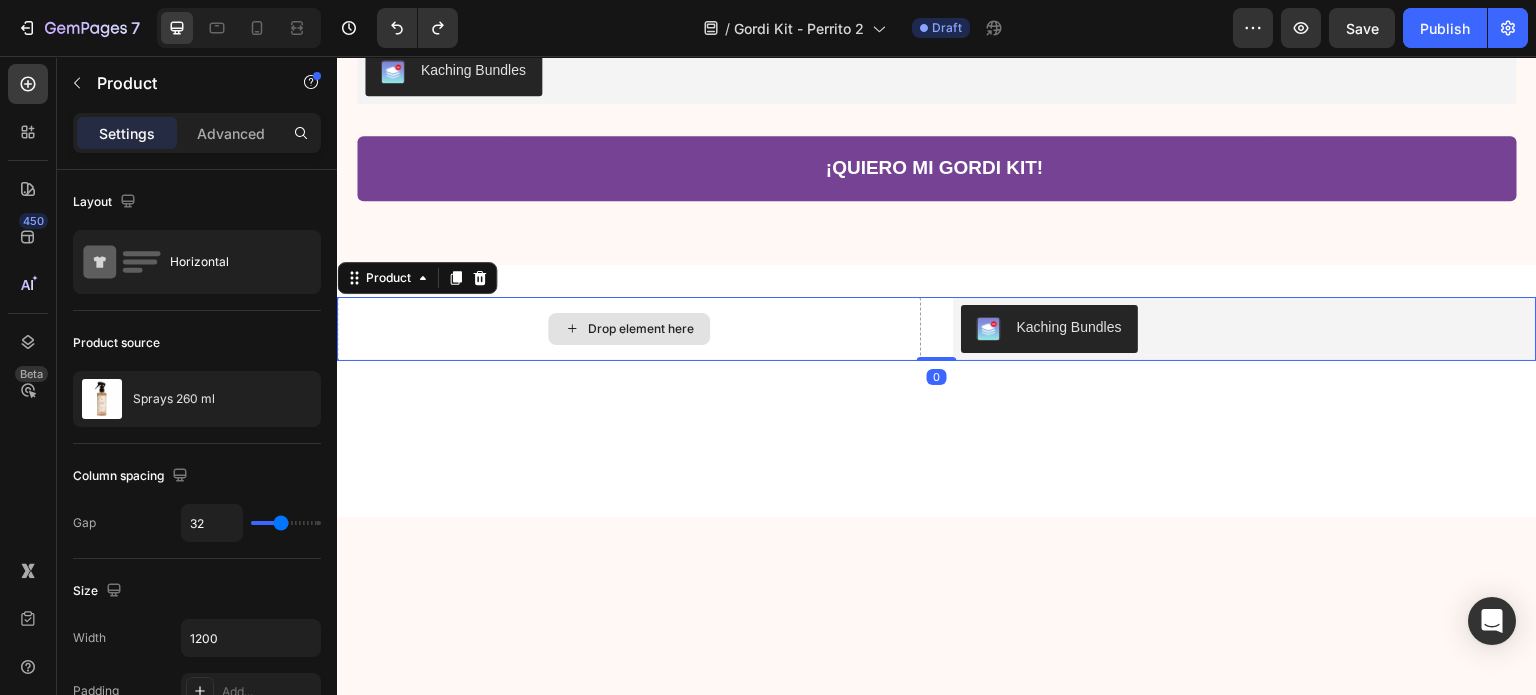 click on "Drop element here" at bounding box center (629, 329) 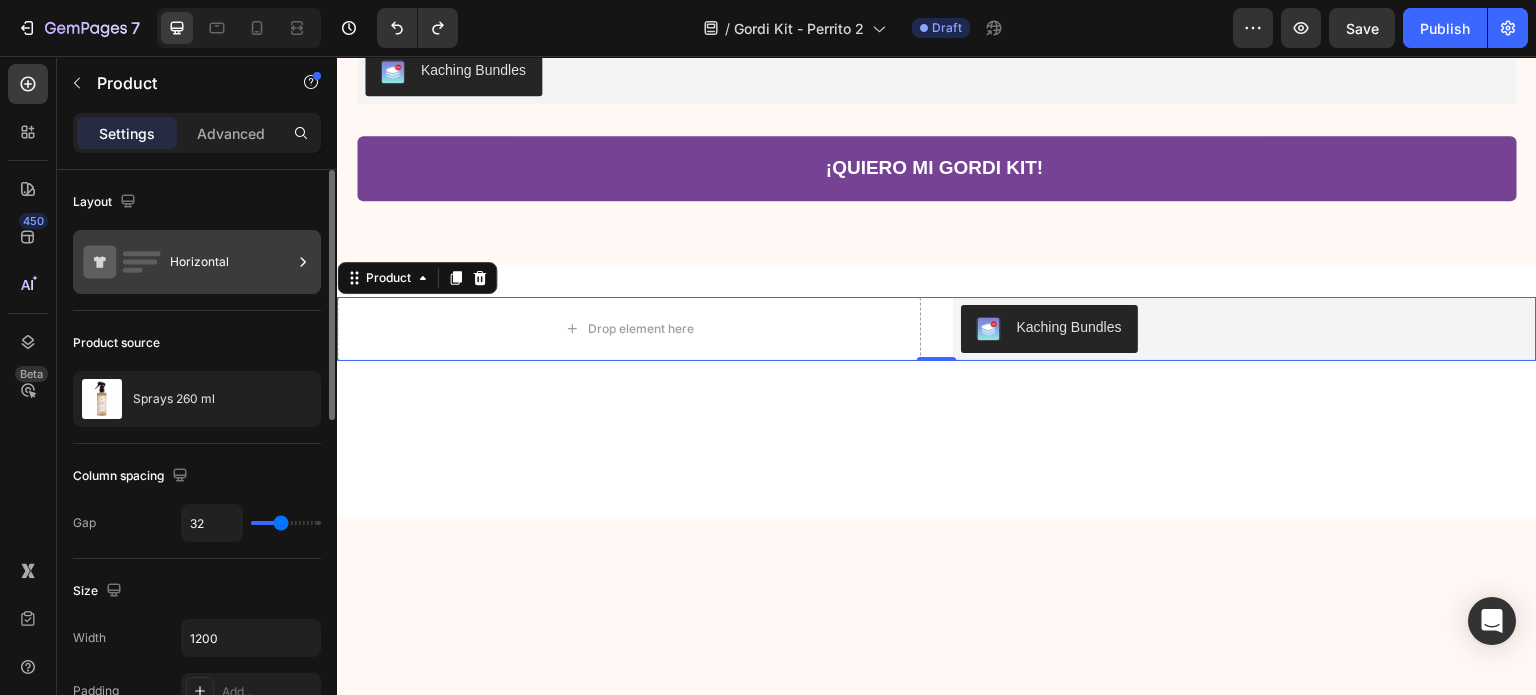 click 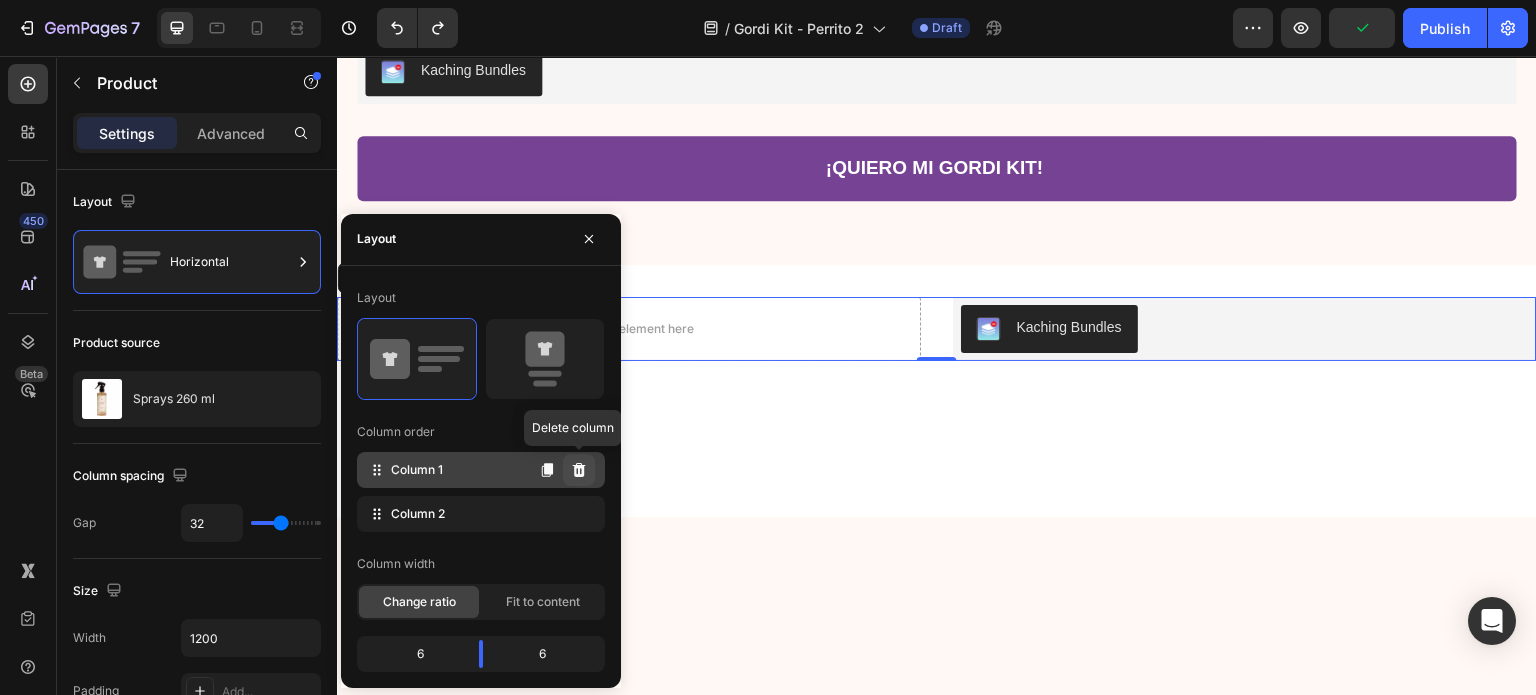 click 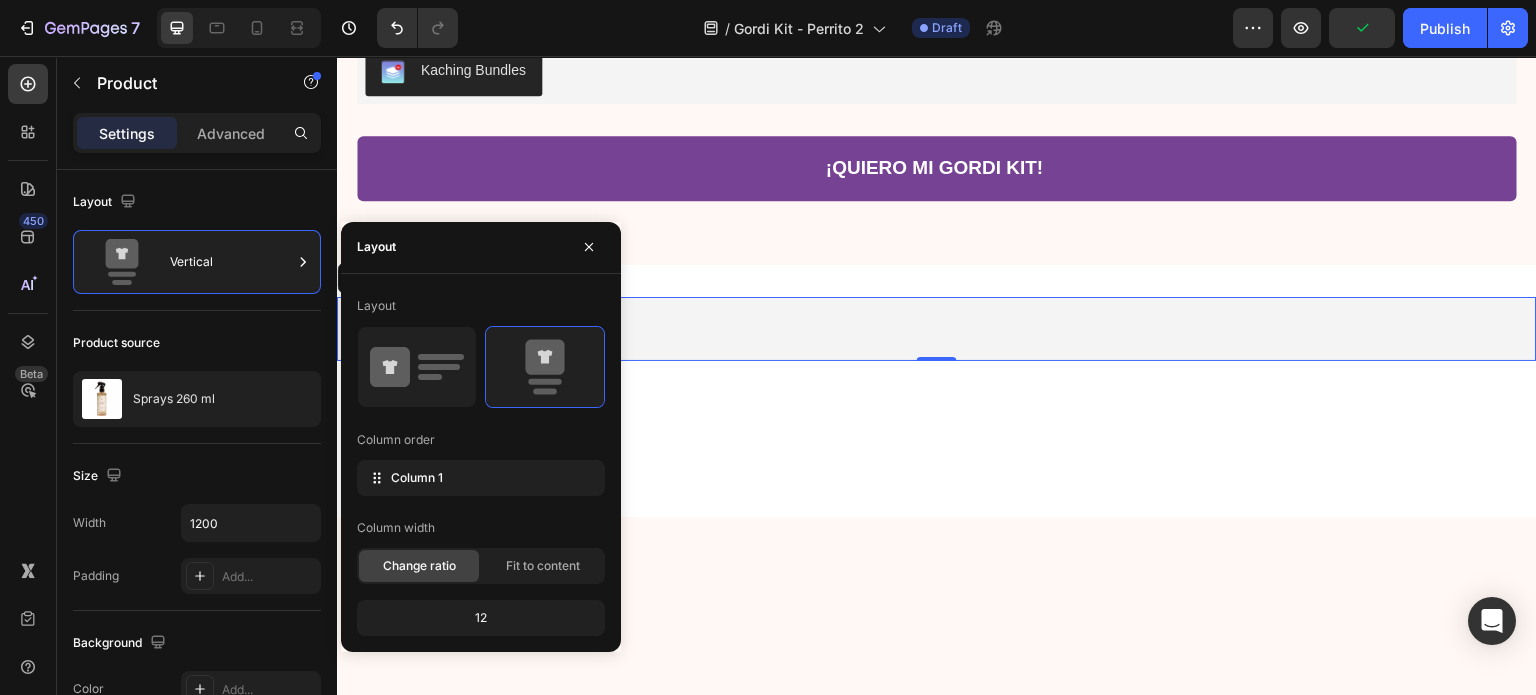 click on "Kaching Bundles Kaching Bundles Product   0 Section 10" at bounding box center [937, 329] 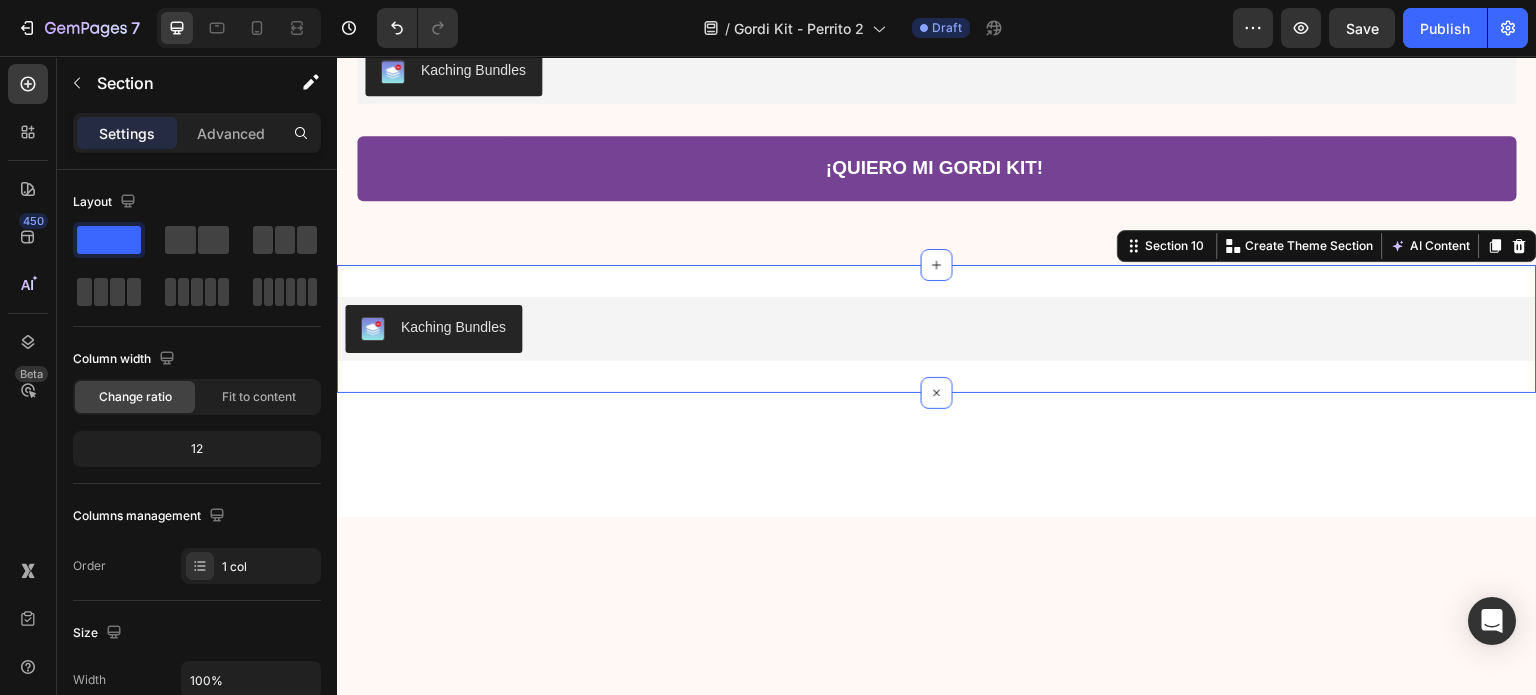 click at bounding box center [937, 455] 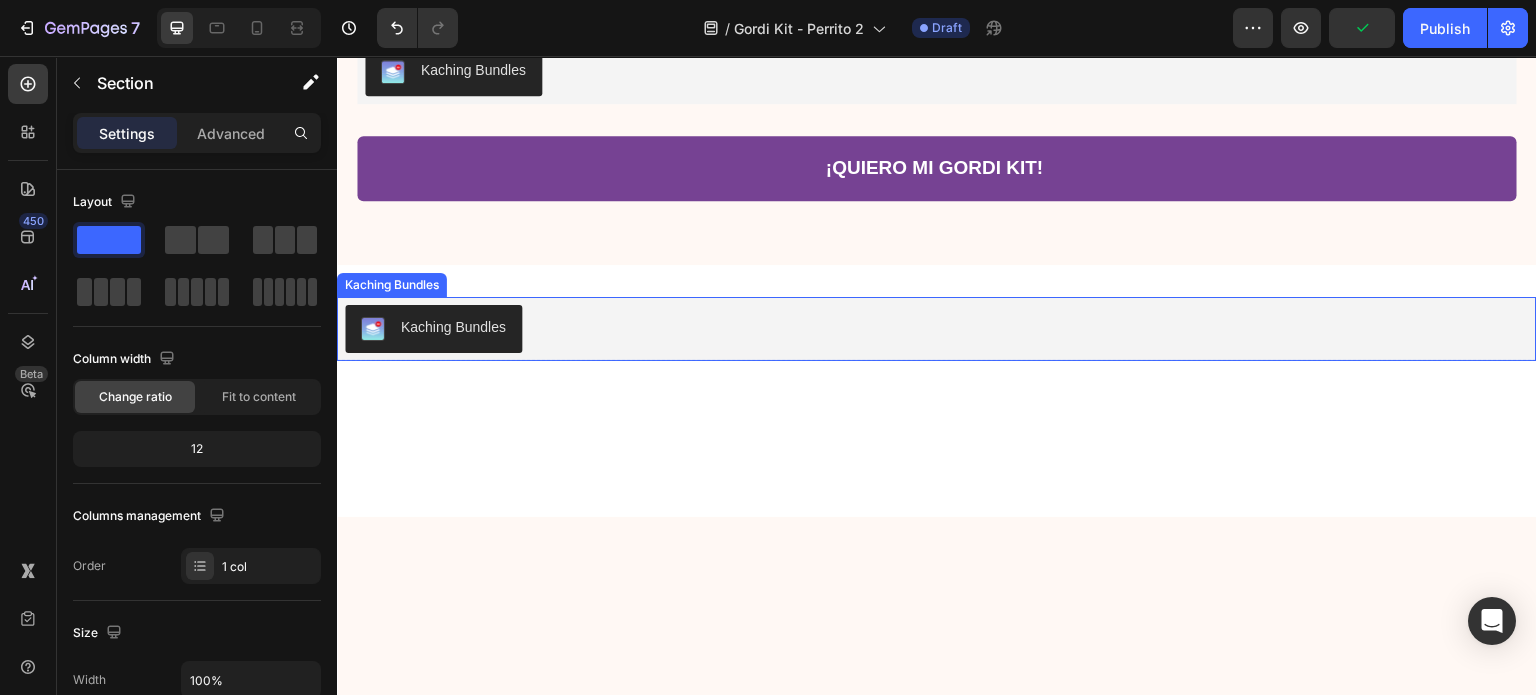 click on "Kaching Bundles" at bounding box center (937, 329) 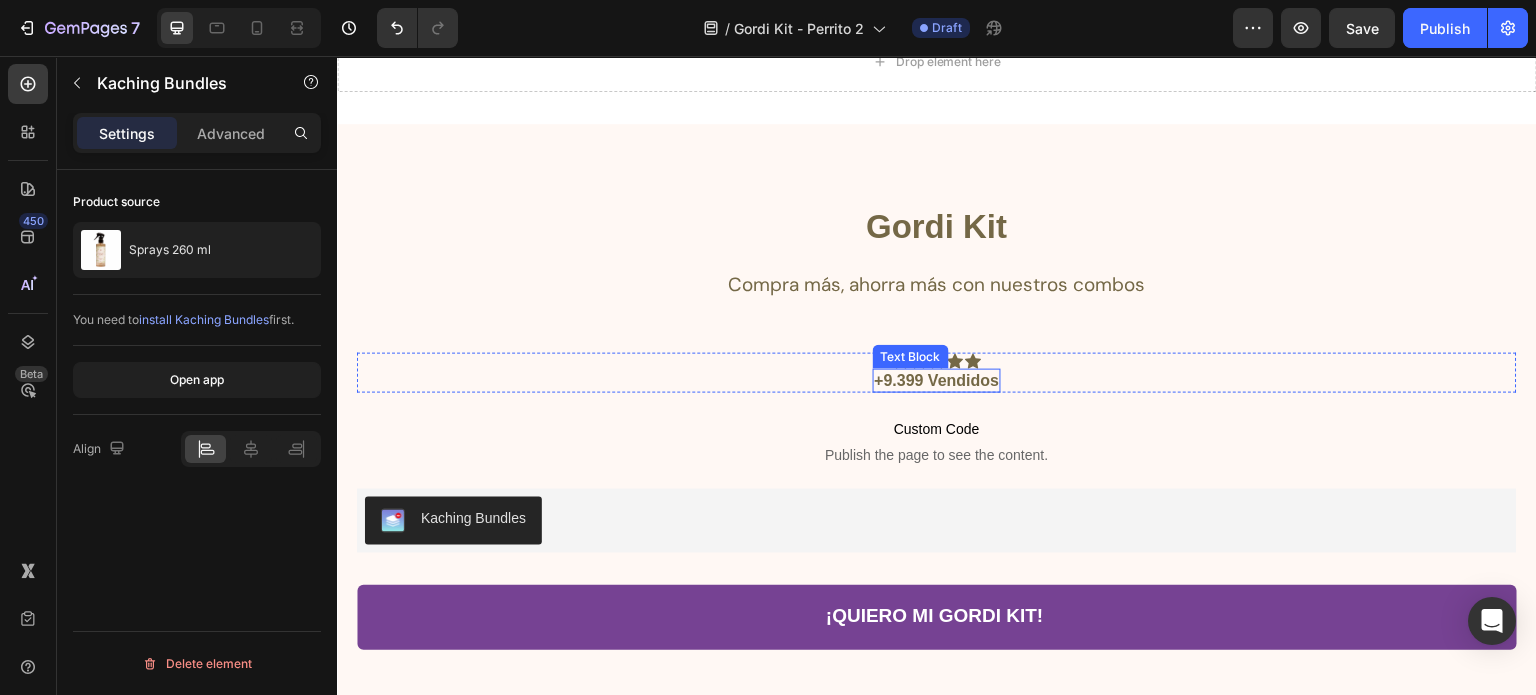 scroll, scrollTop: 7215, scrollLeft: 0, axis: vertical 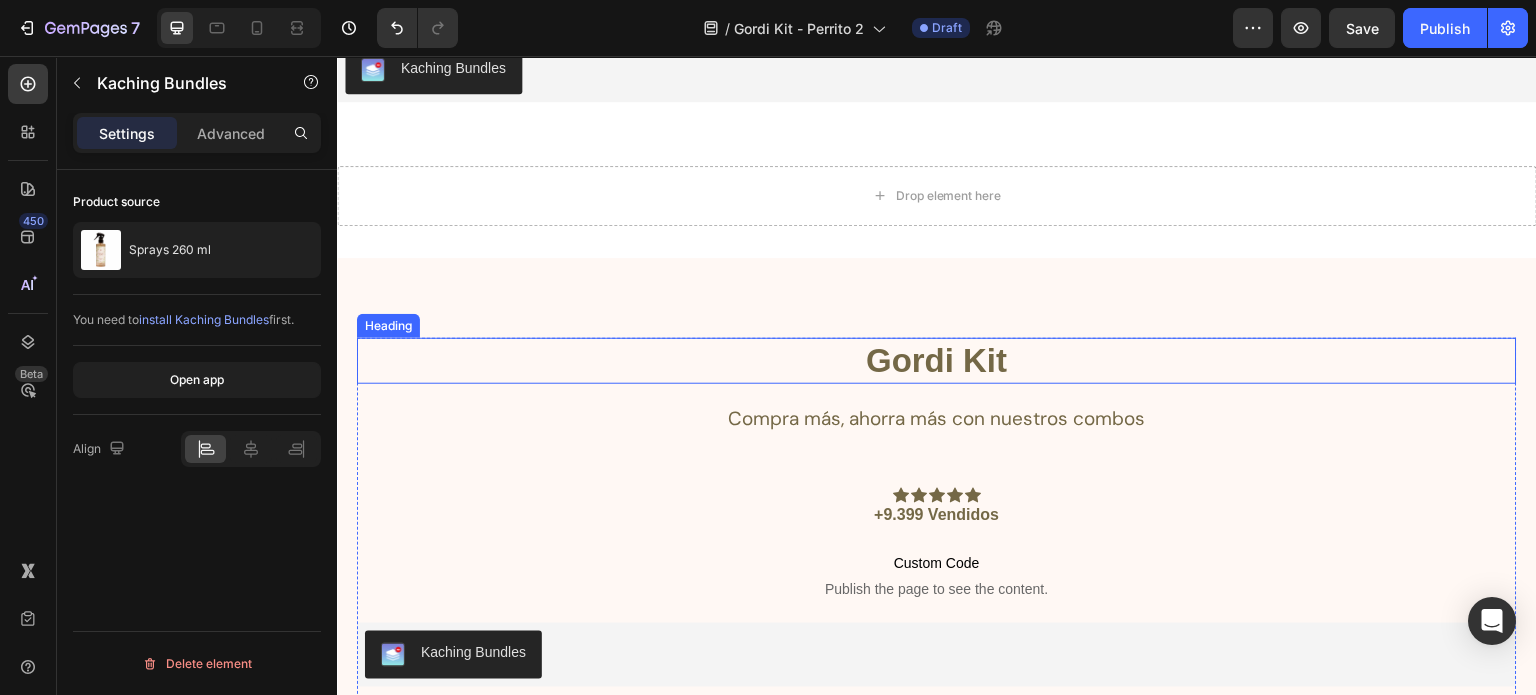click on "Gordi Kit" at bounding box center (937, 361) 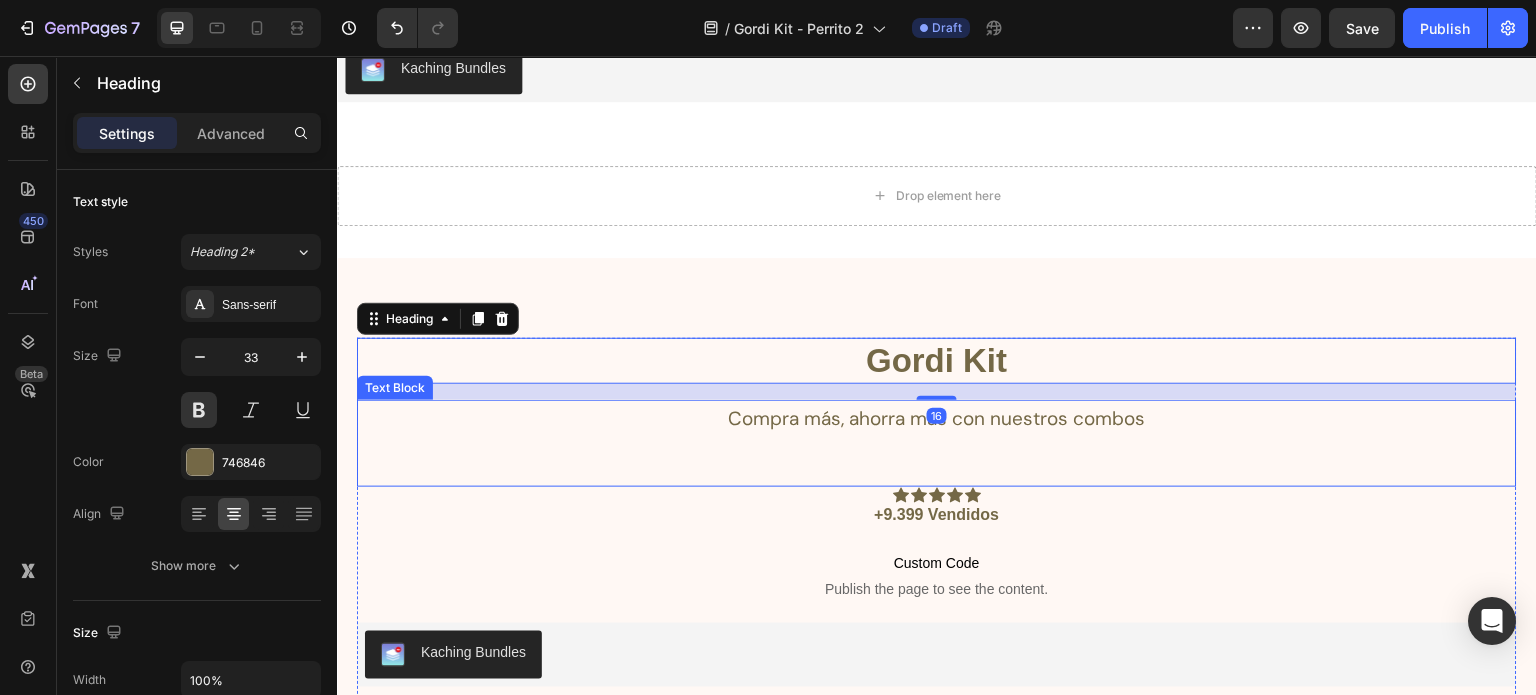 click on "Compra más, ahorra más con nuestros combos" at bounding box center (937, 419) 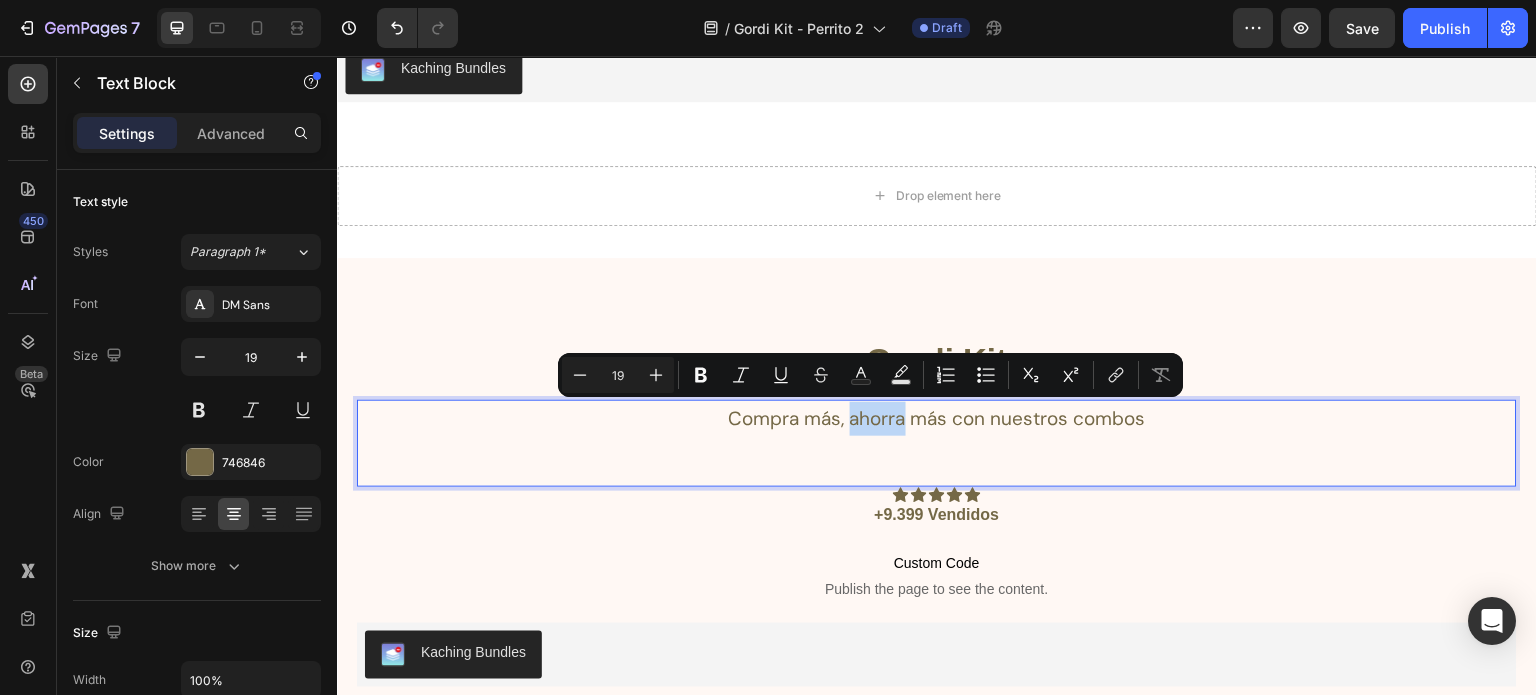 click on "Compra más, ahorra más con nuestros combos Text Block   0" at bounding box center (937, 443) 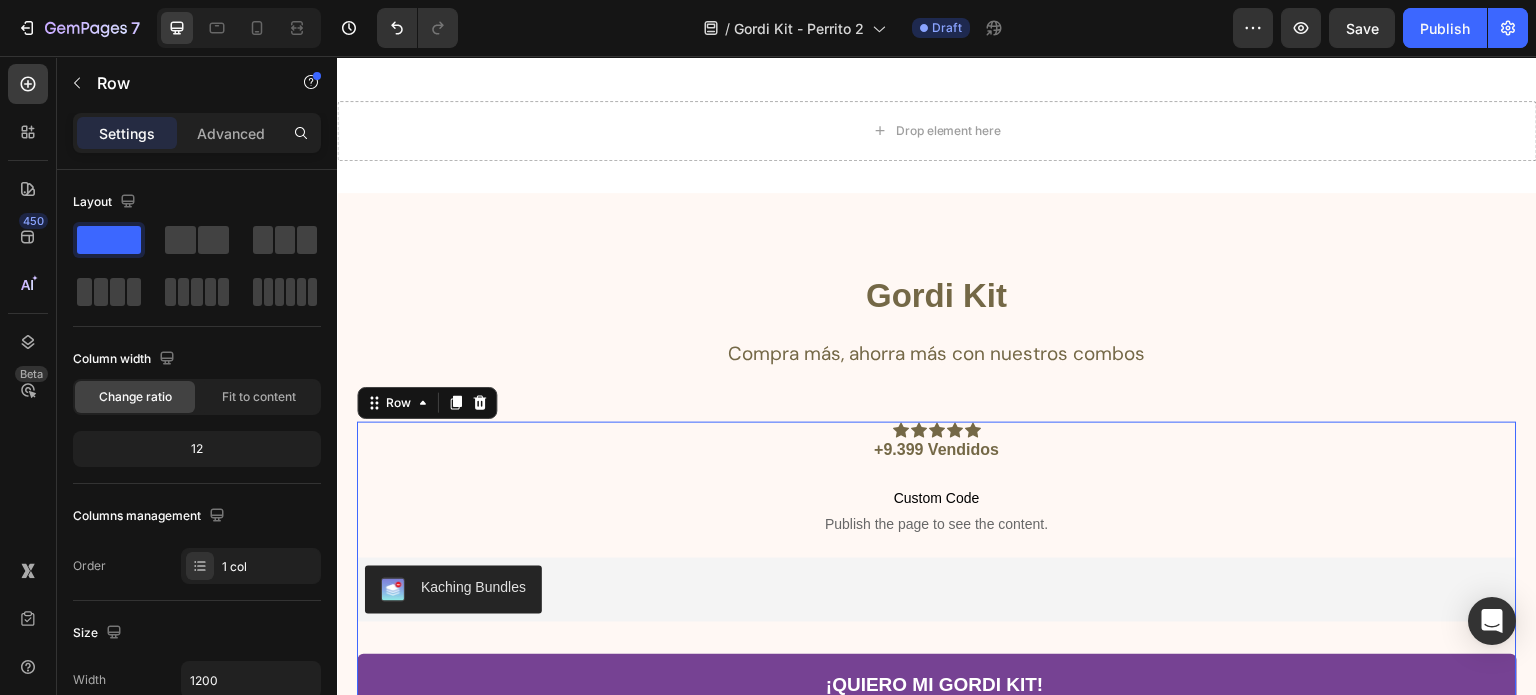 scroll, scrollTop: 7315, scrollLeft: 0, axis: vertical 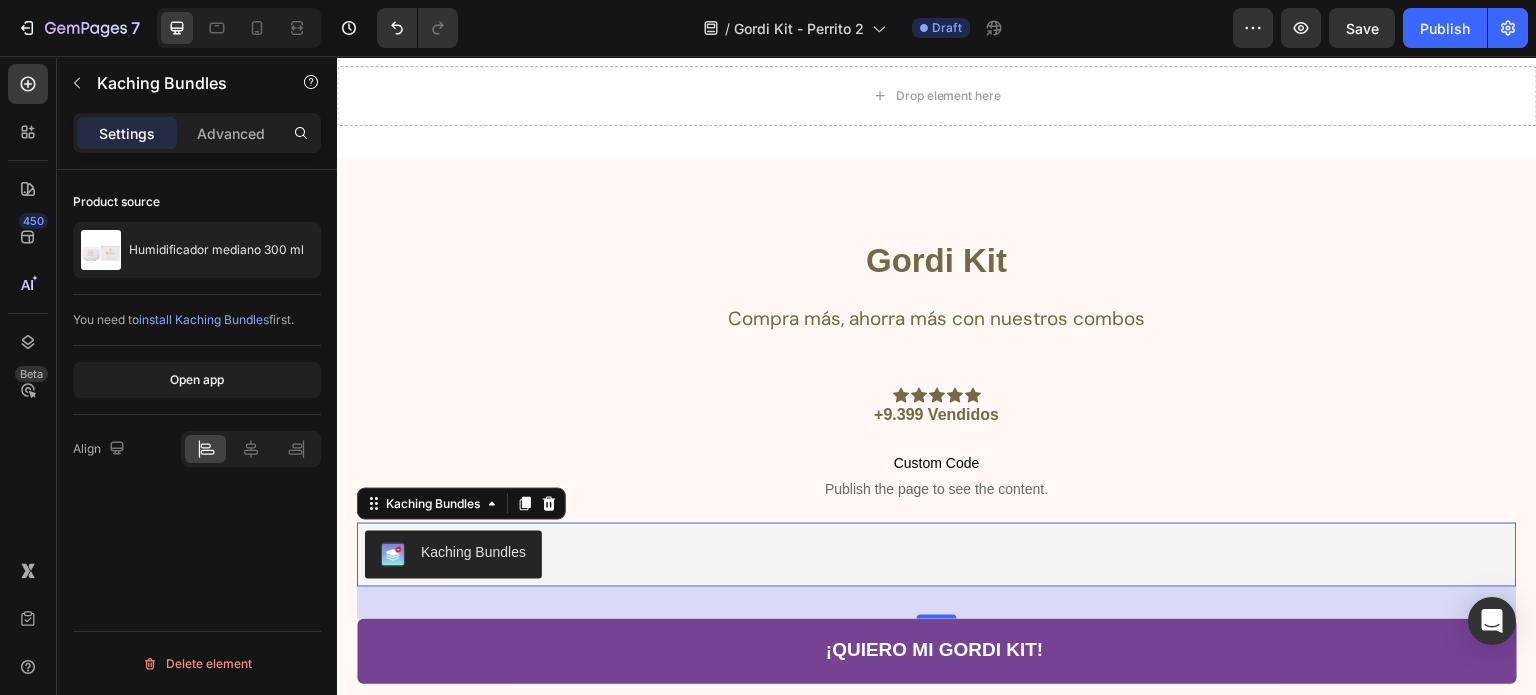 click on "Kaching Bundles" at bounding box center [937, 555] 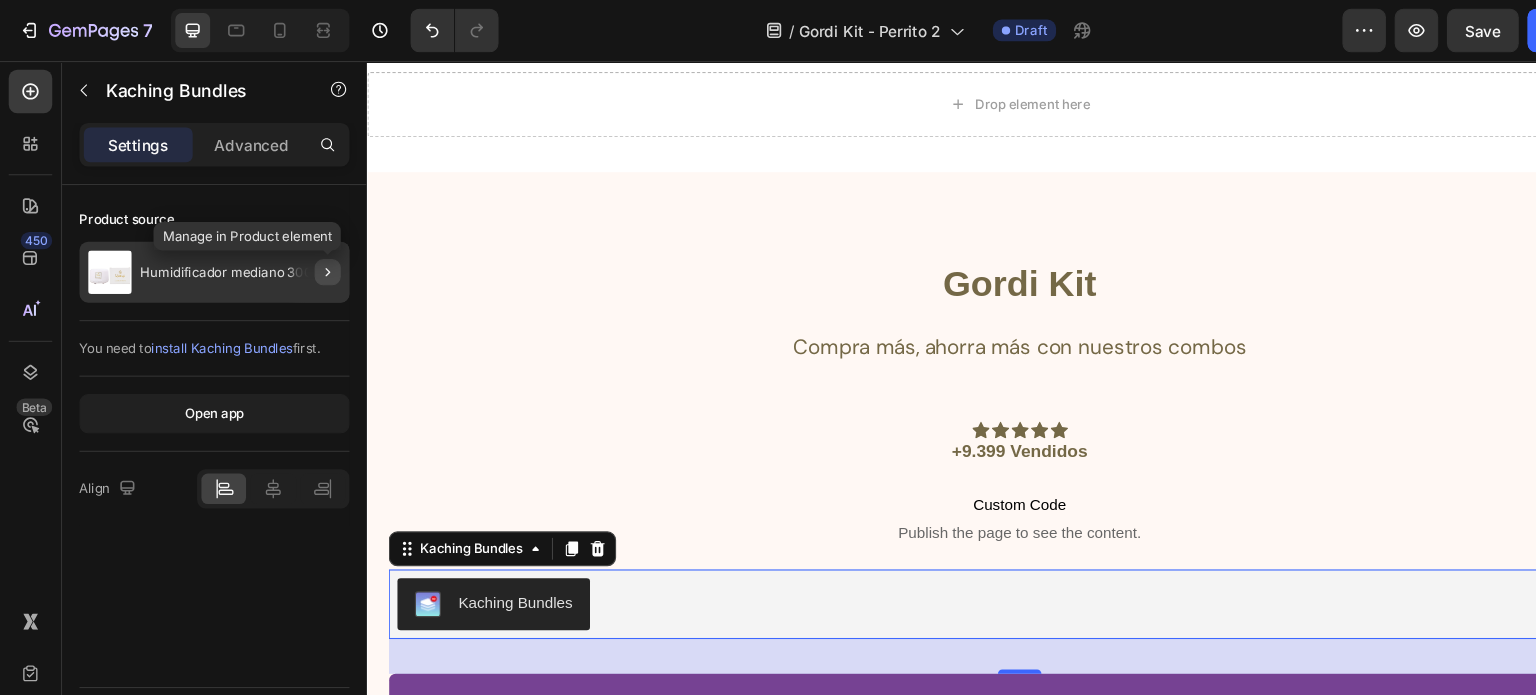 click 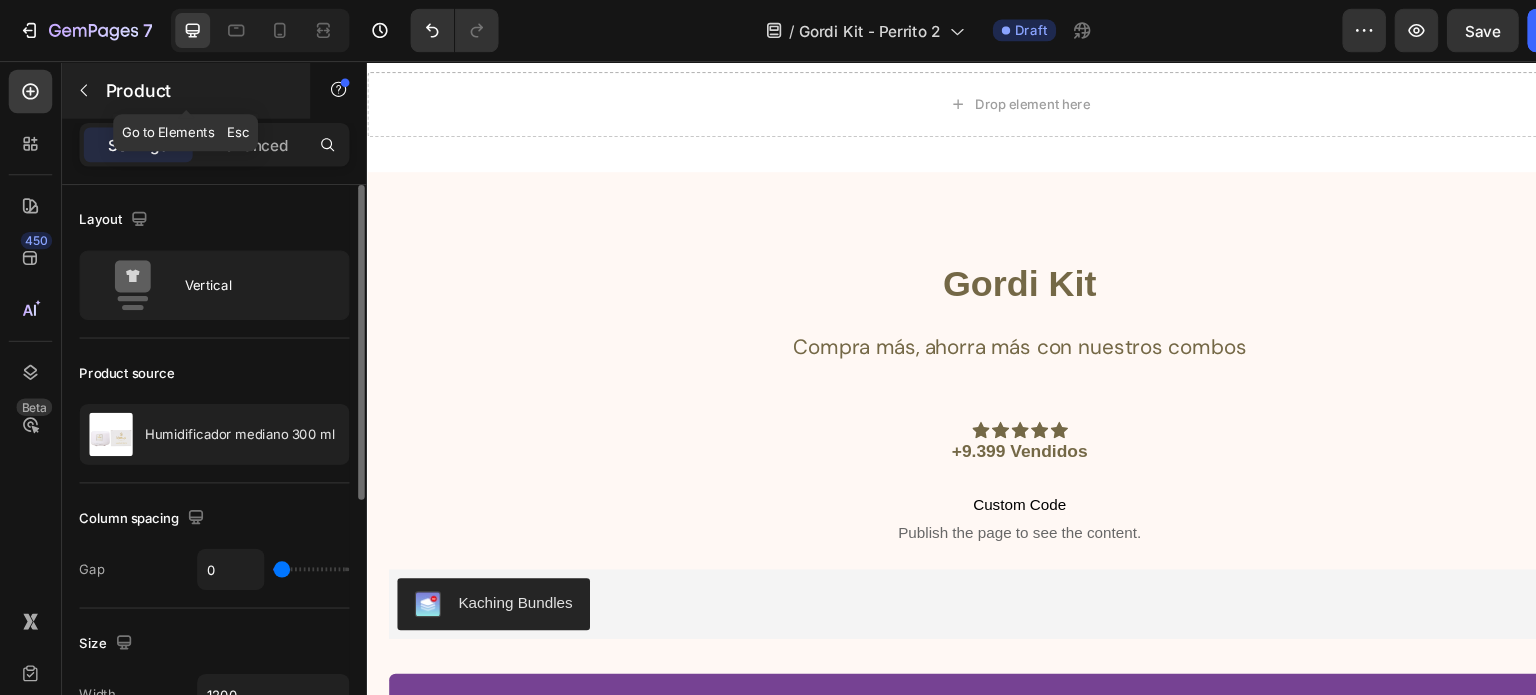 click at bounding box center (77, 83) 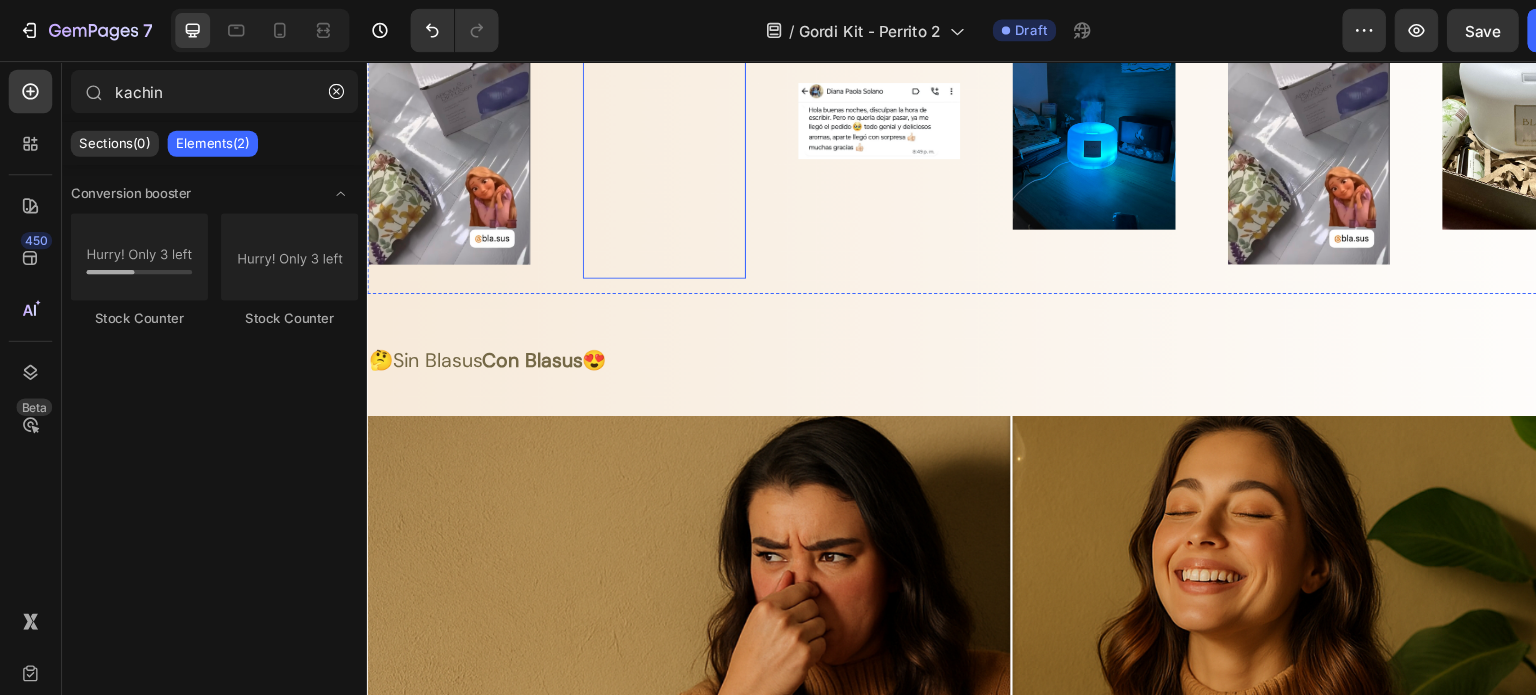 scroll, scrollTop: 3306, scrollLeft: 0, axis: vertical 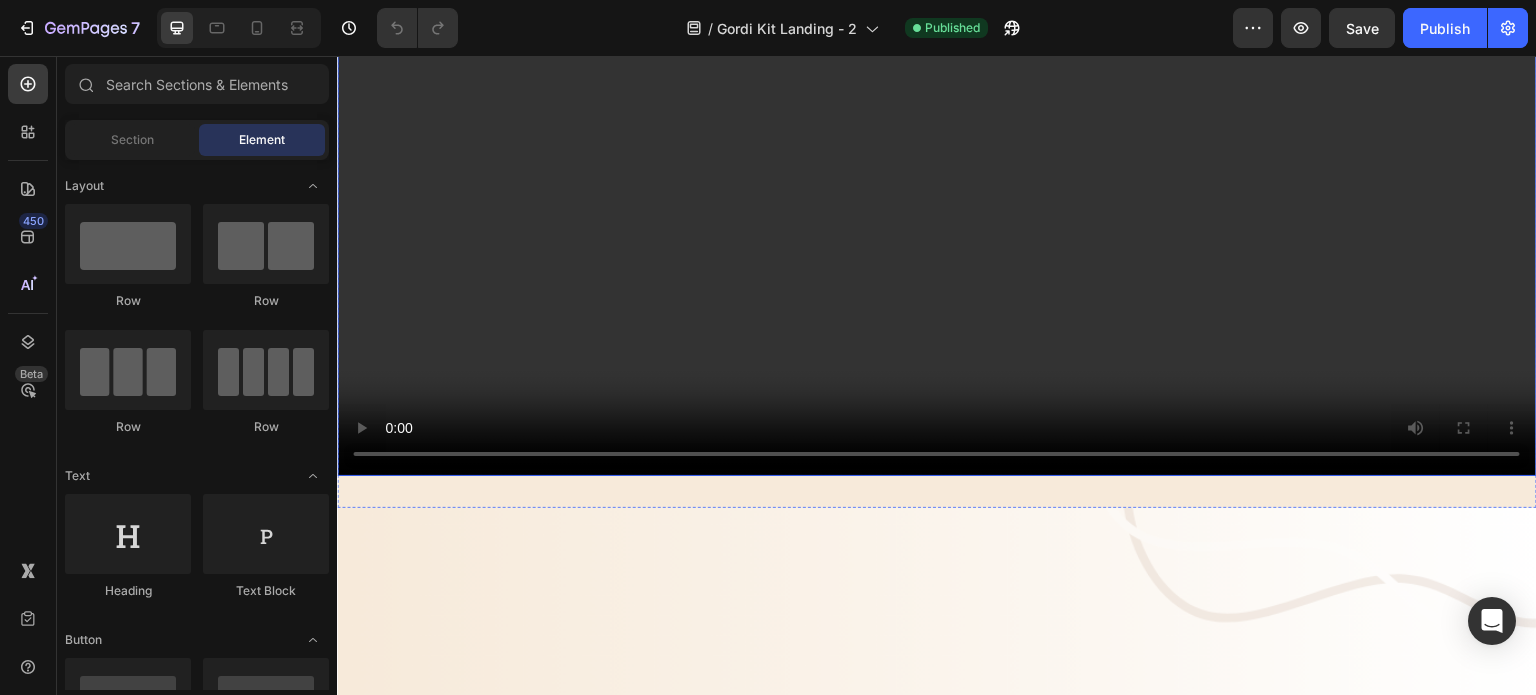 click on "Tu navegador no soporta la reproducción de videos en HTML5." at bounding box center [937, 176] 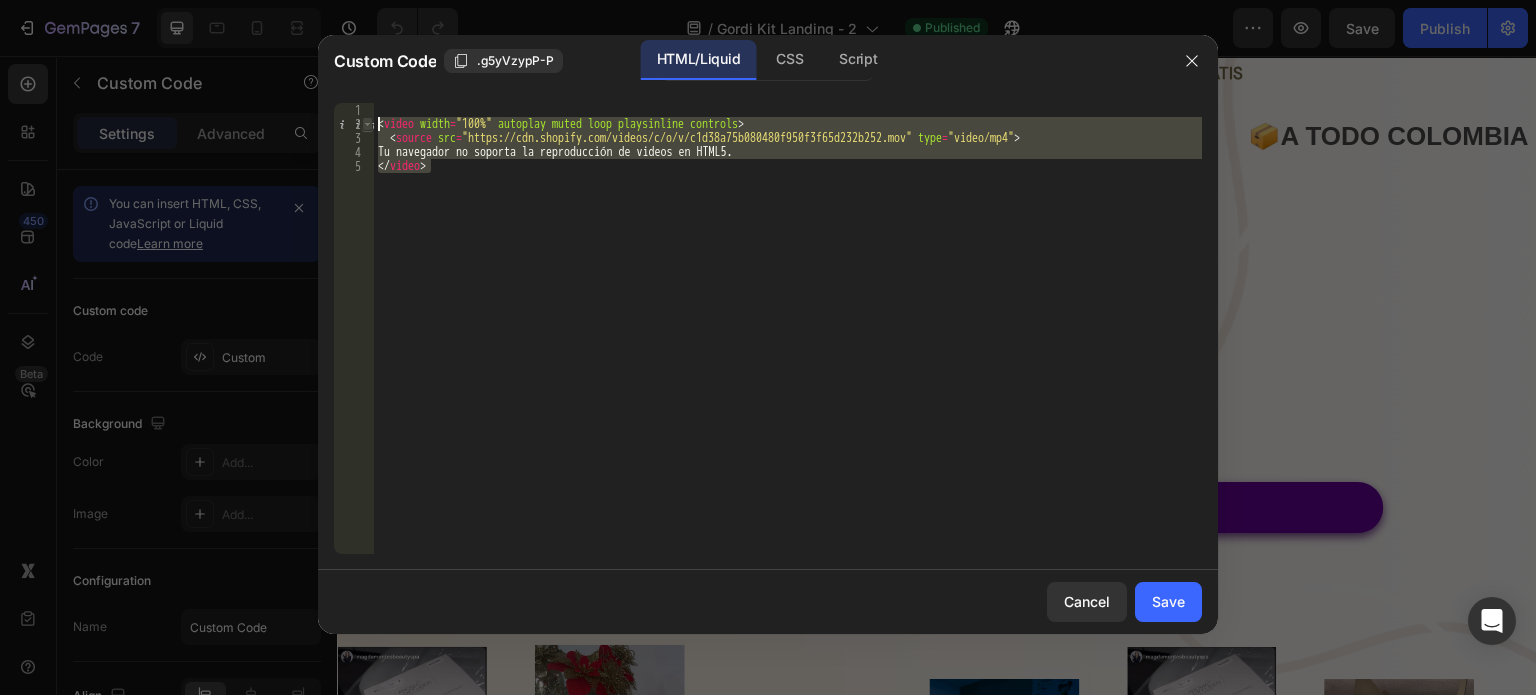 drag, startPoint x: 452, startPoint y: 175, endPoint x: 365, endPoint y: 117, distance: 104.56099 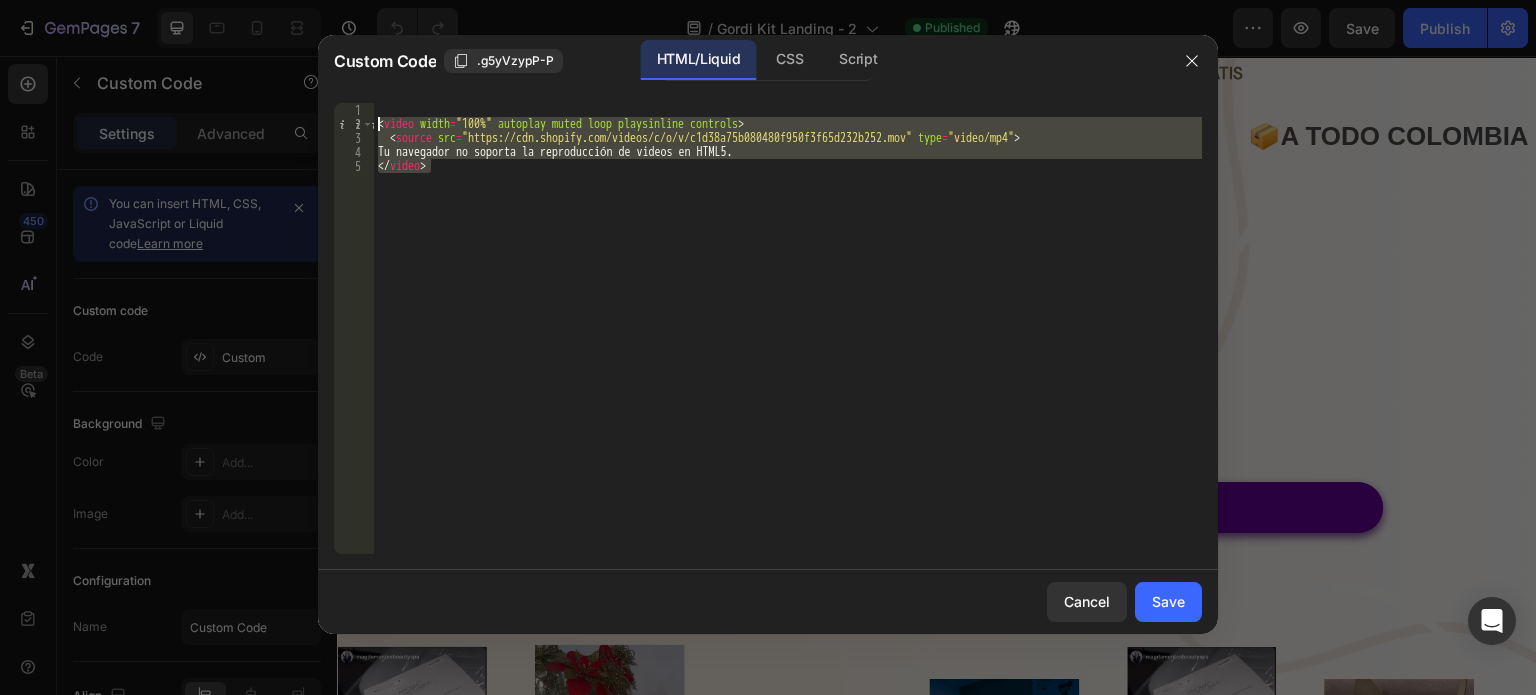 click on "< video   width = "100%"   autoplay   muted   loop   playsinline   controls >    < source   src = "https://cdn.shopify.com/videos/c/o/v/c1d38a75b080480f950f3f65d232b252.mov"   type = "video/mp4" >   Tu navegador no soporta la reproducción de videos en HTML5. </ video >" at bounding box center (788, 328) 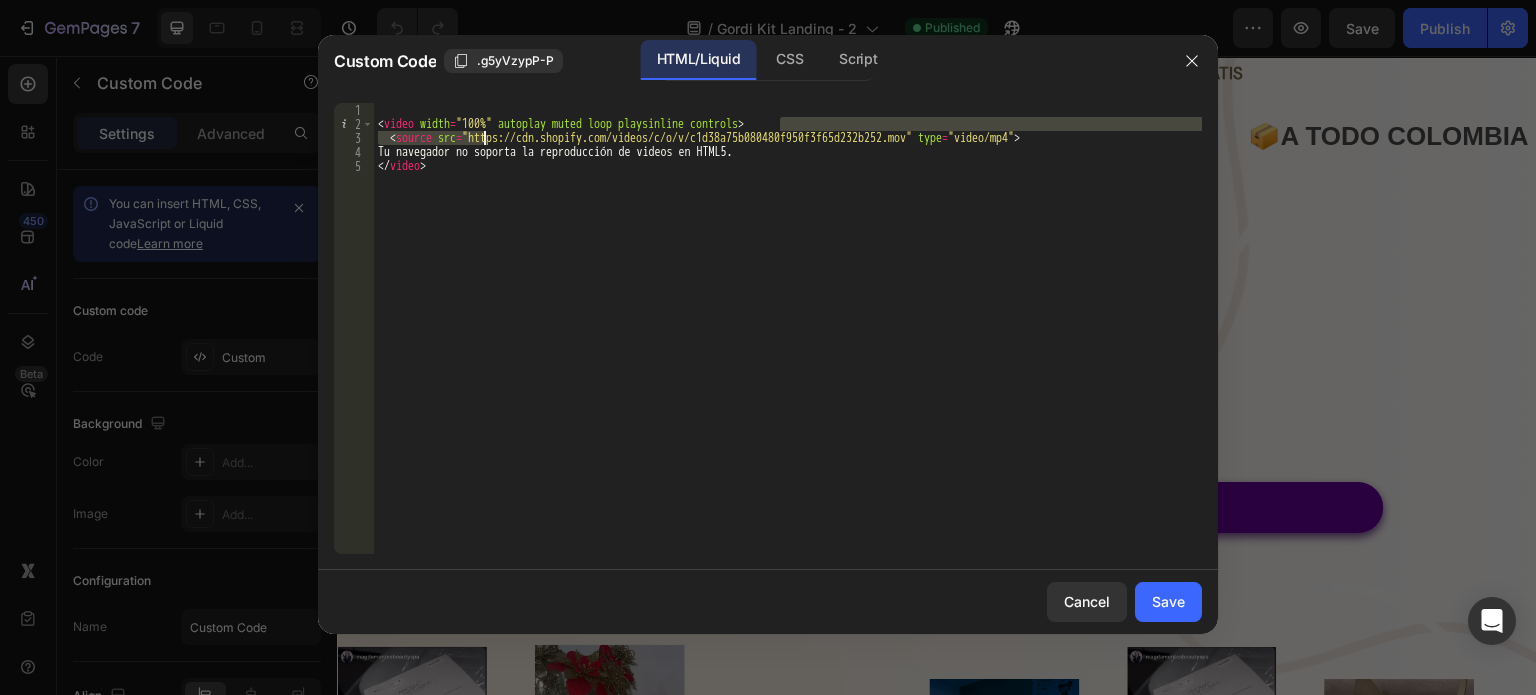 drag, startPoint x: 955, startPoint y: 130, endPoint x: 486, endPoint y: 134, distance: 469.01706 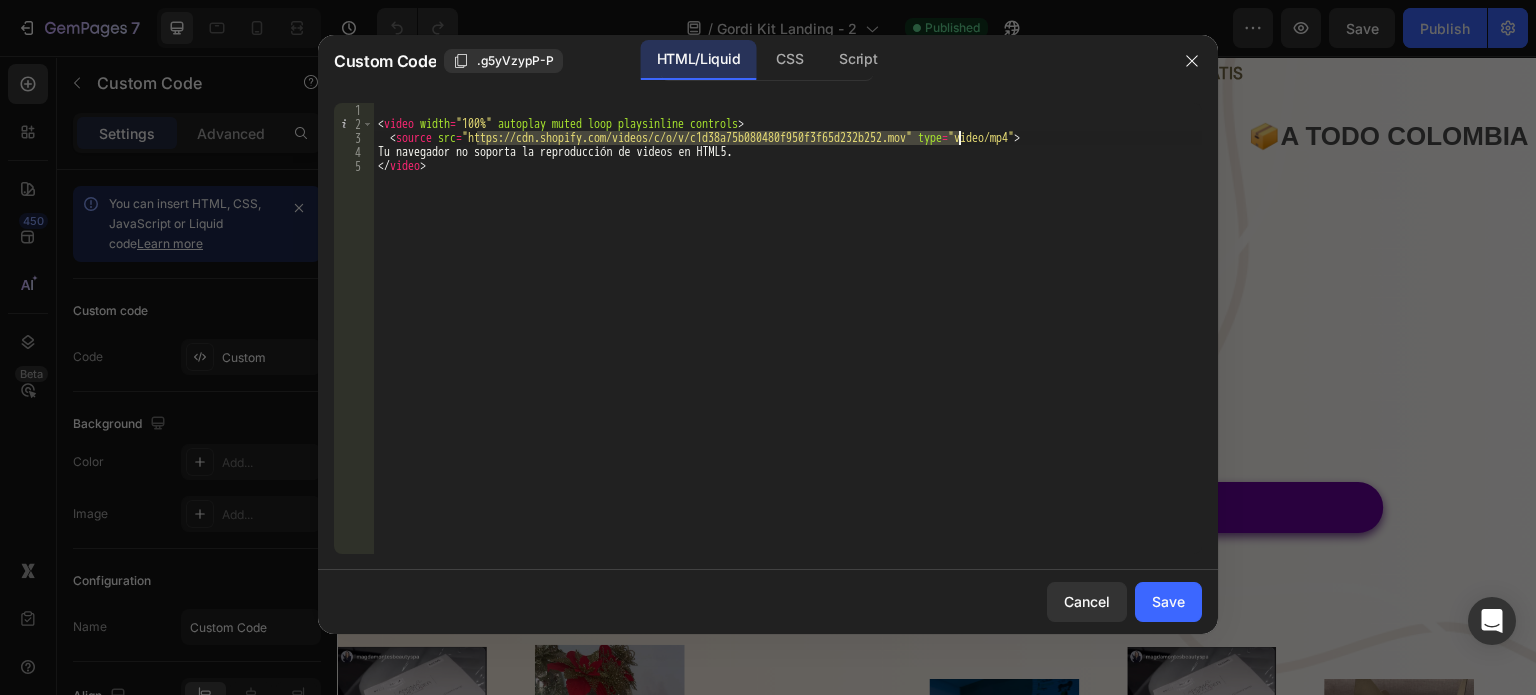 drag, startPoint x: 476, startPoint y: 133, endPoint x: 957, endPoint y: 138, distance: 481.026 